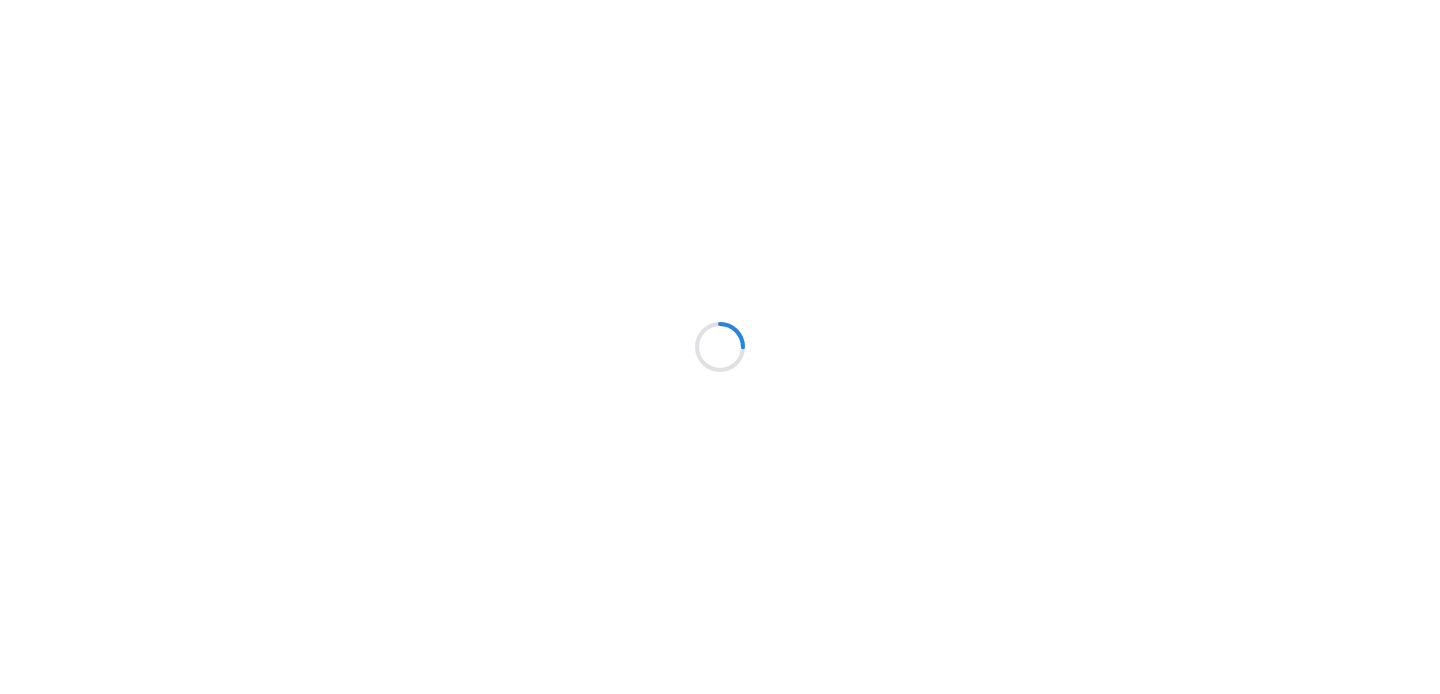 scroll, scrollTop: 0, scrollLeft: 0, axis: both 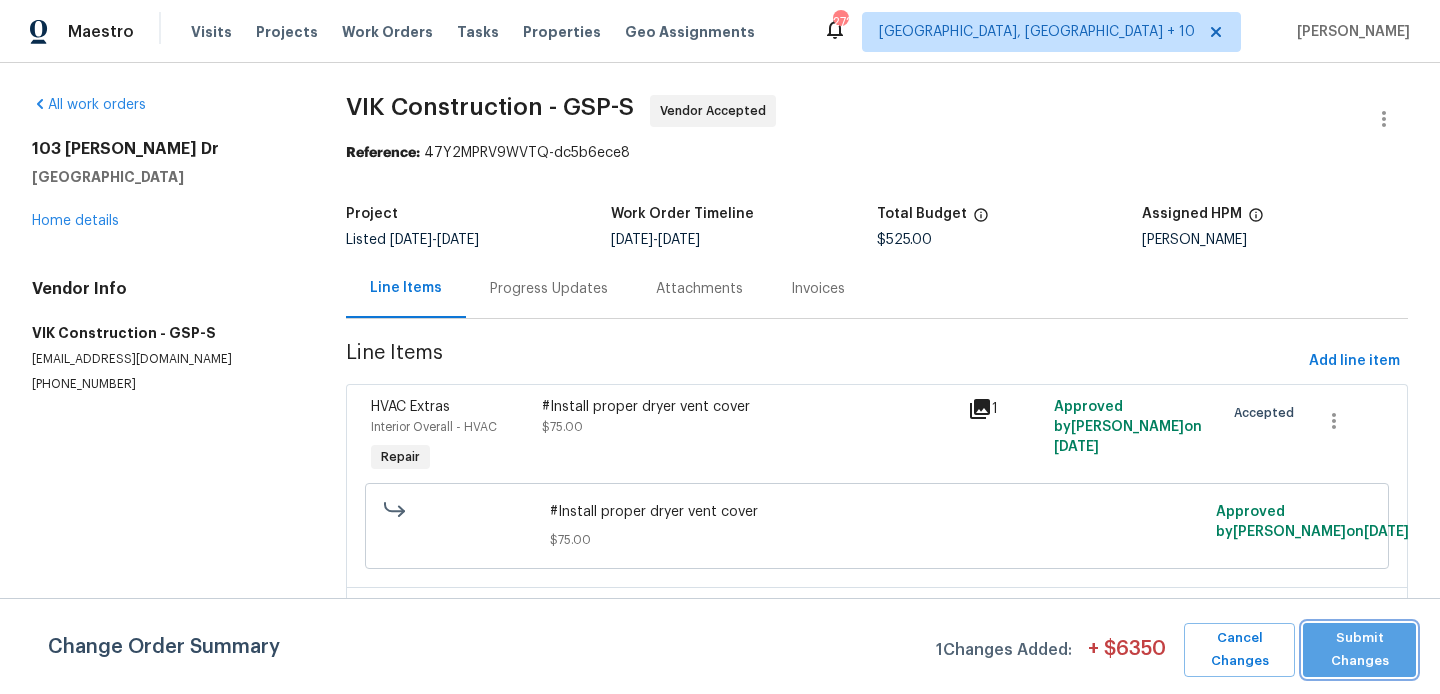 click on "Submit Changes" at bounding box center (1359, 650) 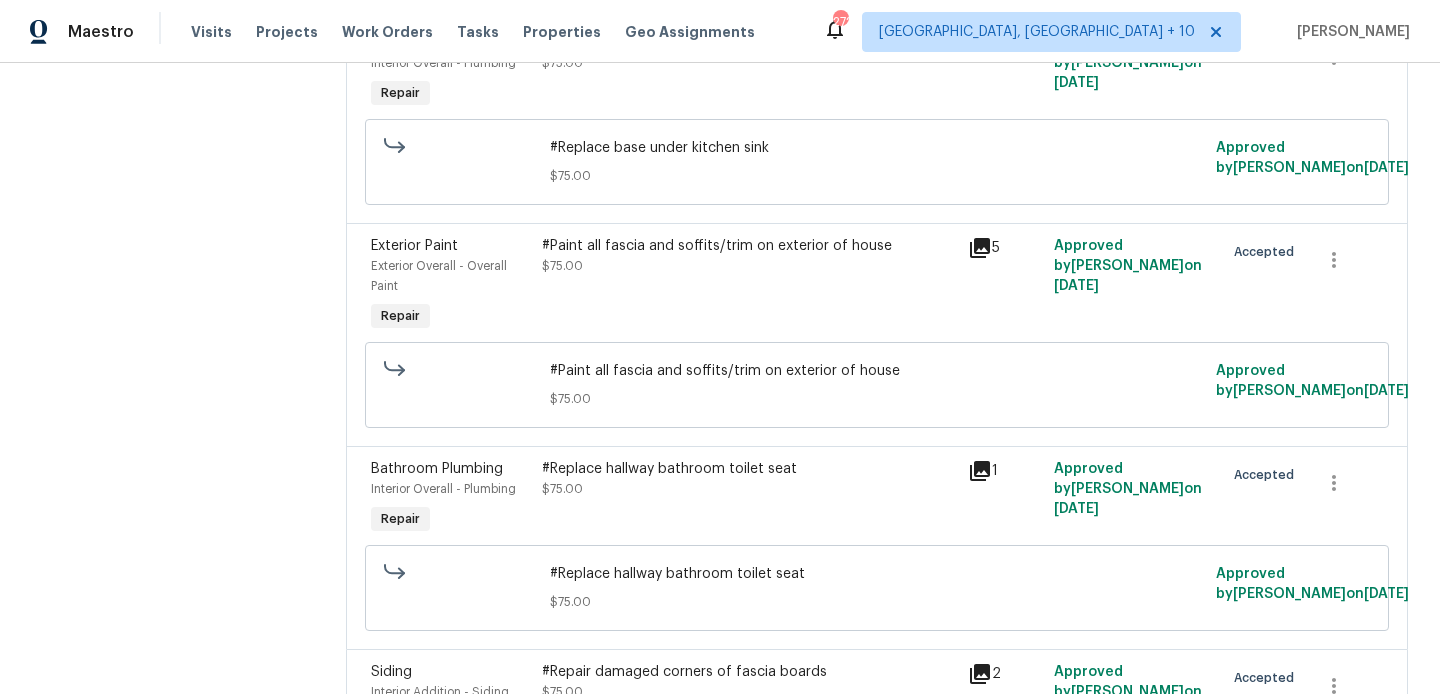 scroll, scrollTop: 0, scrollLeft: 0, axis: both 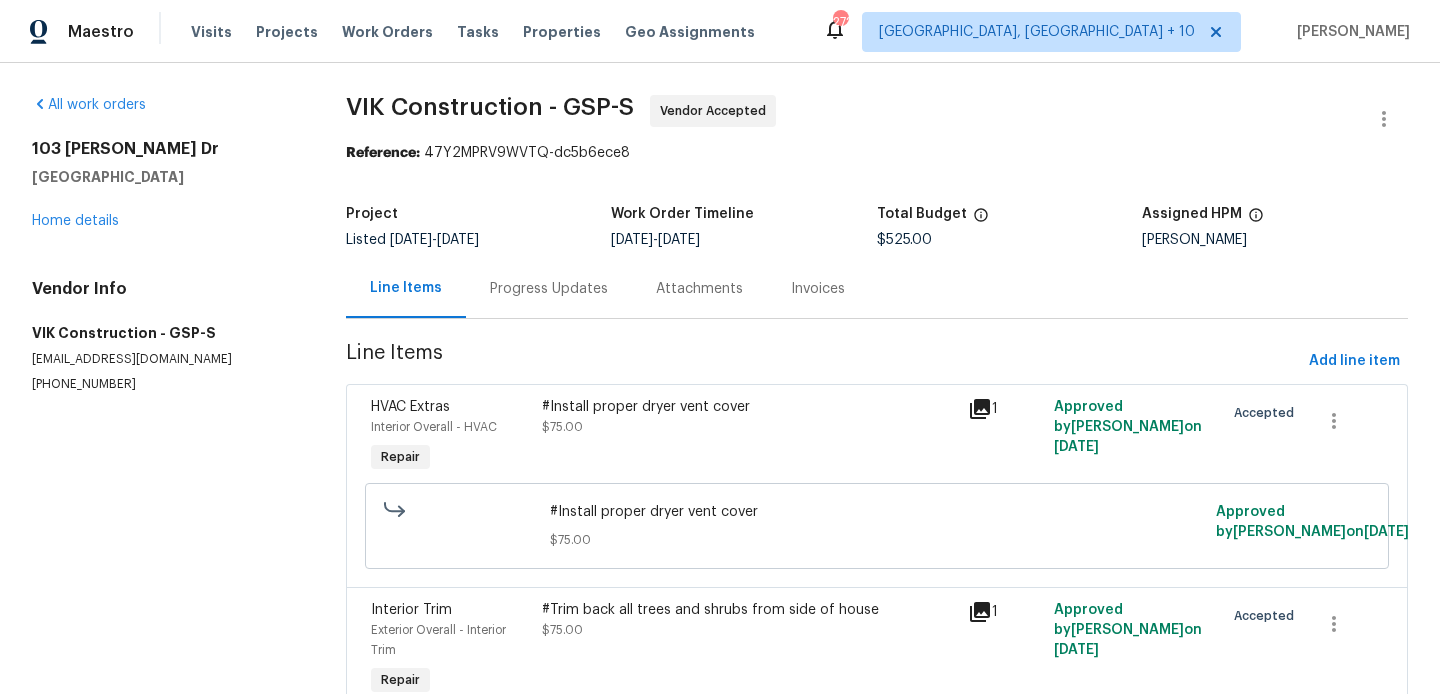 click on "#Install proper dryer vent cover $75.00" at bounding box center (749, 437) 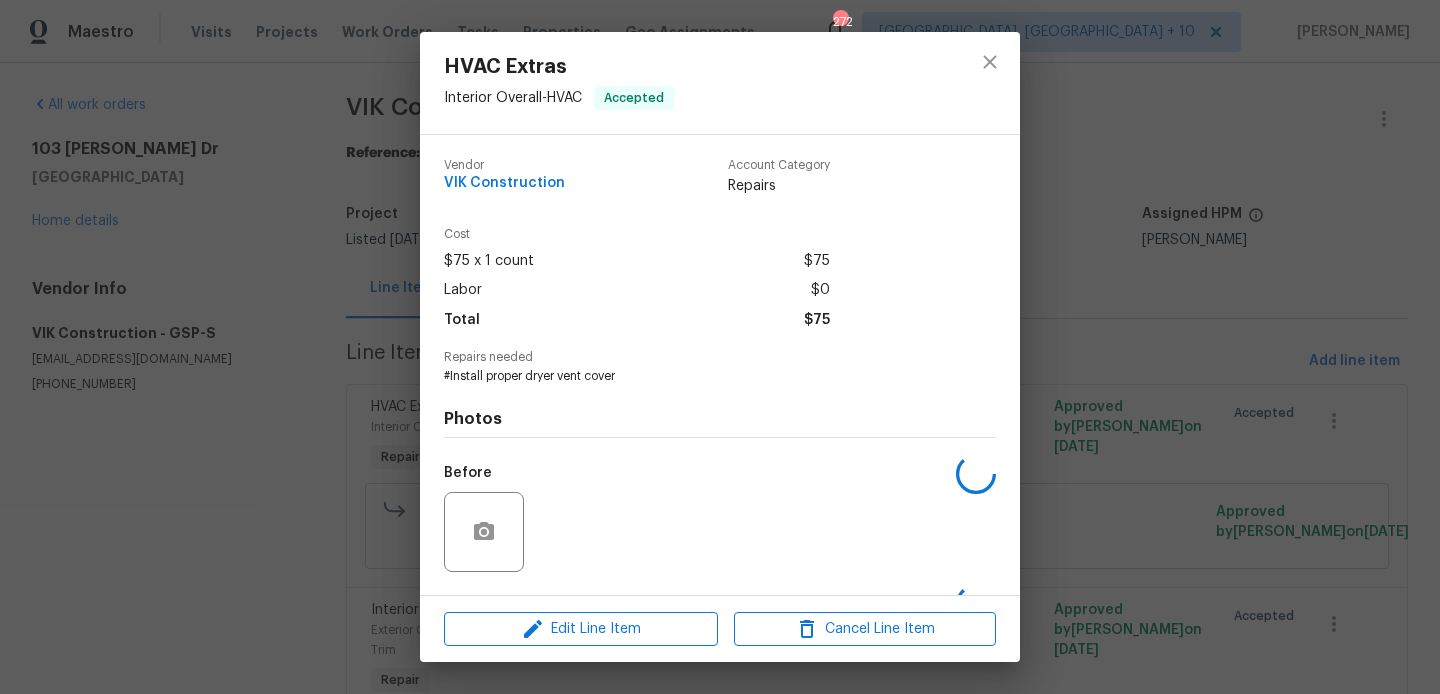 scroll, scrollTop: 127, scrollLeft: 0, axis: vertical 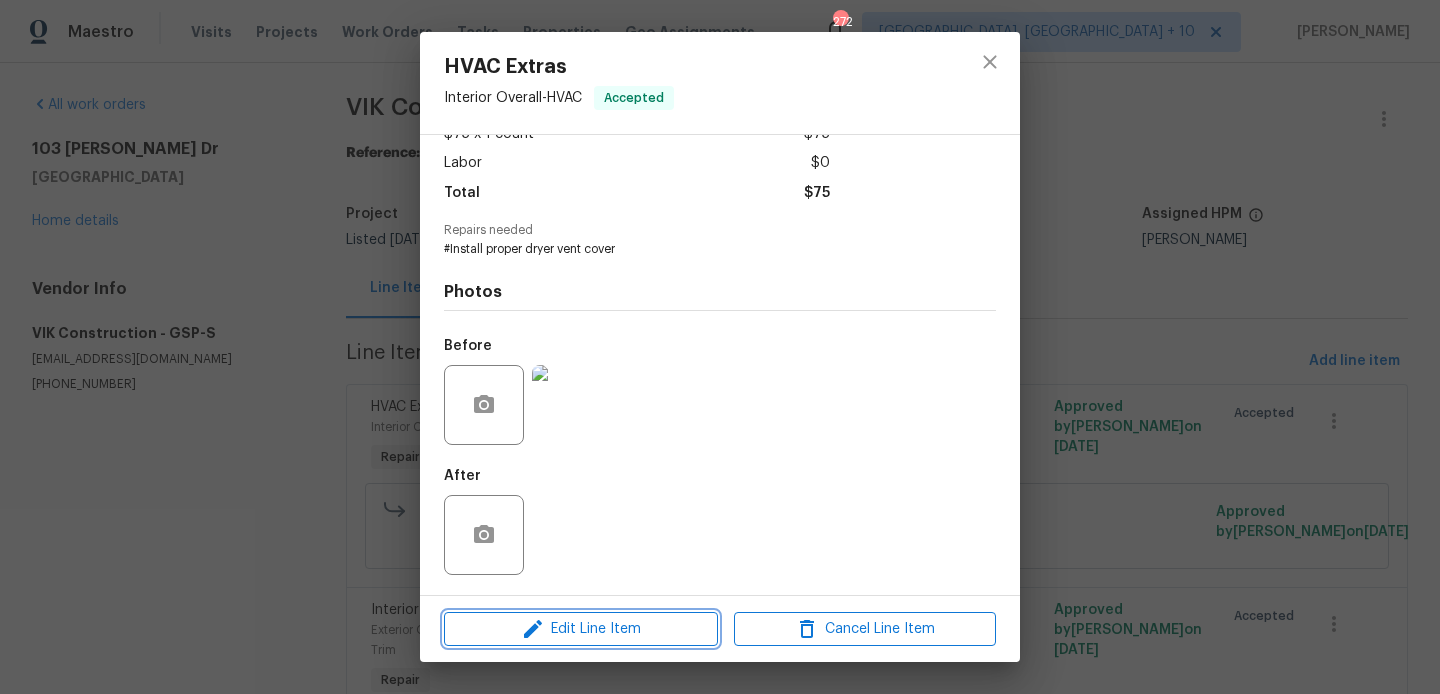 click on "Edit Line Item" at bounding box center [581, 629] 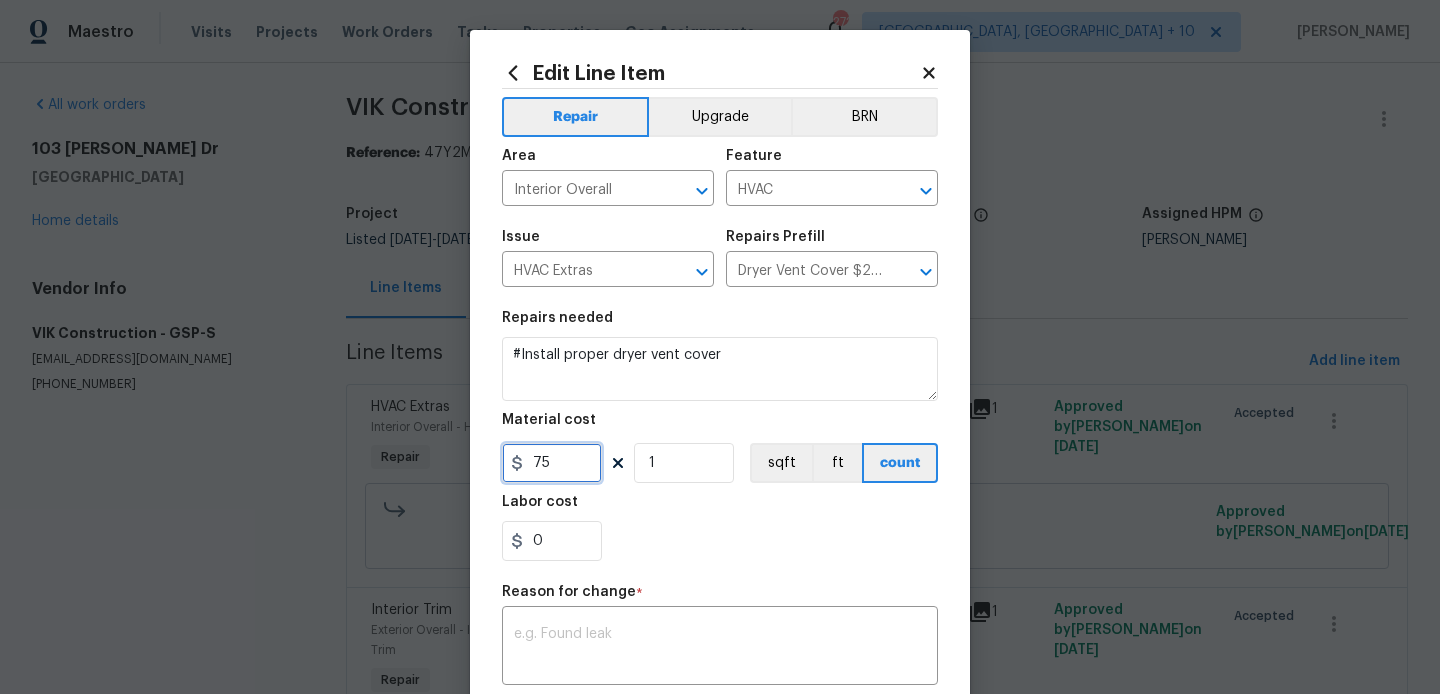 click on "75" at bounding box center (552, 463) 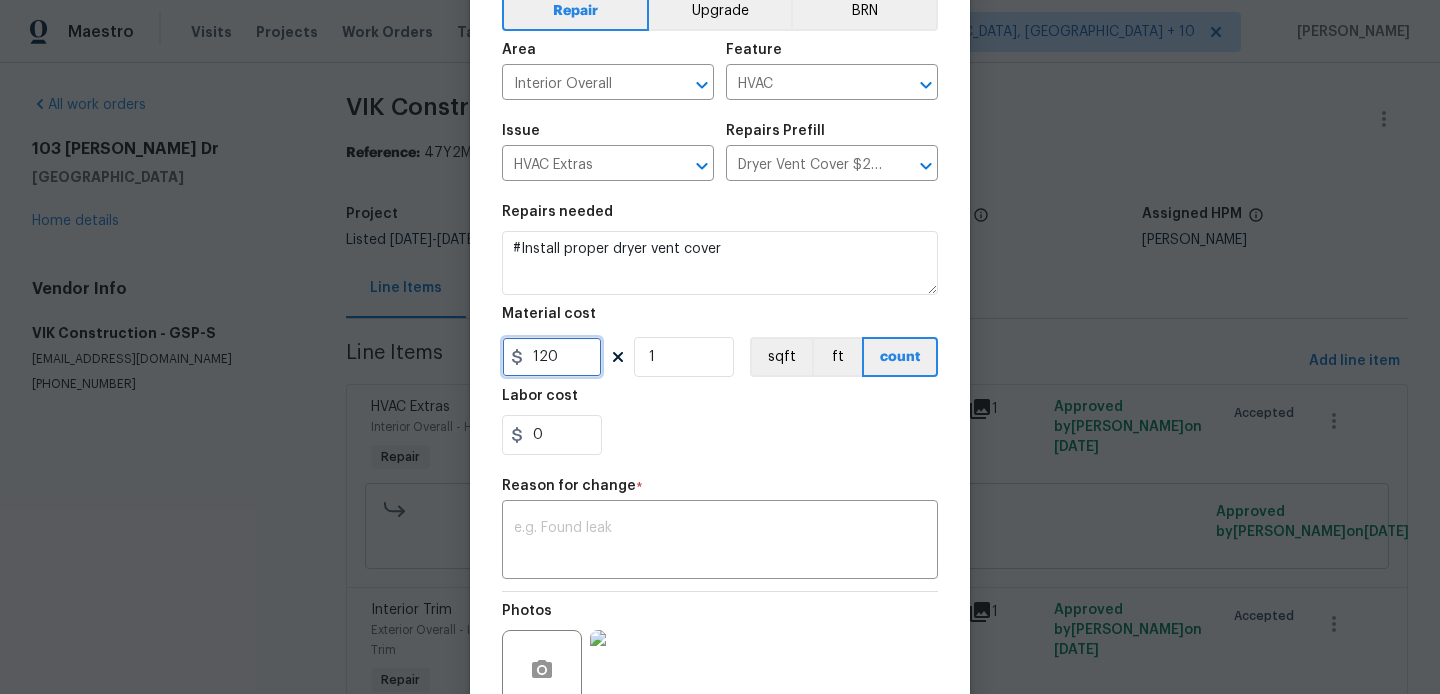 scroll, scrollTop: 120, scrollLeft: 0, axis: vertical 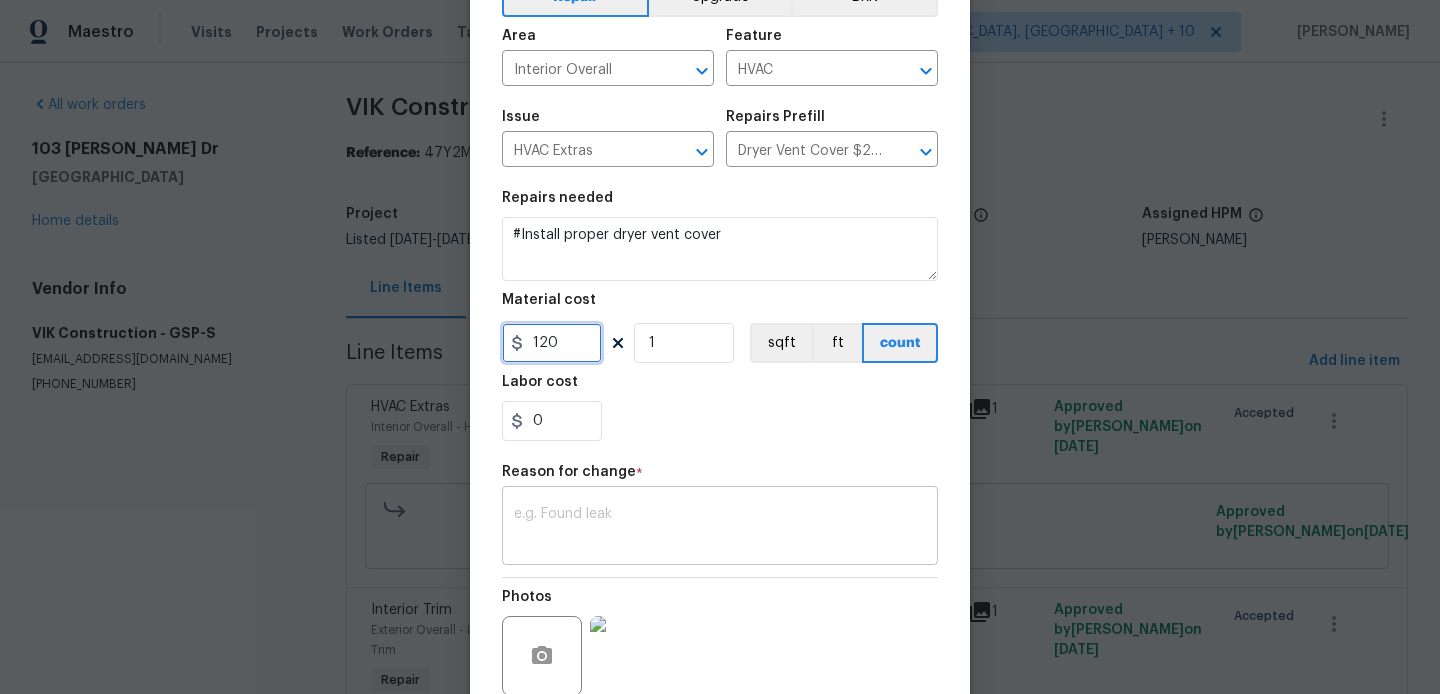 type on "120" 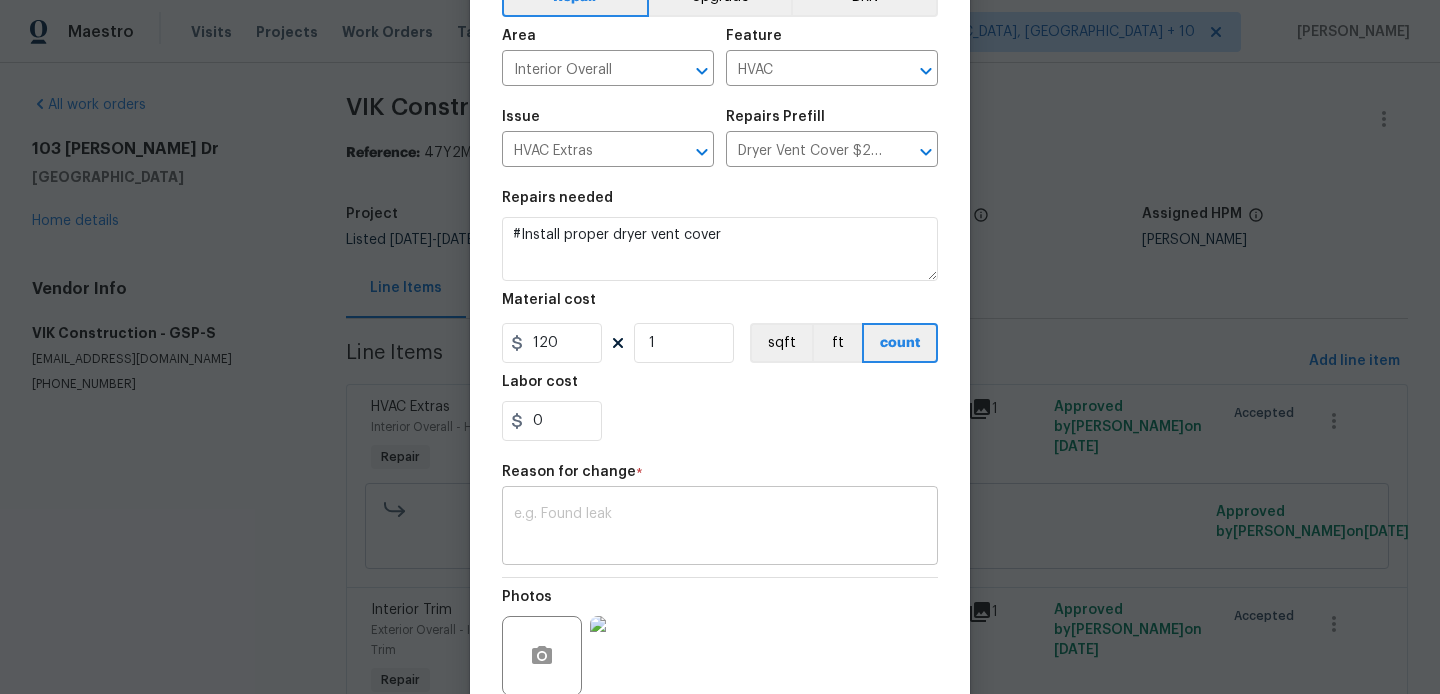 click at bounding box center [720, 528] 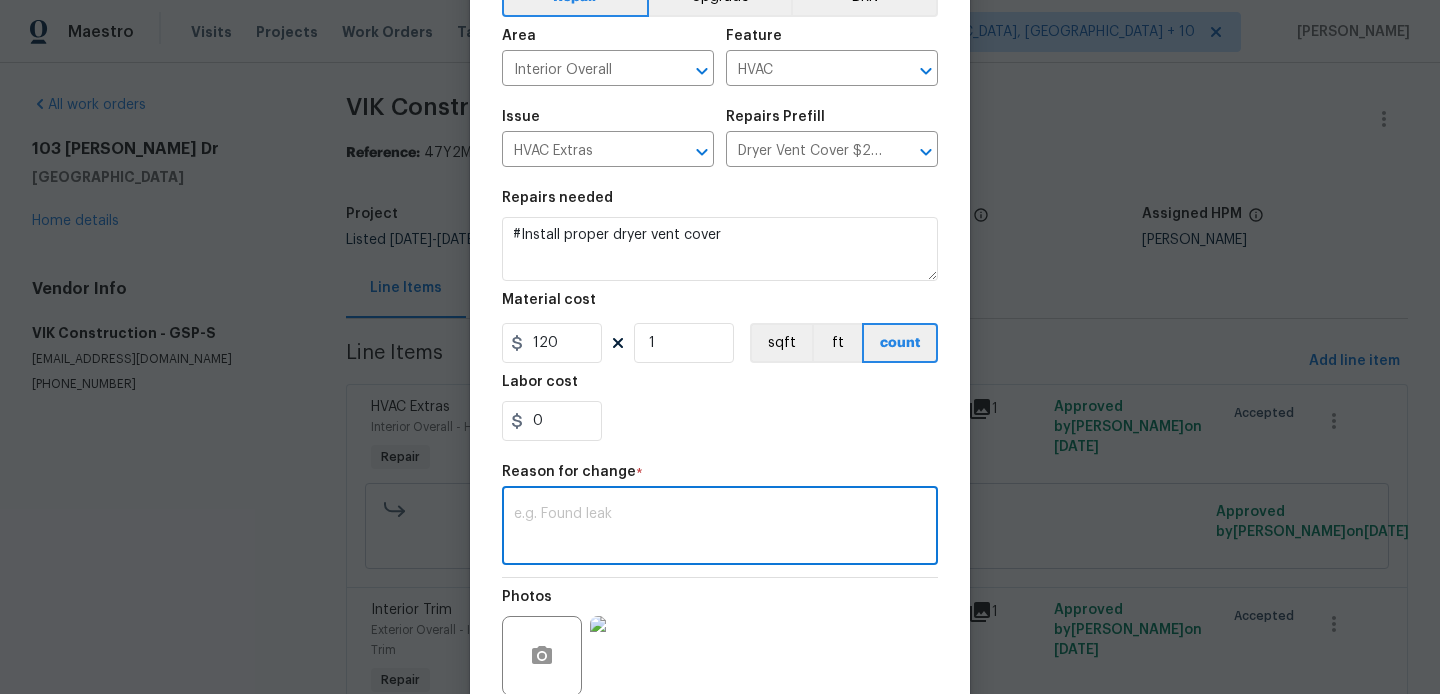 paste on "(BA) Updated cost per BR team approval." 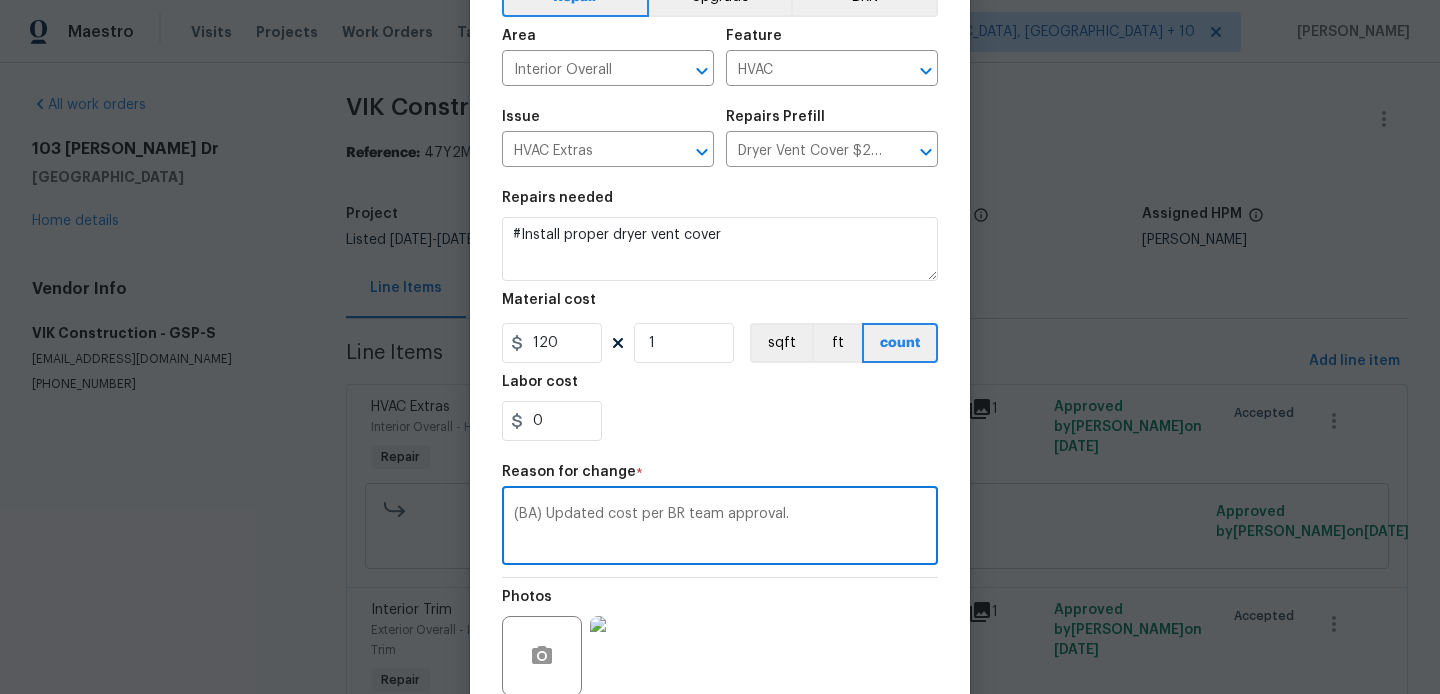 scroll, scrollTop: 292, scrollLeft: 0, axis: vertical 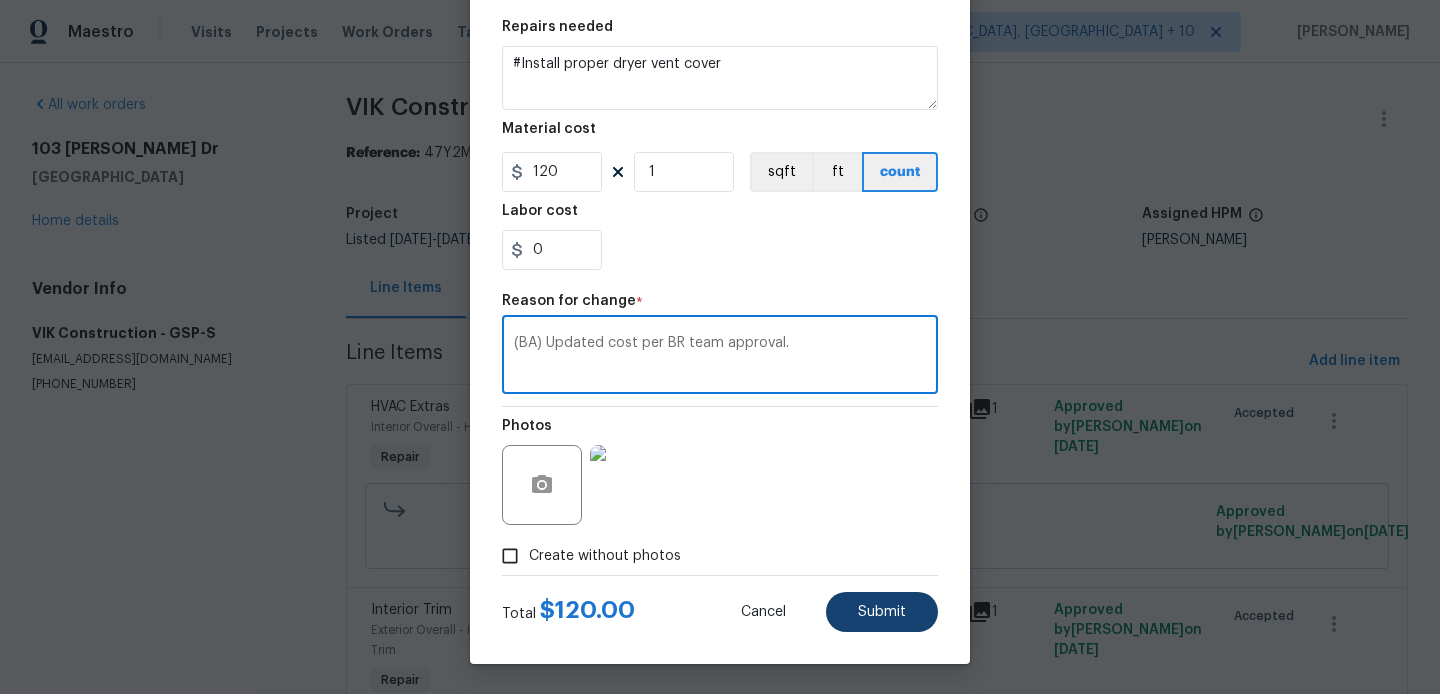 type on "(BA) Updated cost per BR team approval." 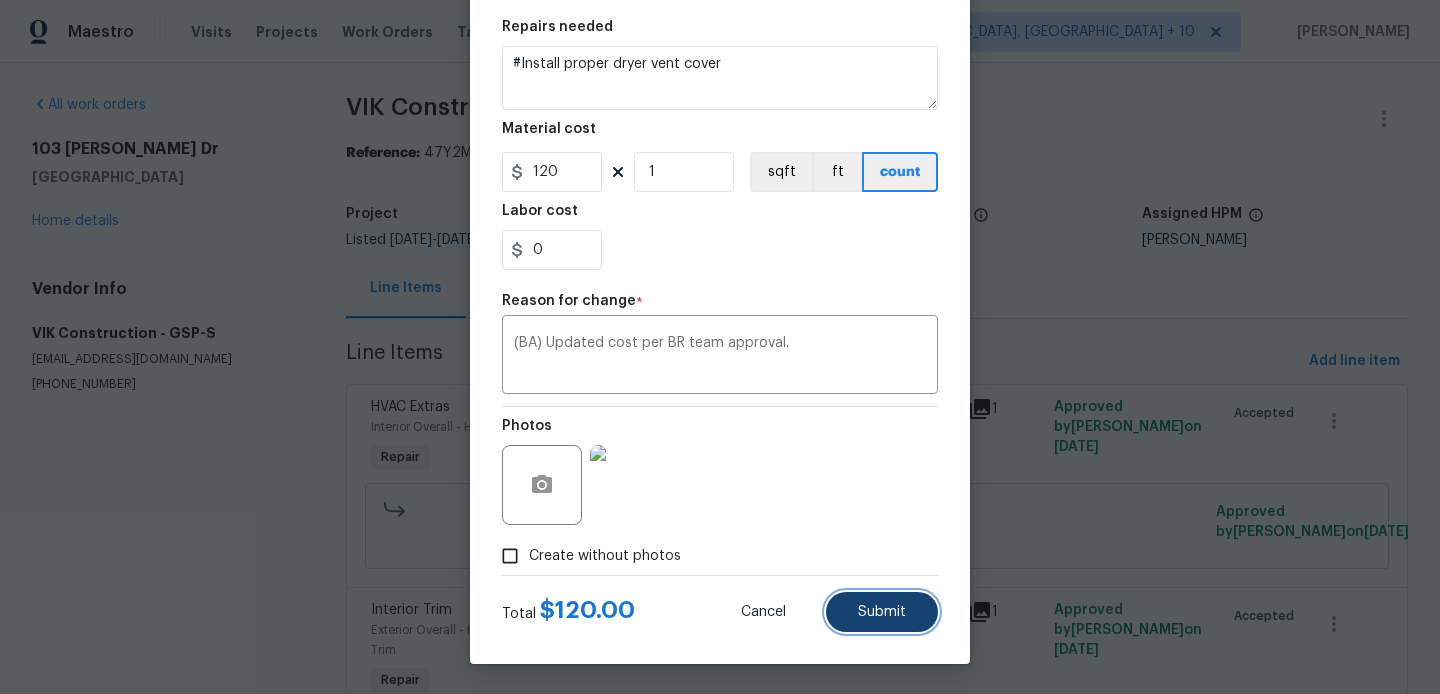 click on "Submit" at bounding box center (882, 612) 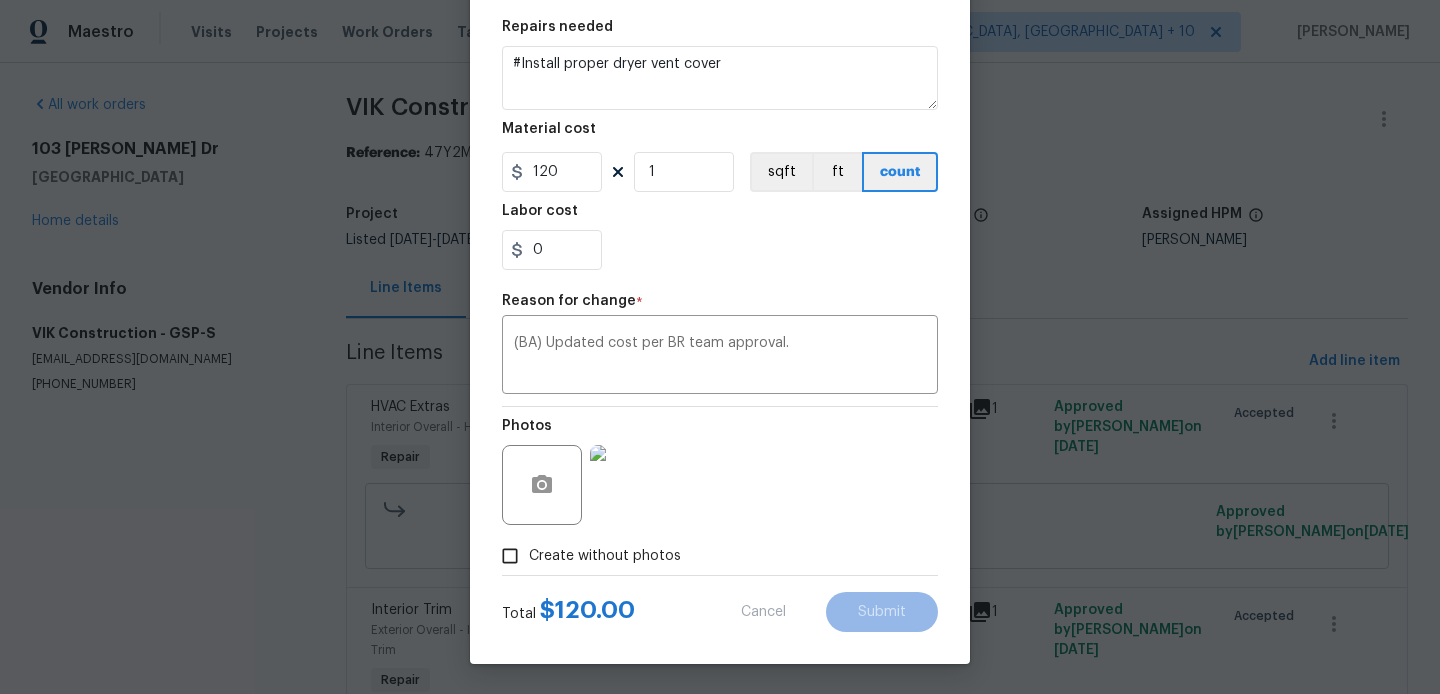 type on "75" 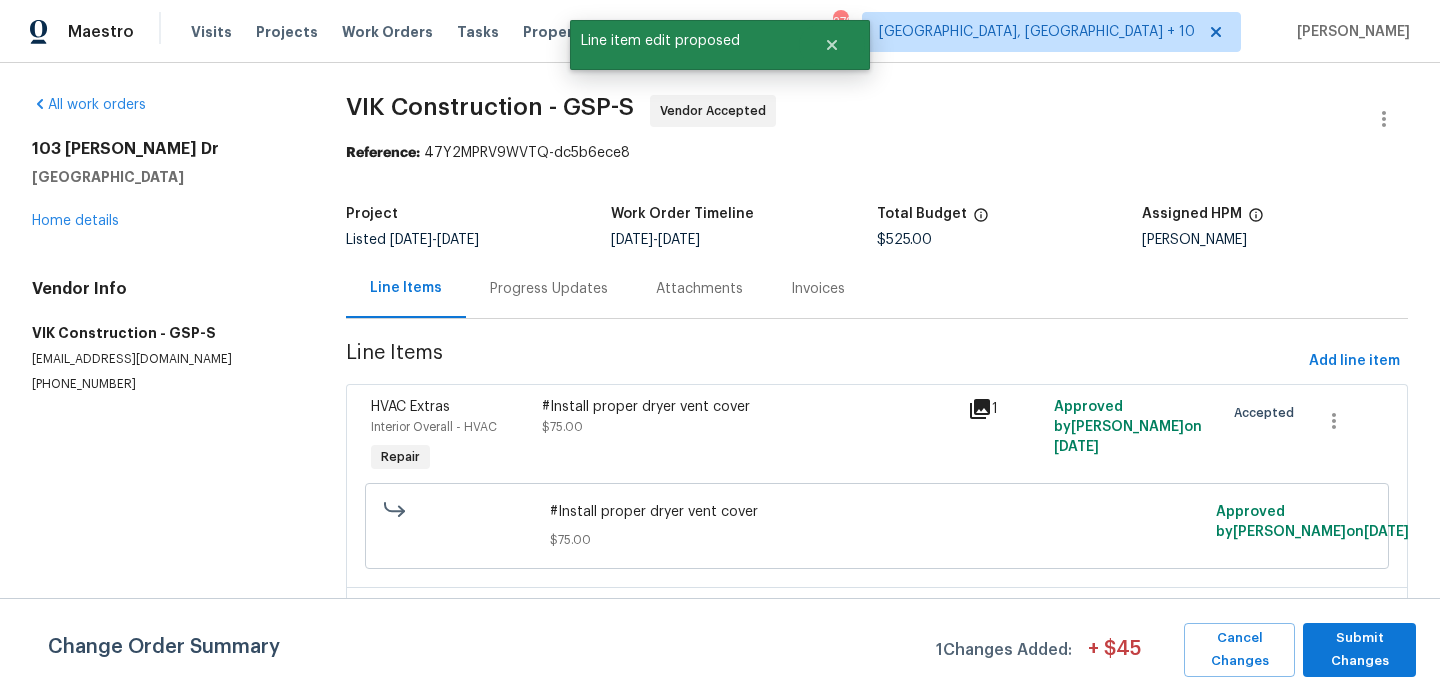 scroll, scrollTop: 0, scrollLeft: 0, axis: both 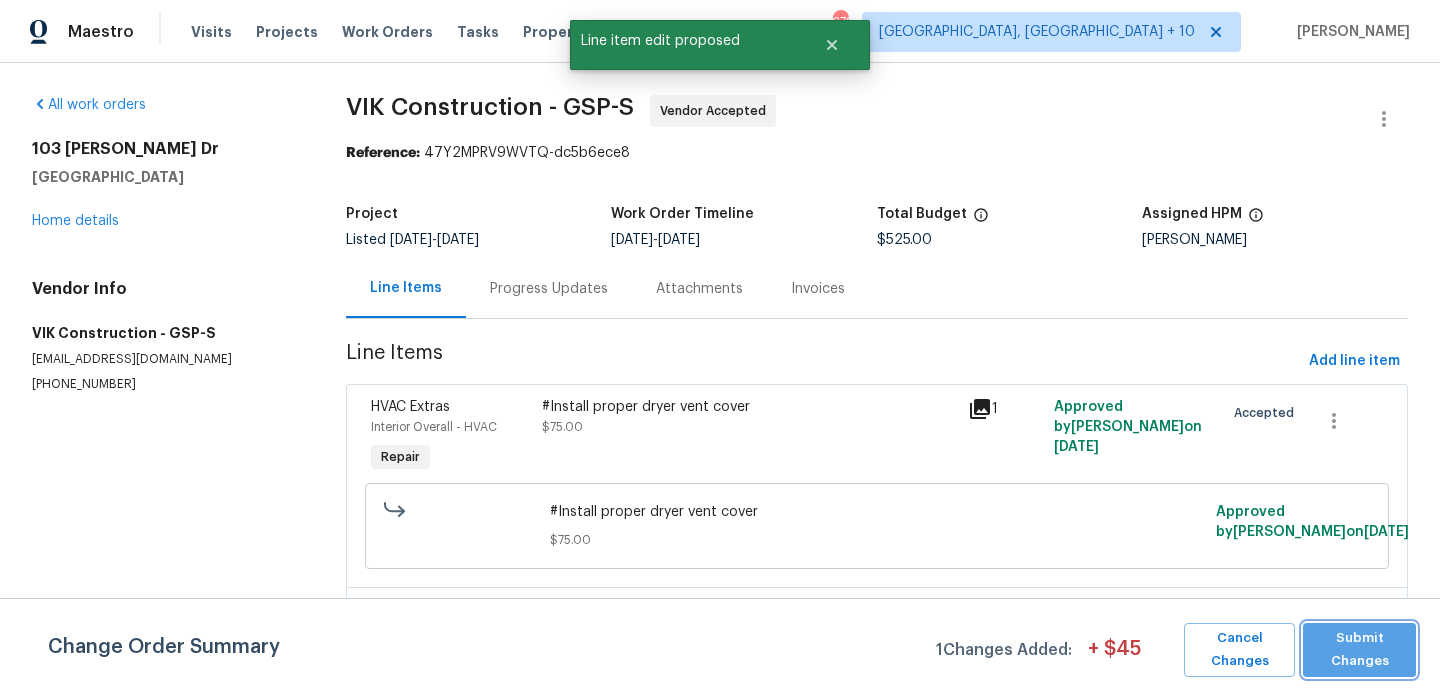 click on "Submit Changes" at bounding box center (1359, 650) 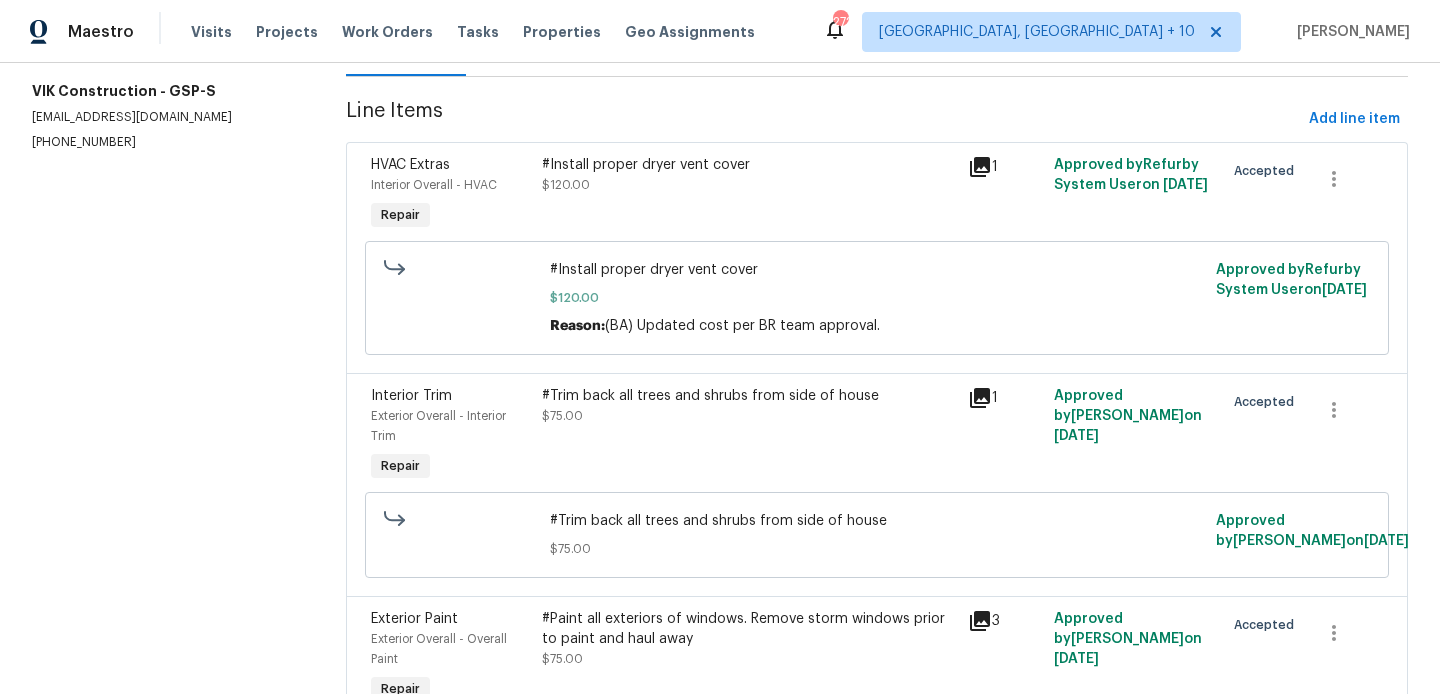 scroll, scrollTop: 243, scrollLeft: 0, axis: vertical 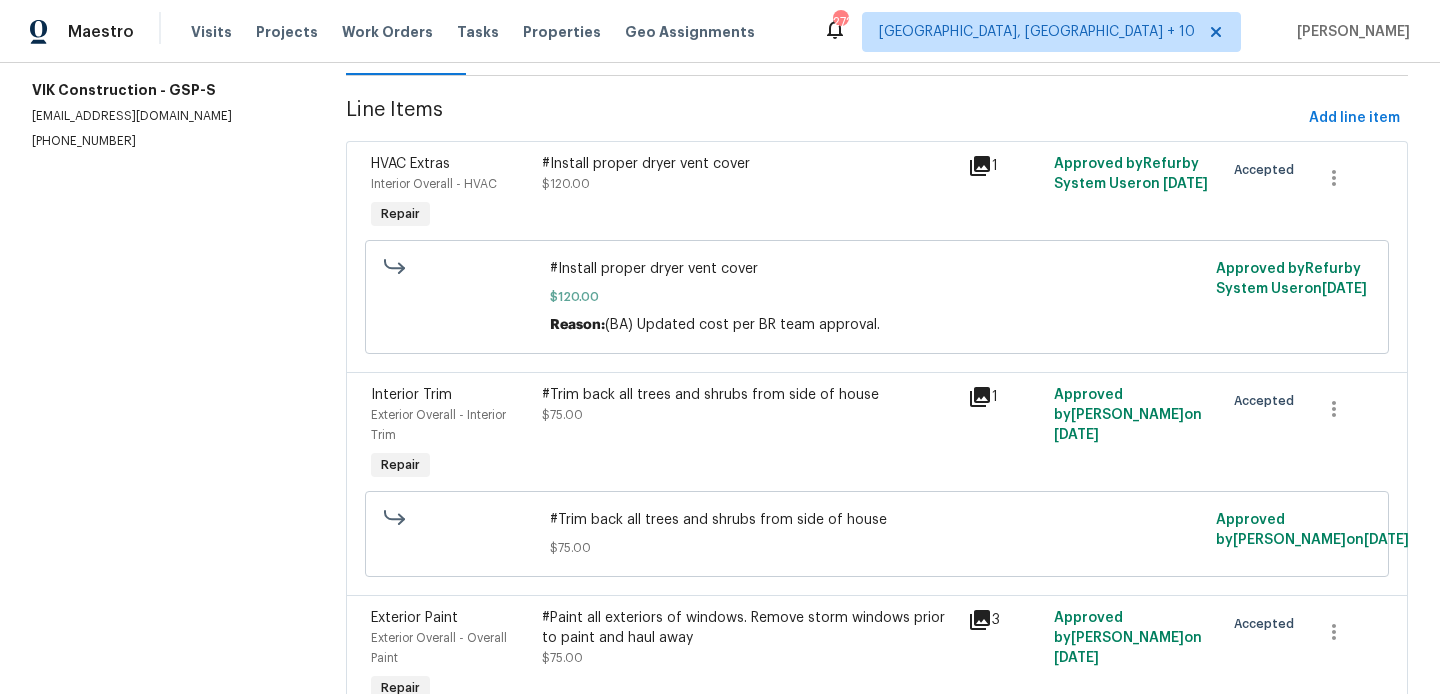 click on "#Trim back all trees and shrubs from side of house $75.00" at bounding box center [749, 435] 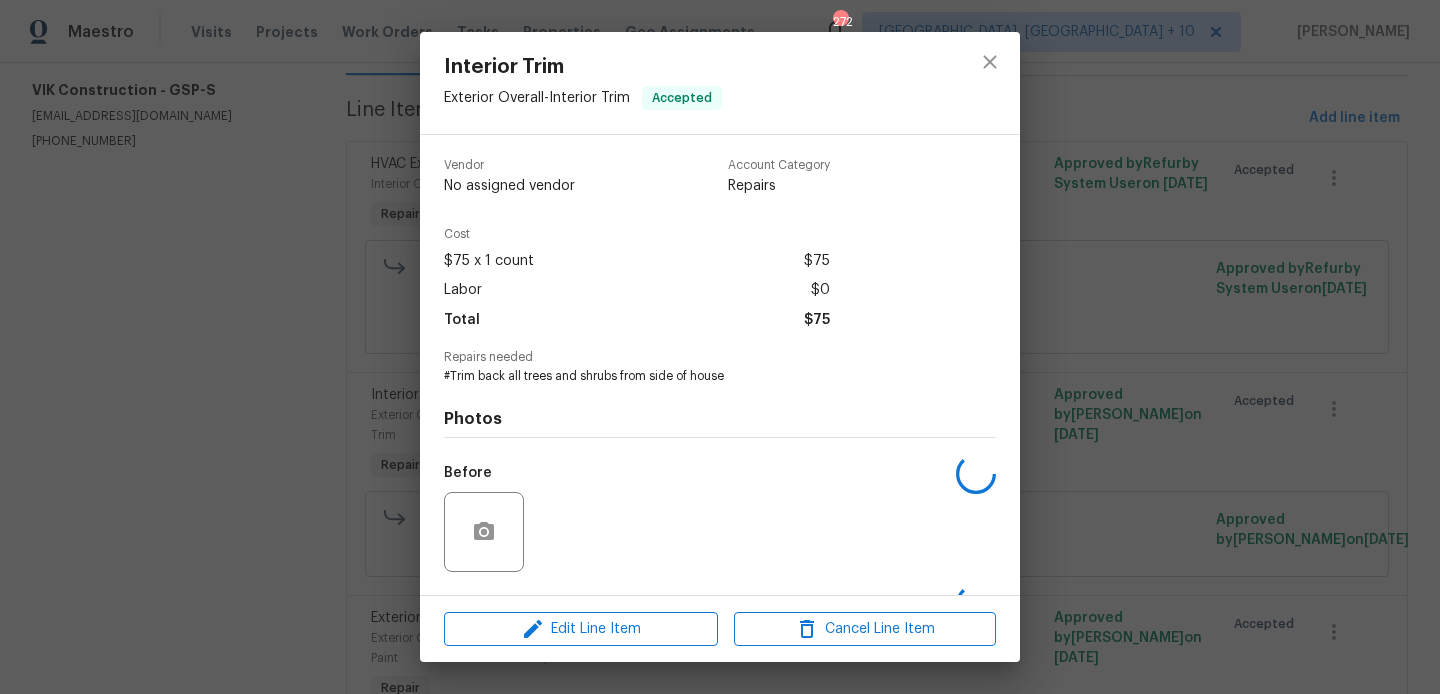 scroll, scrollTop: 127, scrollLeft: 0, axis: vertical 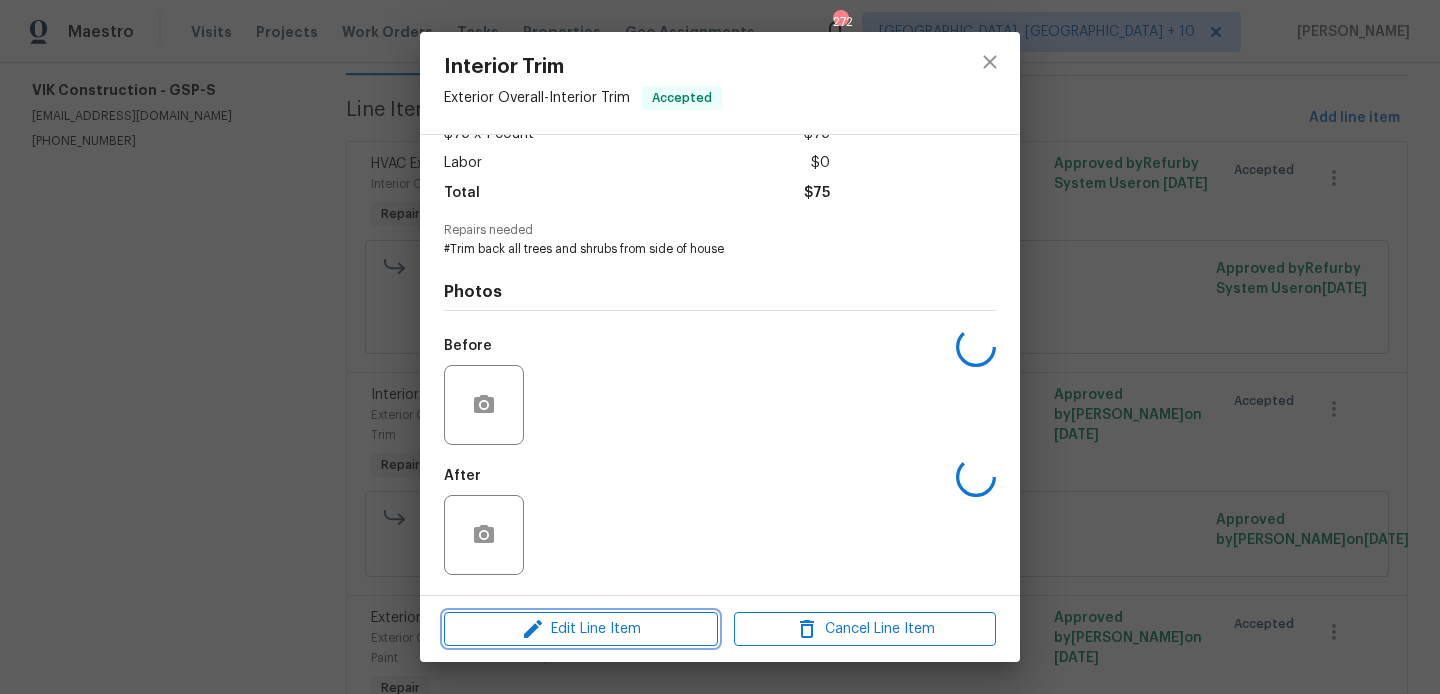 click on "Edit Line Item" at bounding box center [581, 629] 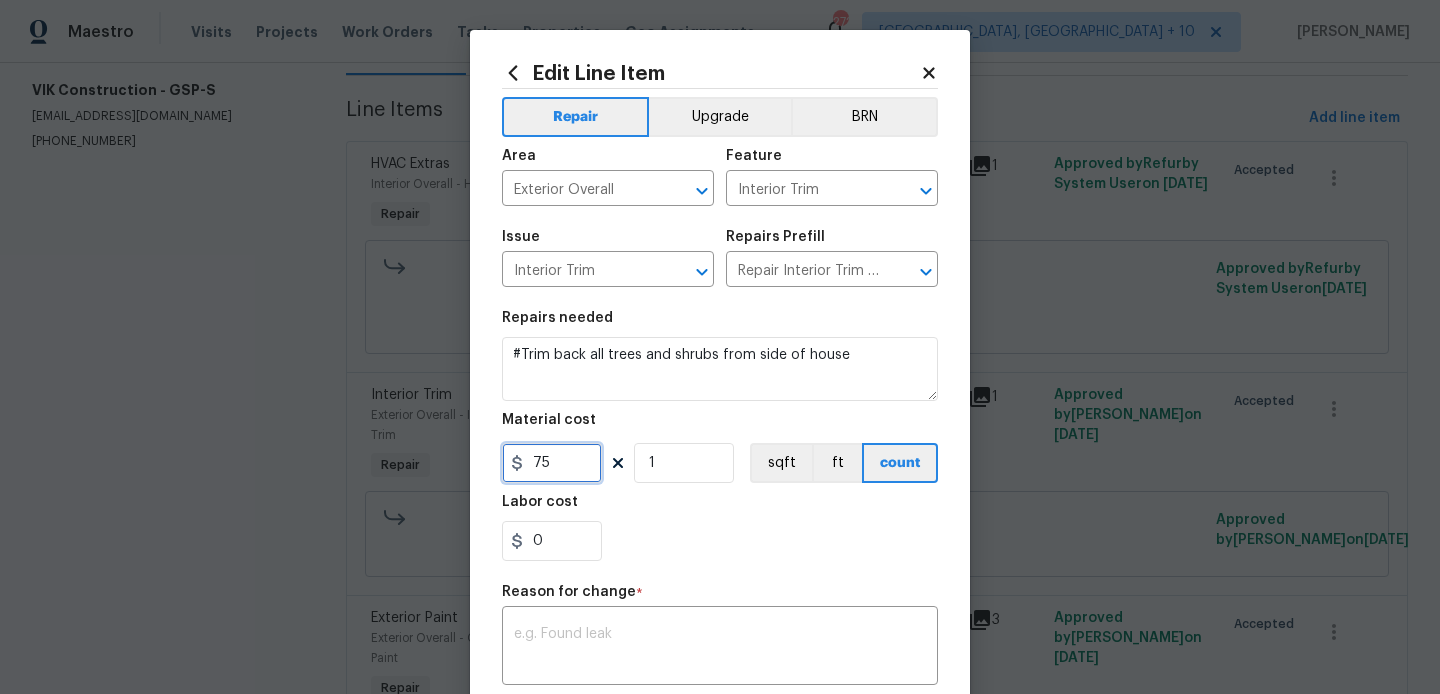 click on "75" at bounding box center [552, 463] 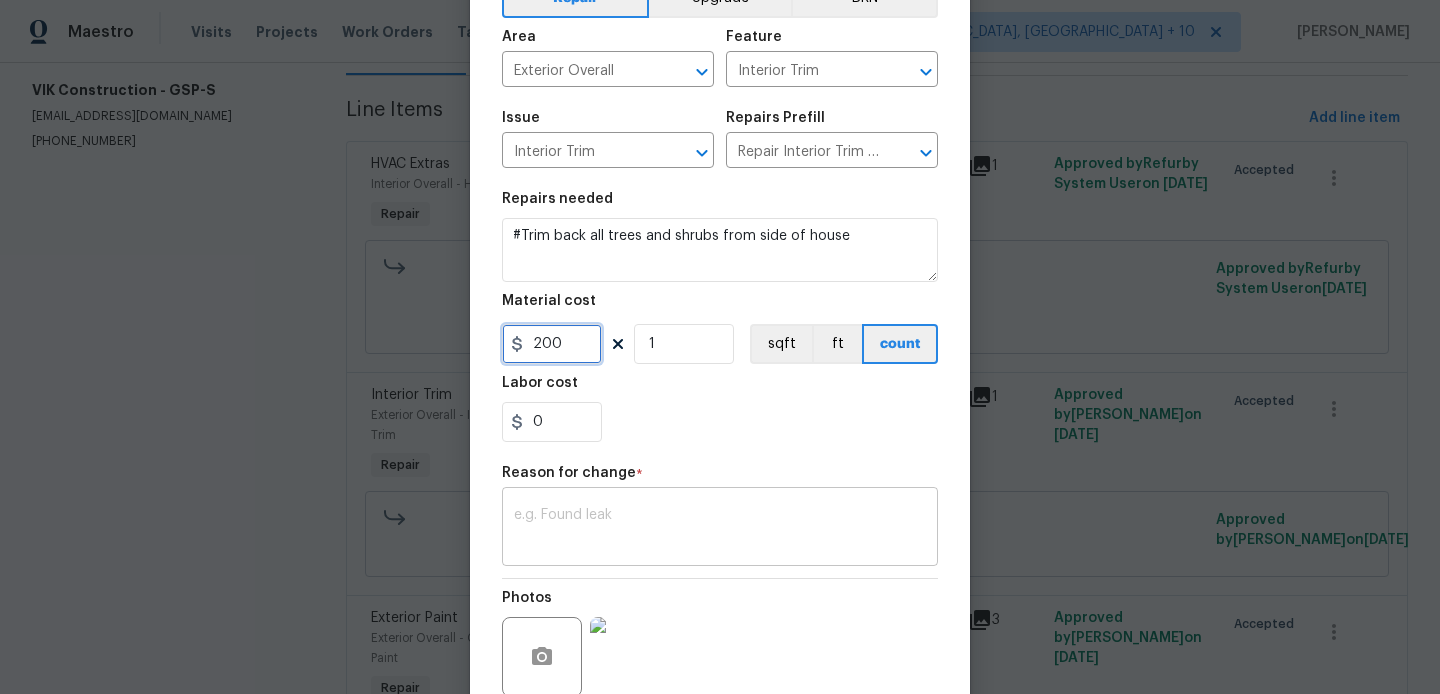 scroll, scrollTop: 121, scrollLeft: 0, axis: vertical 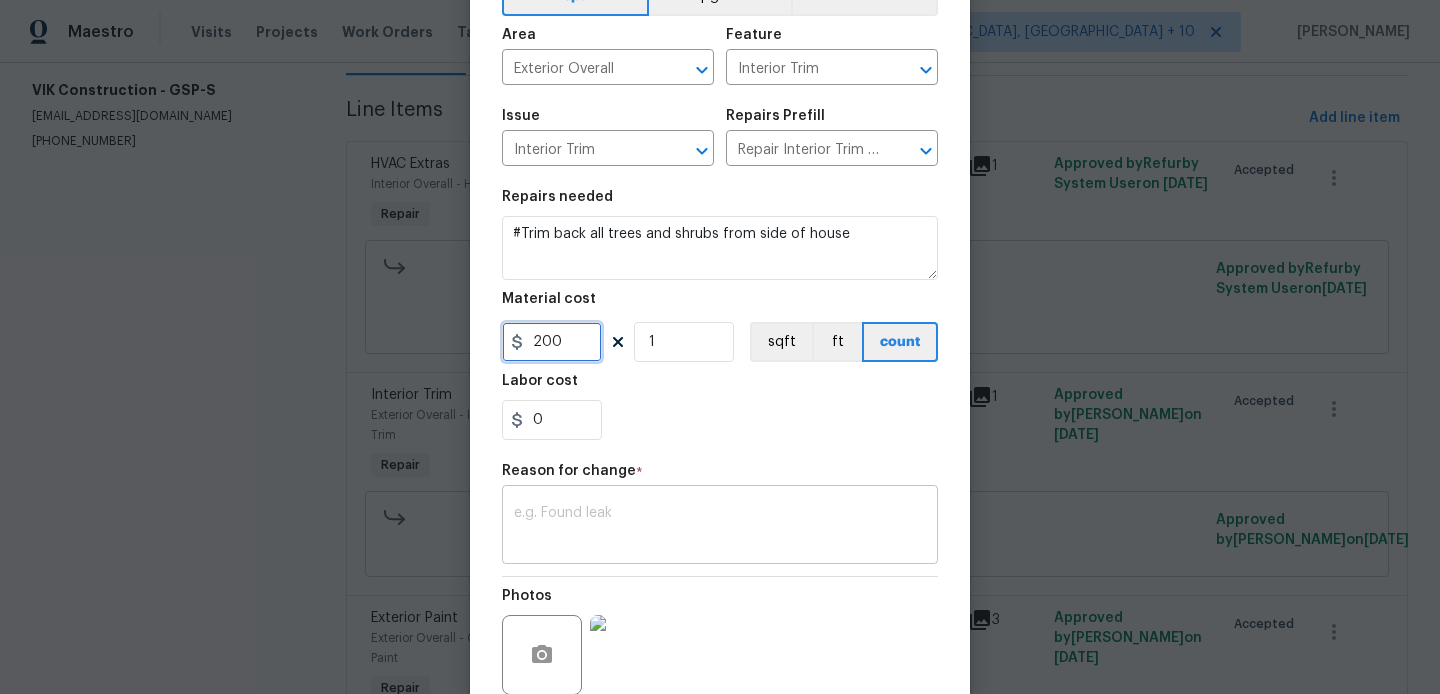 type on "200" 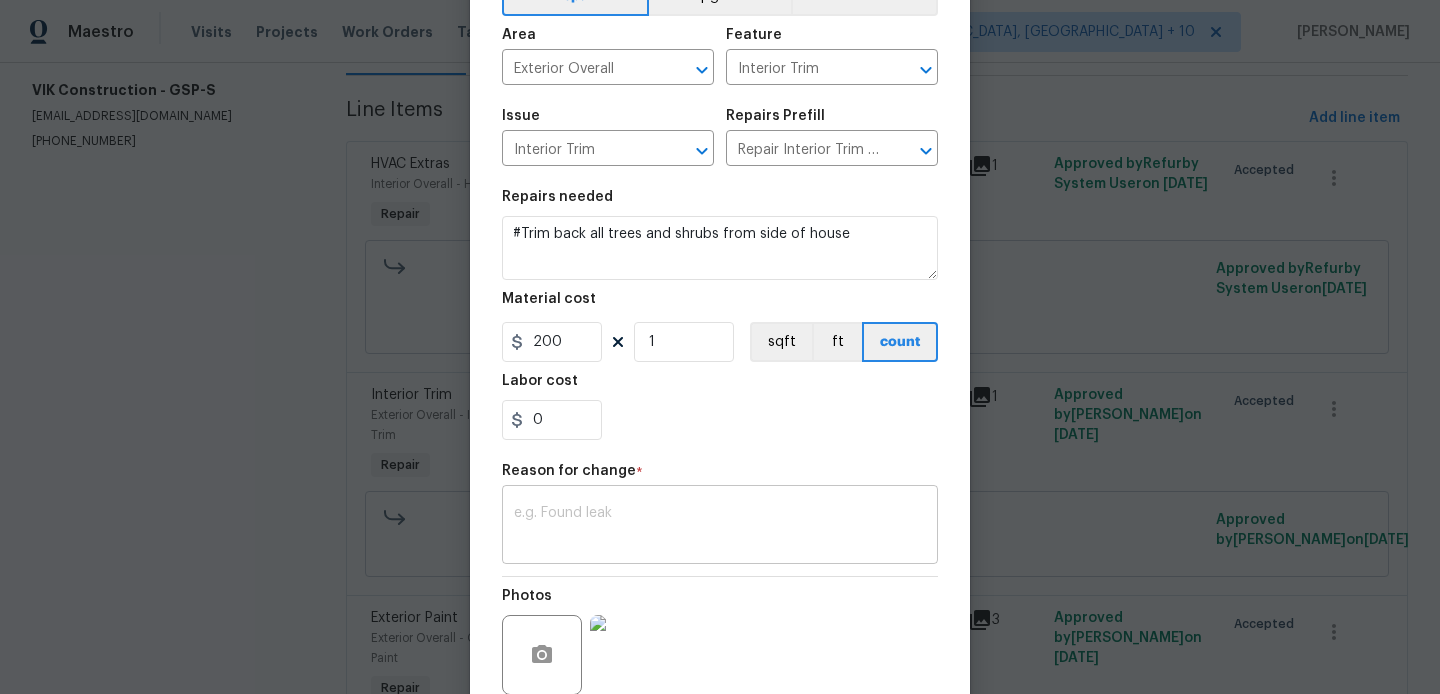 click at bounding box center [720, 527] 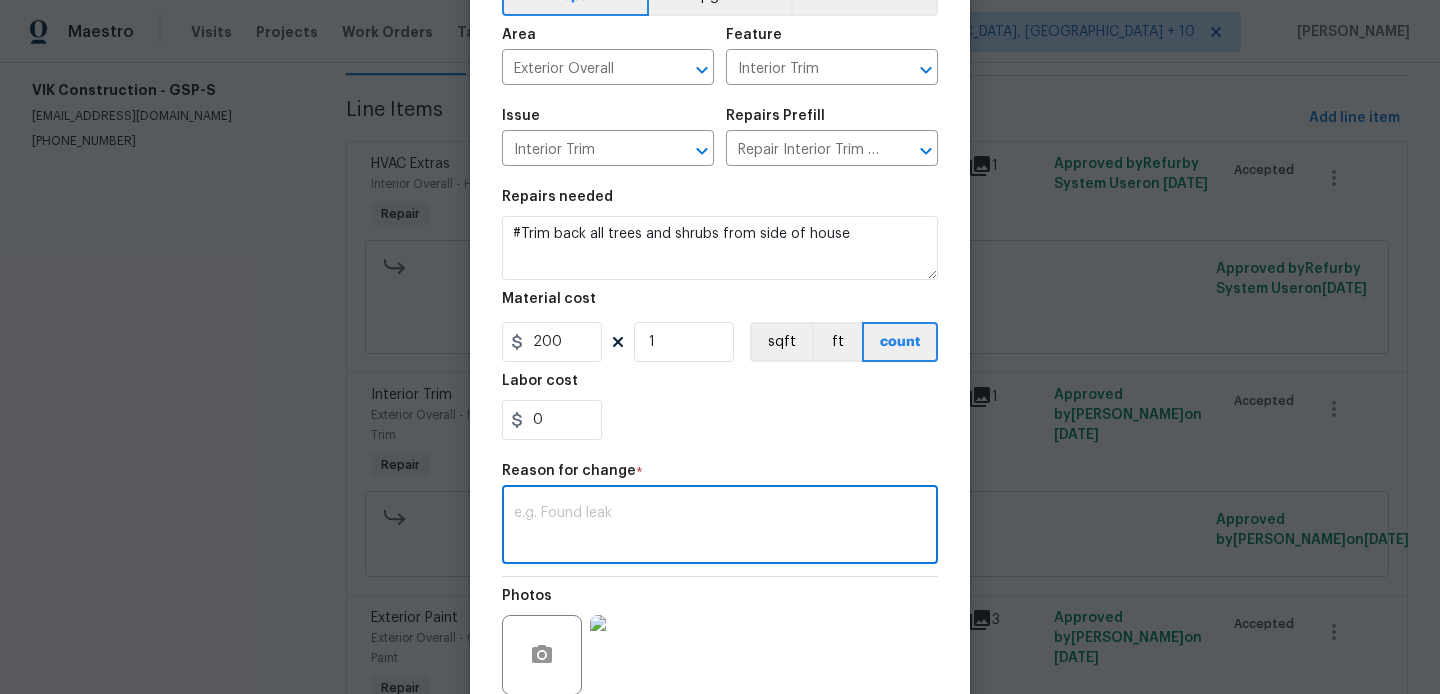 paste on "(BA) Updated cost per BR team approval." 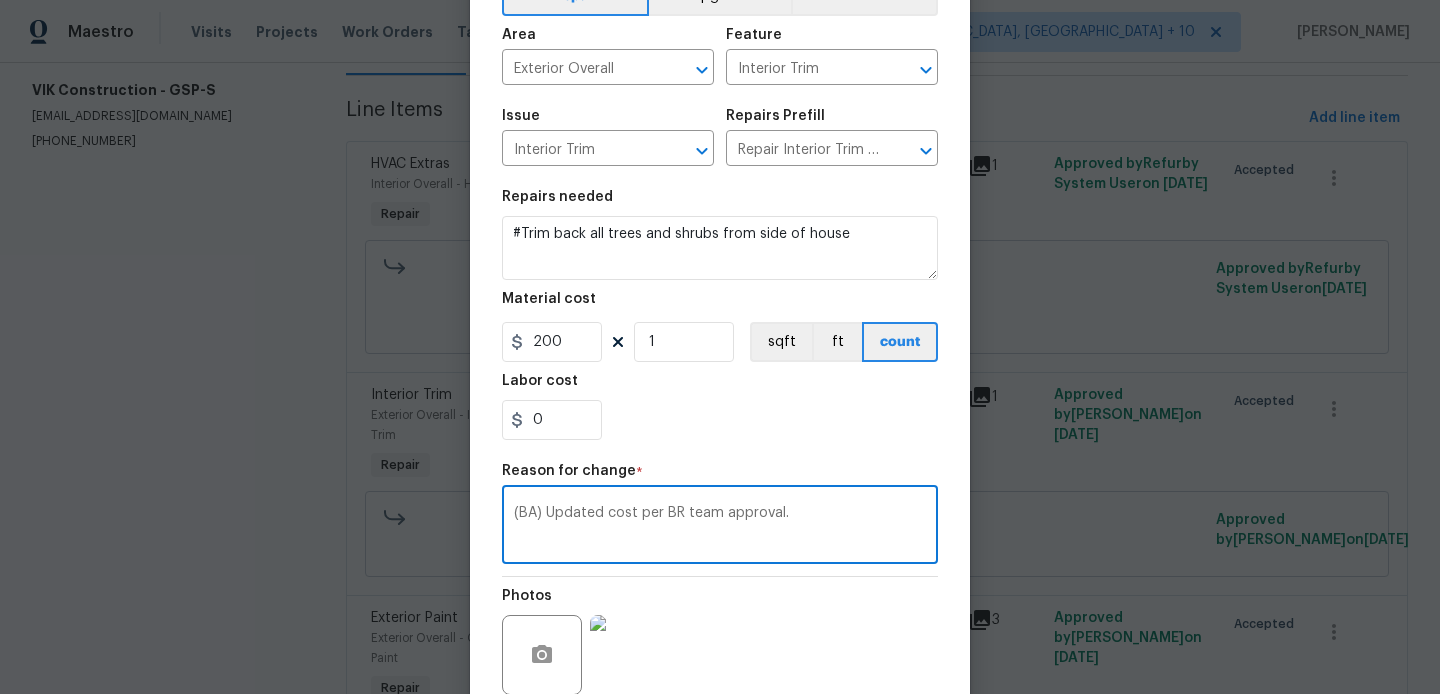 scroll, scrollTop: 292, scrollLeft: 0, axis: vertical 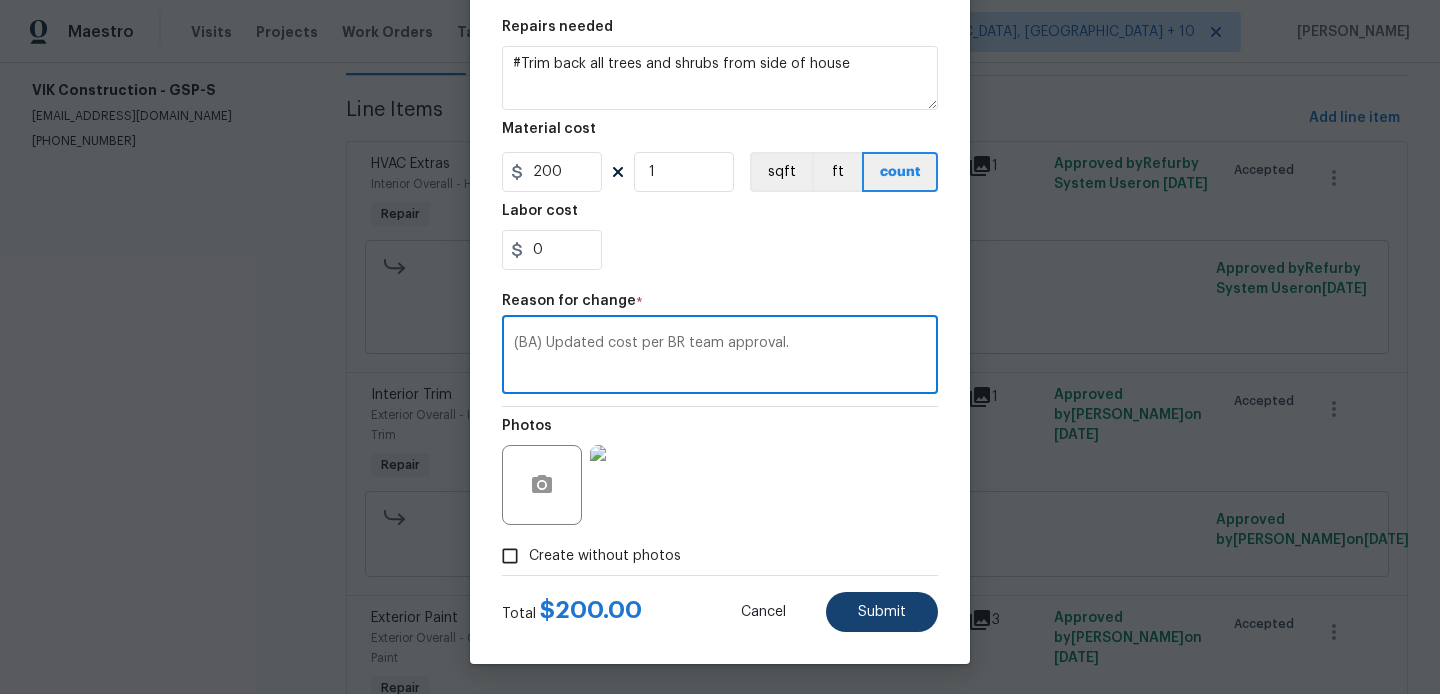 type on "(BA) Updated cost per BR team approval." 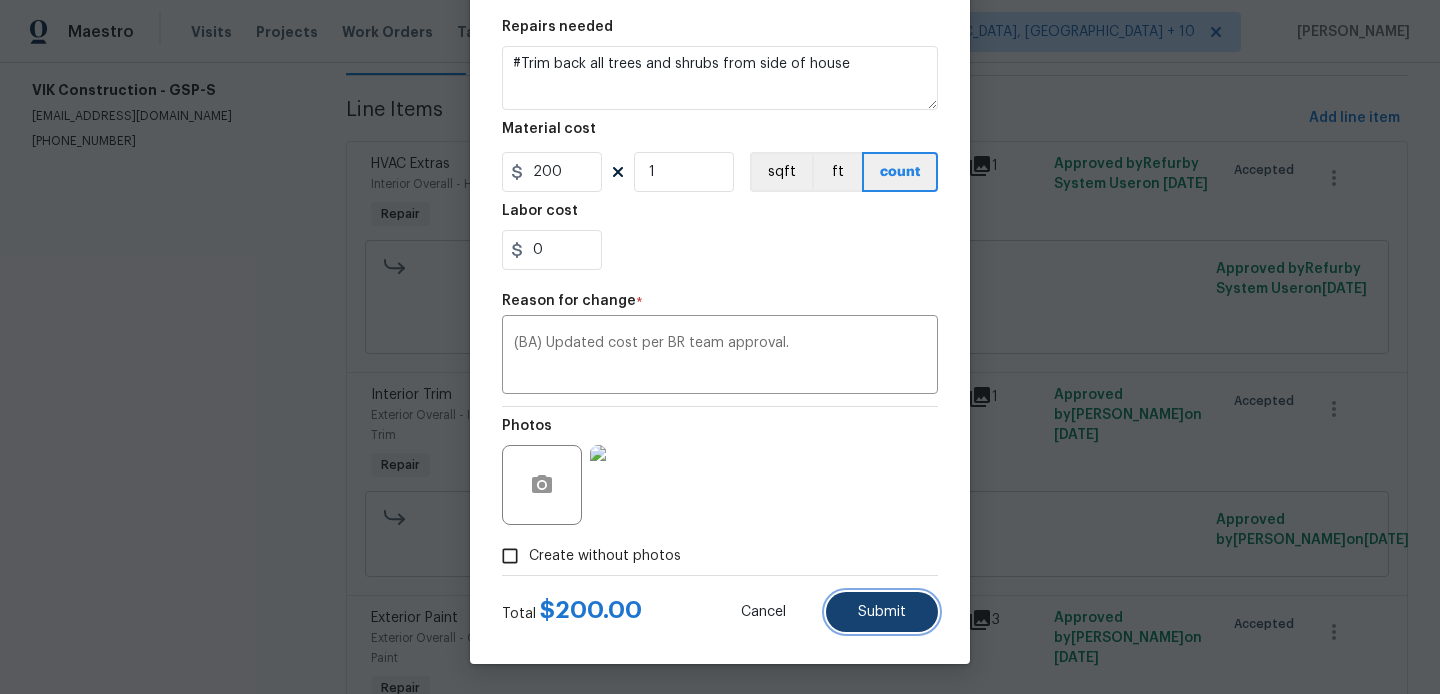 click on "Submit" at bounding box center [882, 612] 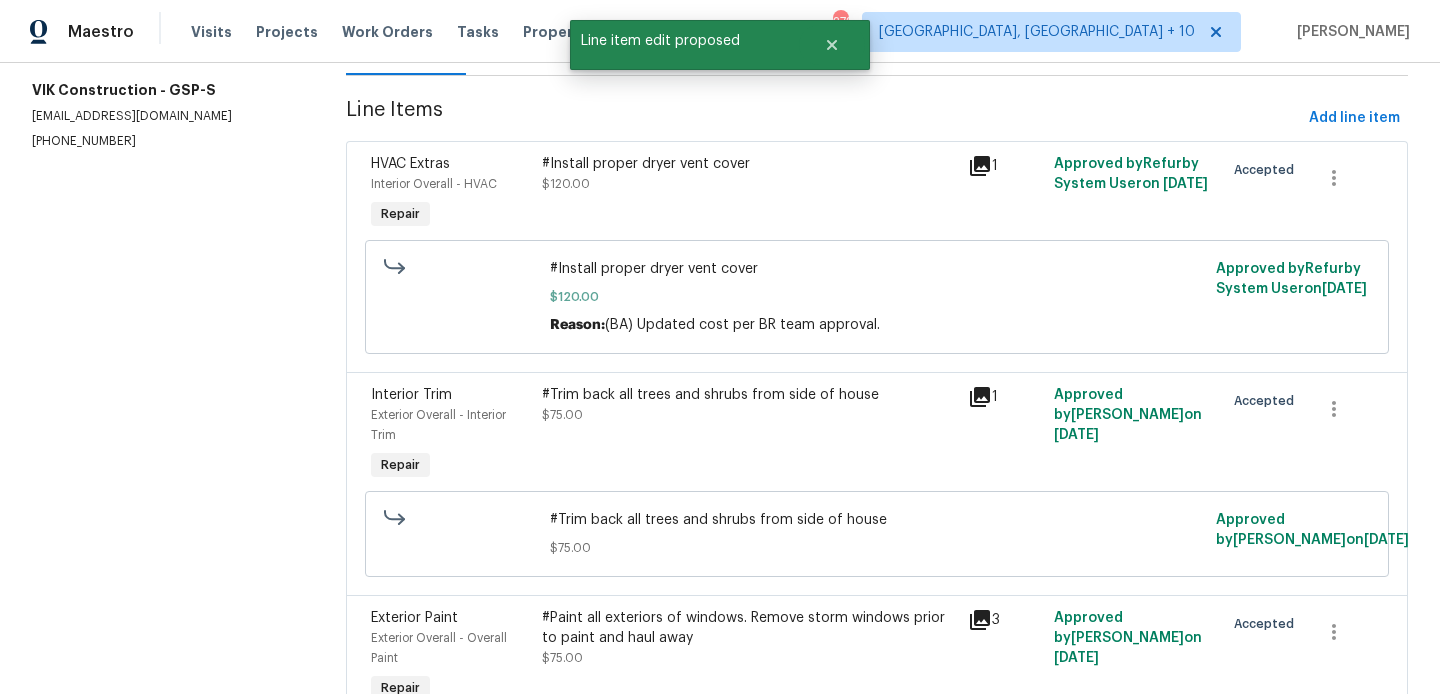 scroll, scrollTop: 0, scrollLeft: 0, axis: both 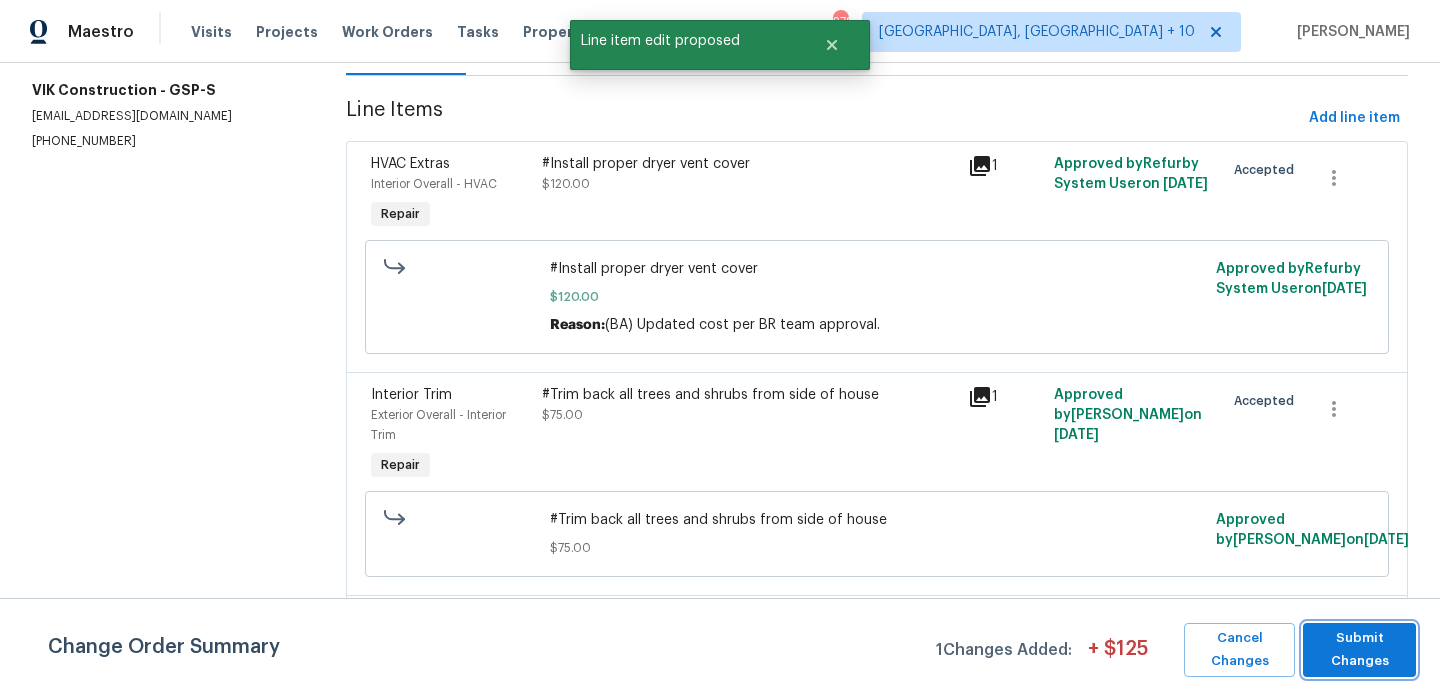 click on "Submit Changes" at bounding box center [1359, 650] 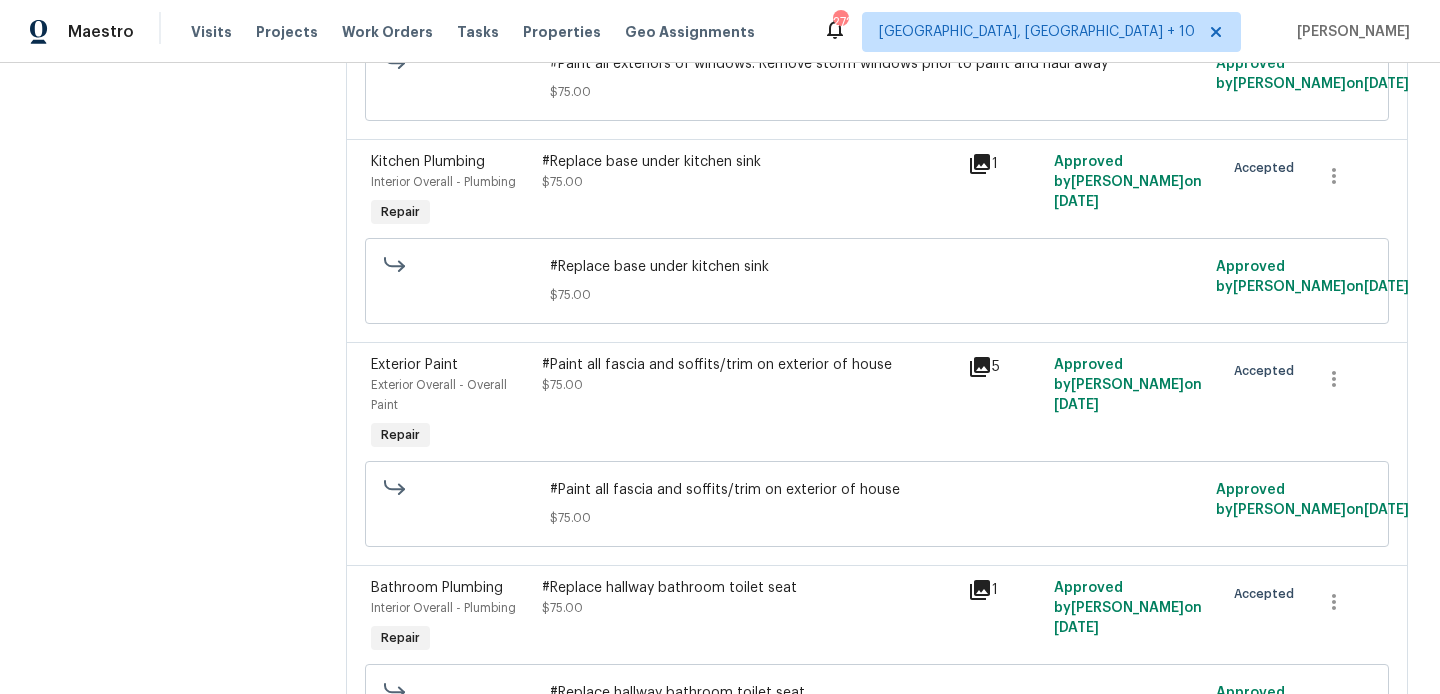 scroll, scrollTop: 1085, scrollLeft: 0, axis: vertical 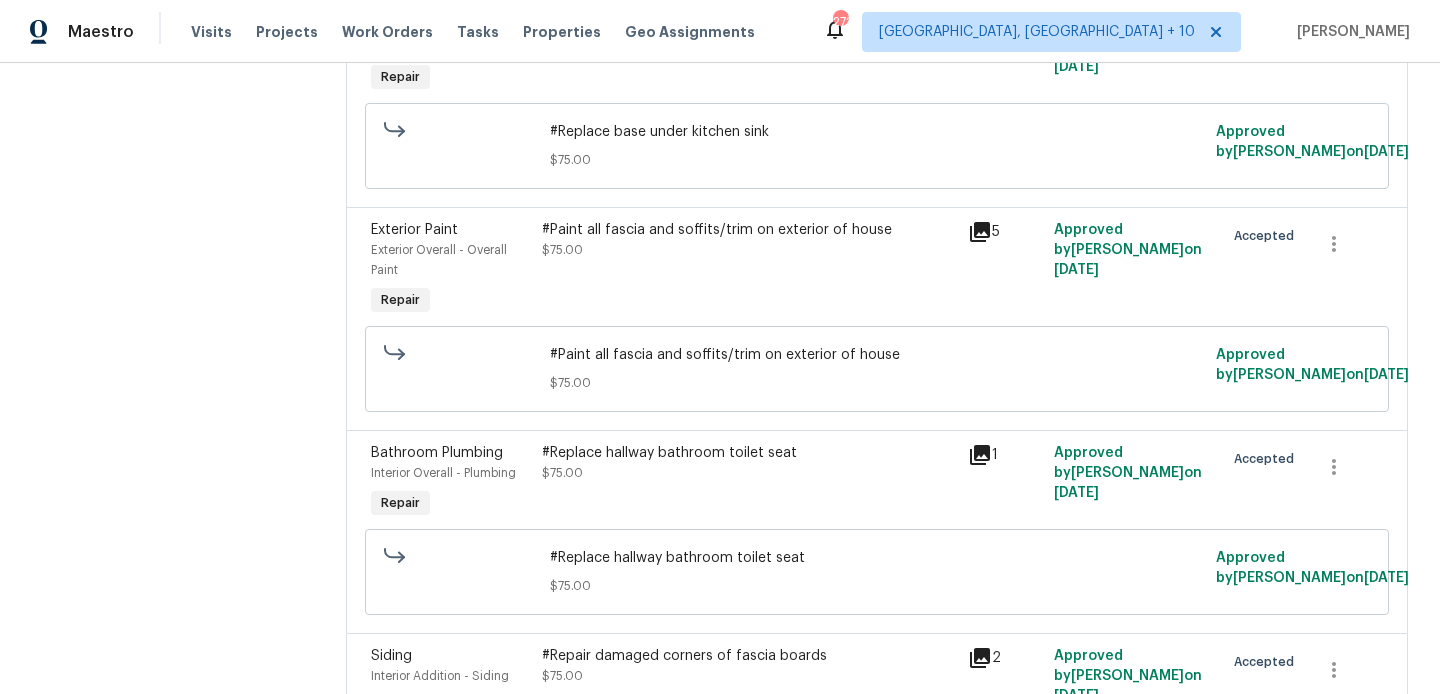 click on "#Replace hallway bathroom toilet seat $75.00" at bounding box center [749, 463] 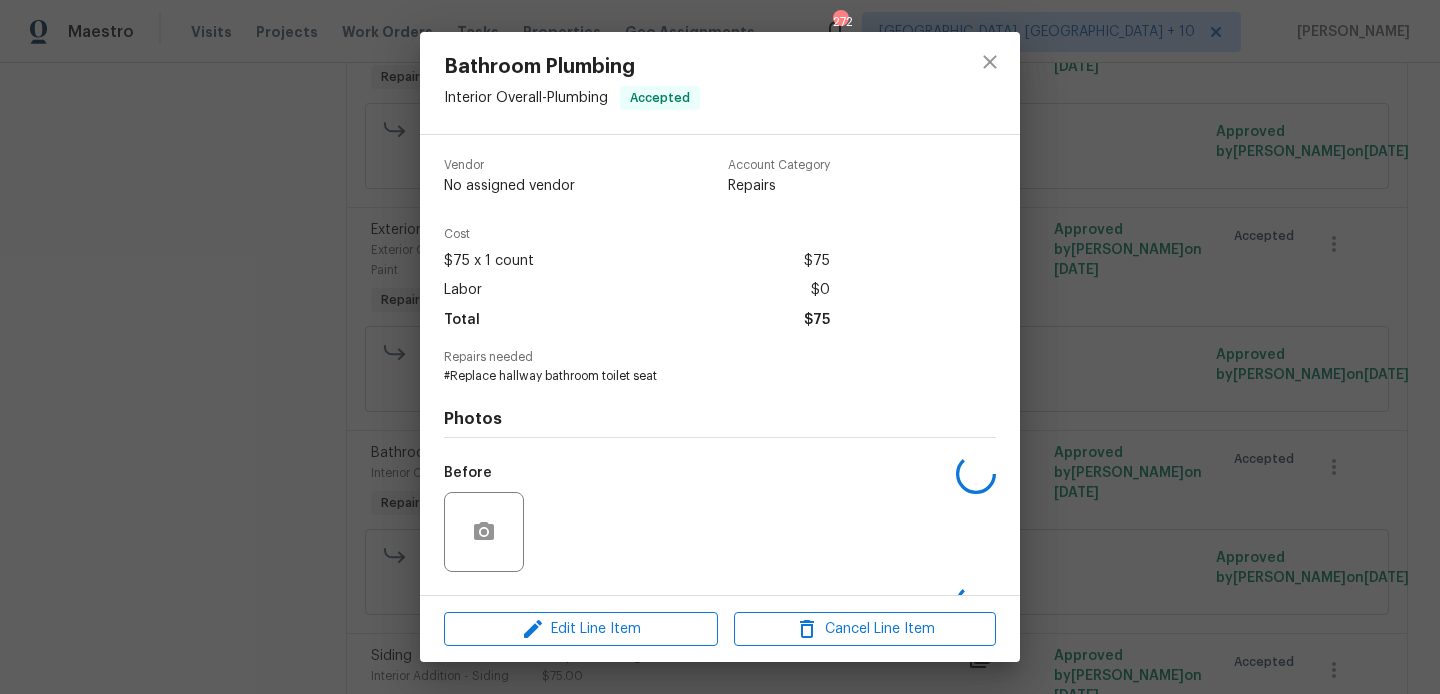 scroll, scrollTop: 127, scrollLeft: 0, axis: vertical 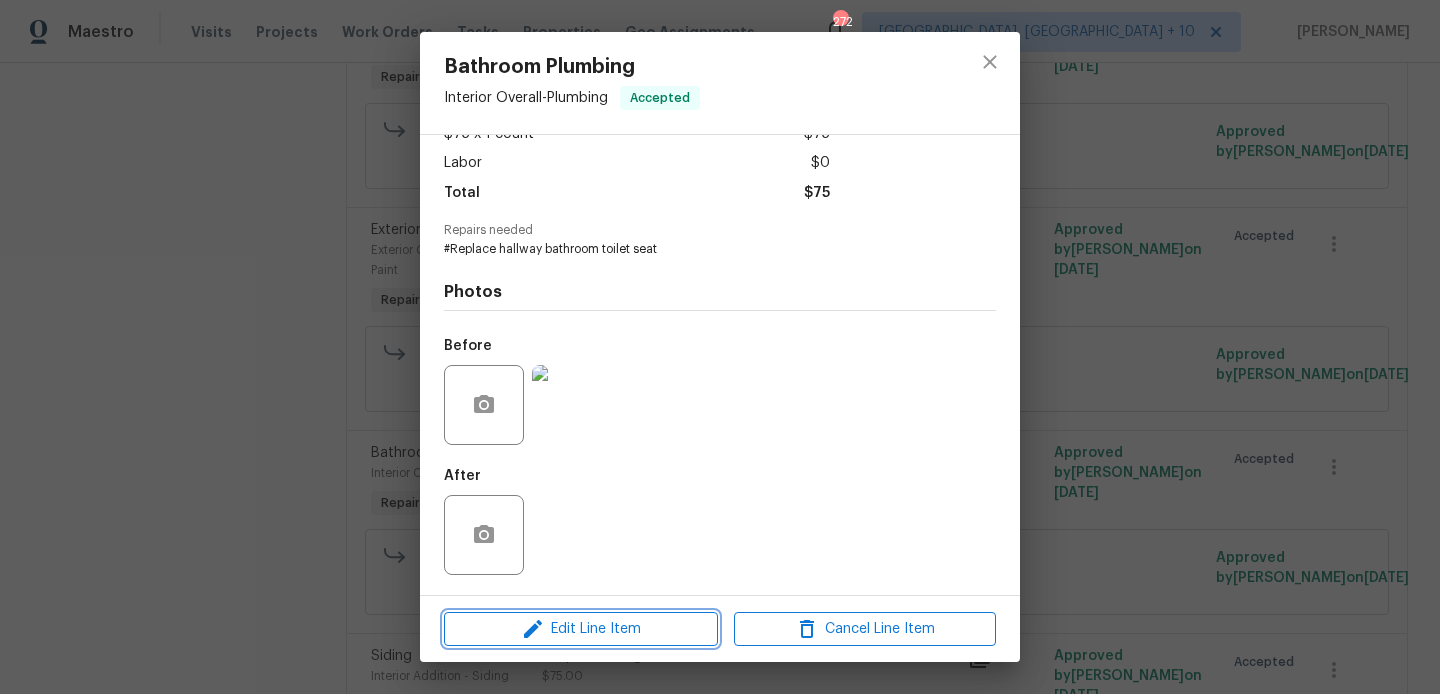 click on "Edit Line Item" at bounding box center [581, 629] 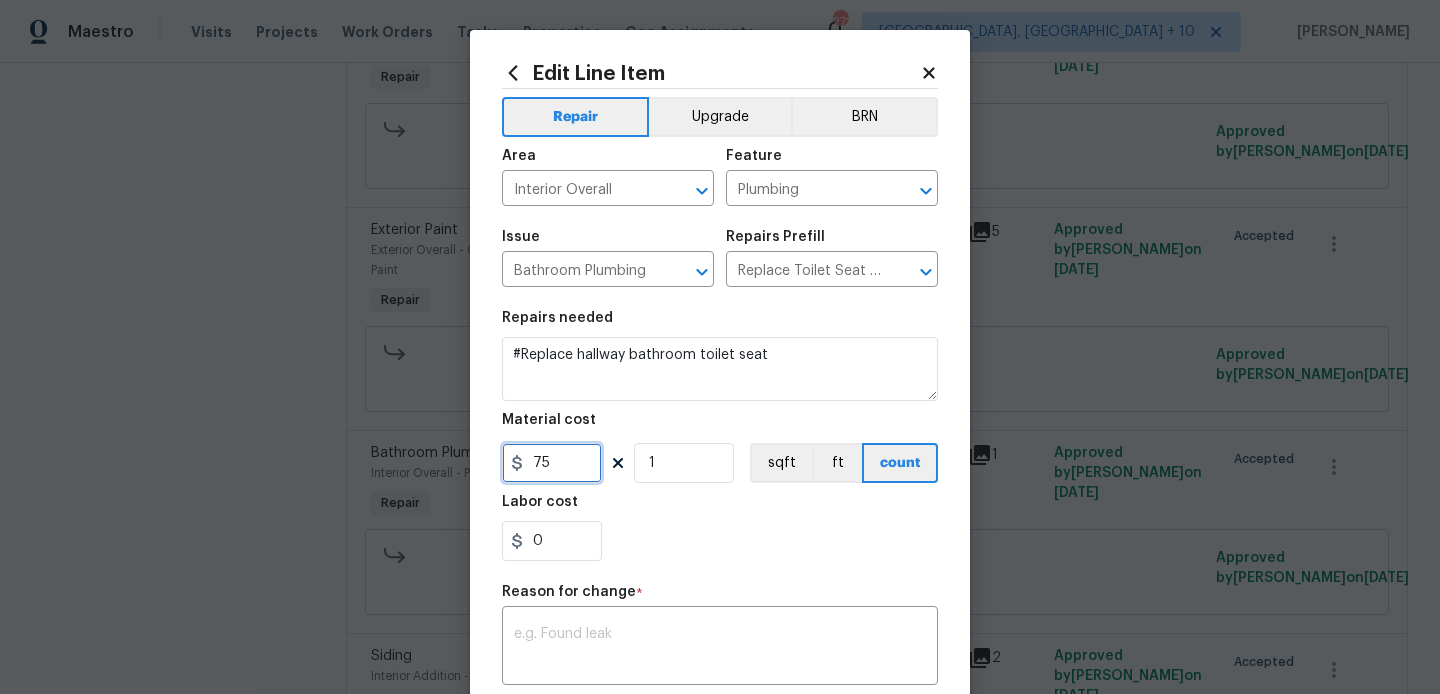 click on "75" at bounding box center [552, 463] 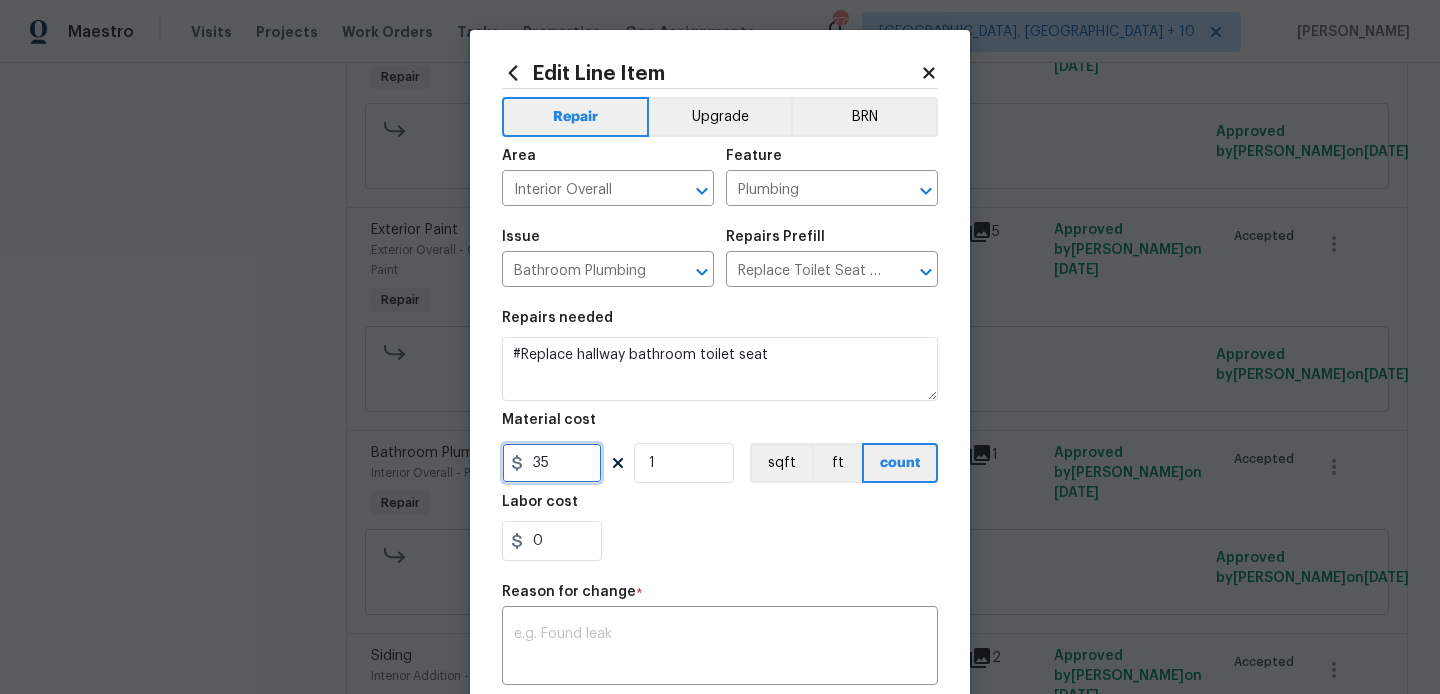 type on "35" 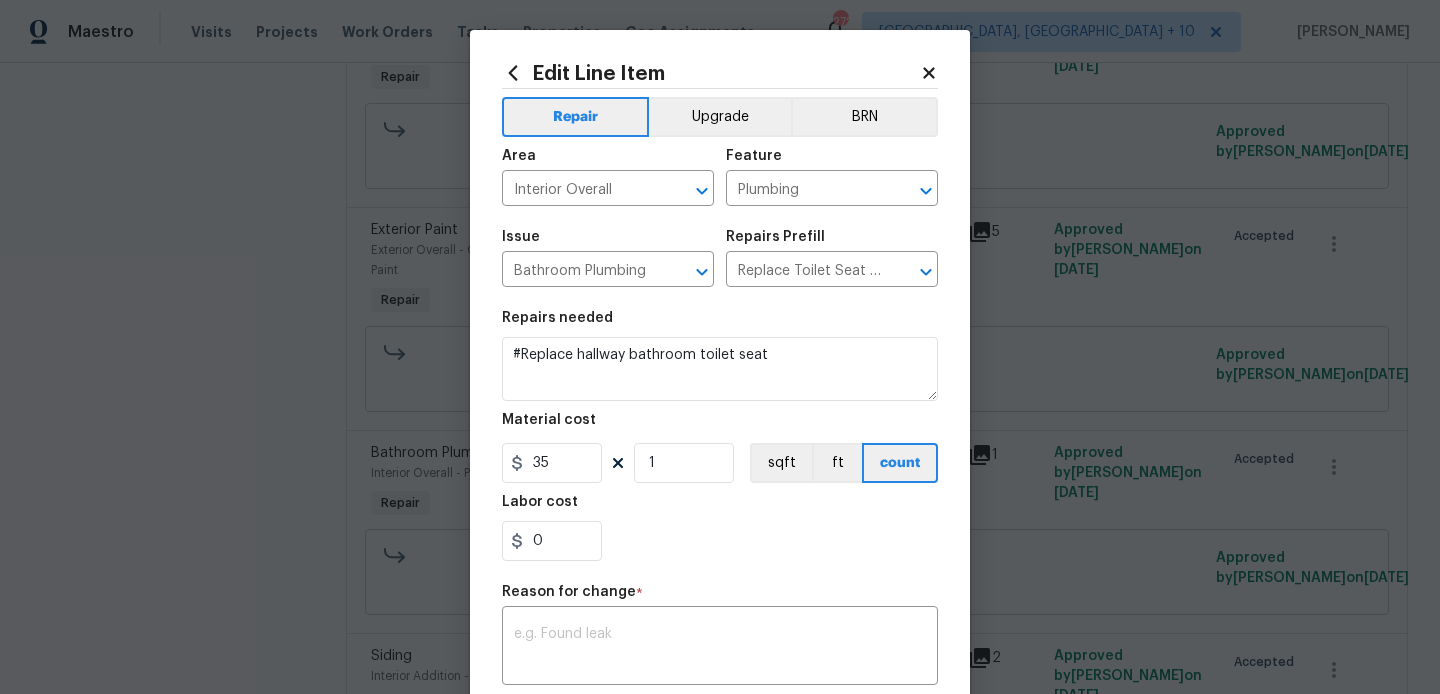 click on "Repairs needed #Replace hallway bathroom toilet seat Material cost 35 1 sqft ft count Labor cost 0" at bounding box center (720, 436) 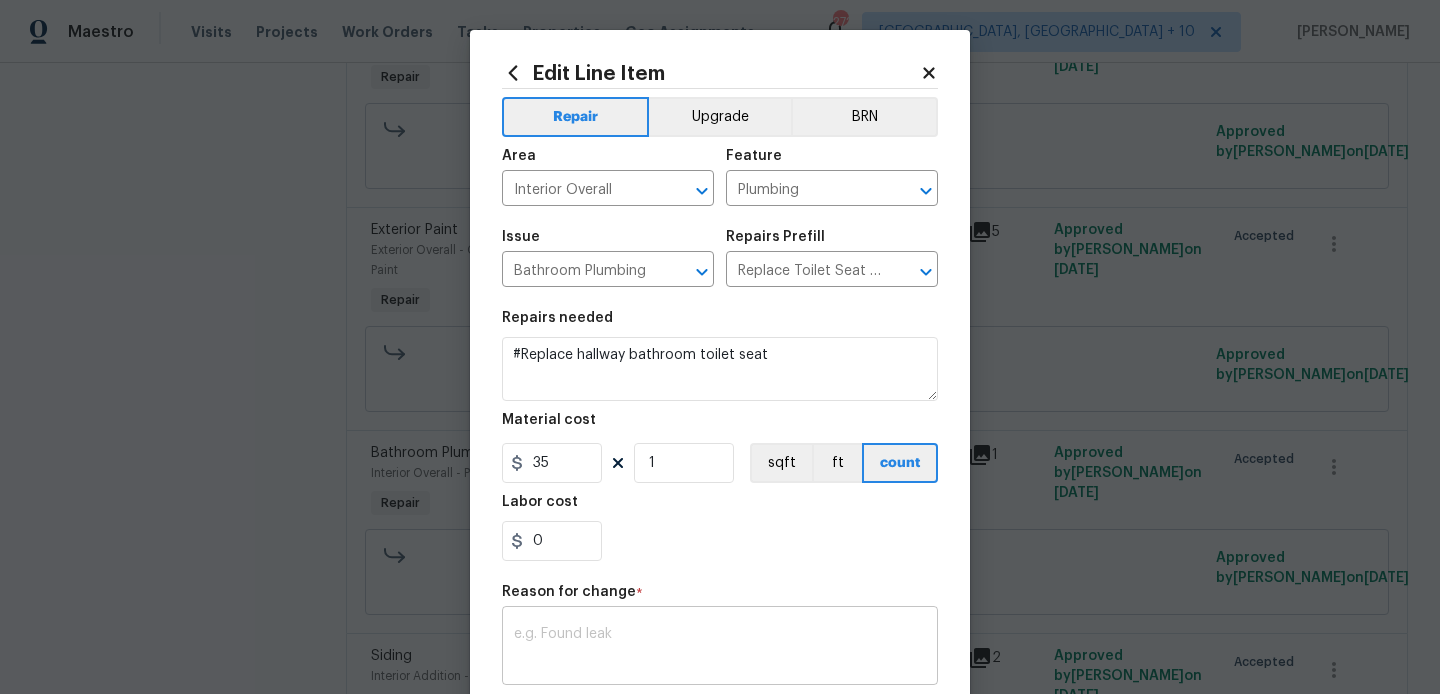 click on "x ​" at bounding box center [720, 648] 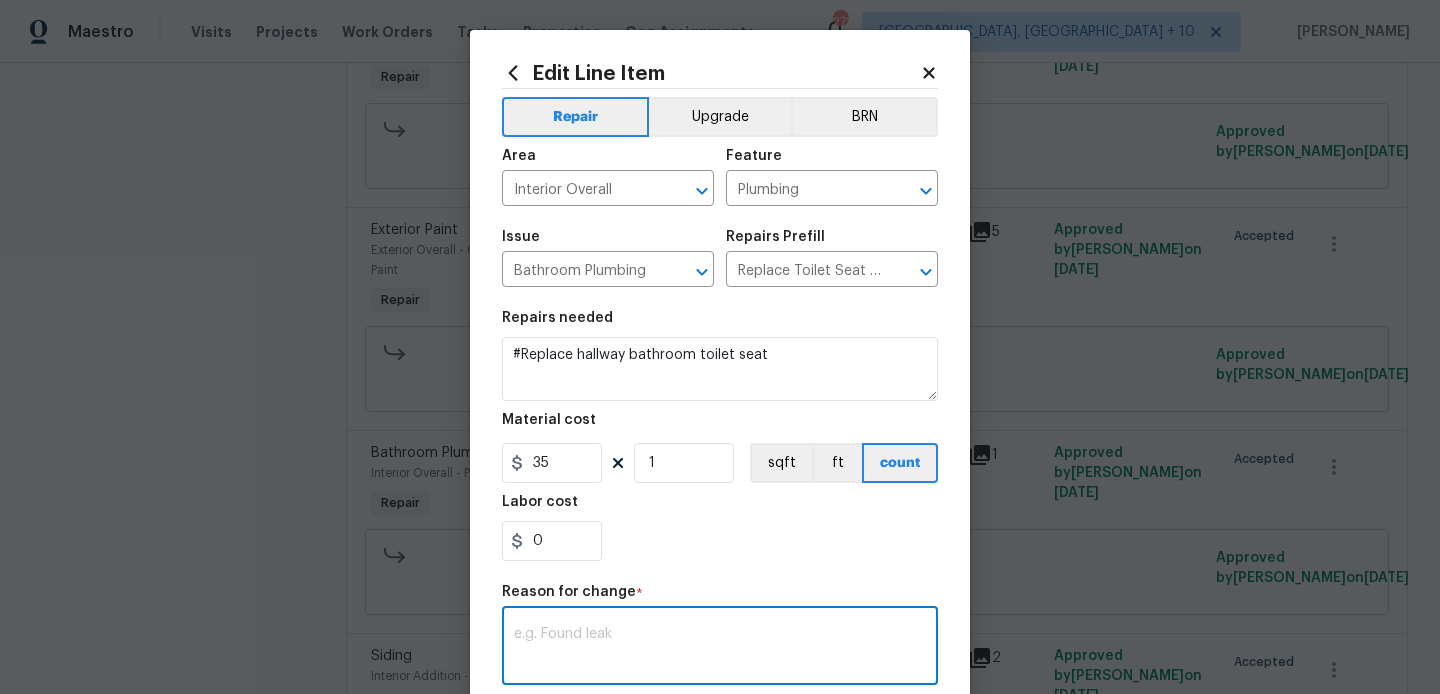 paste on "(BA) Updated cost per BR team approval." 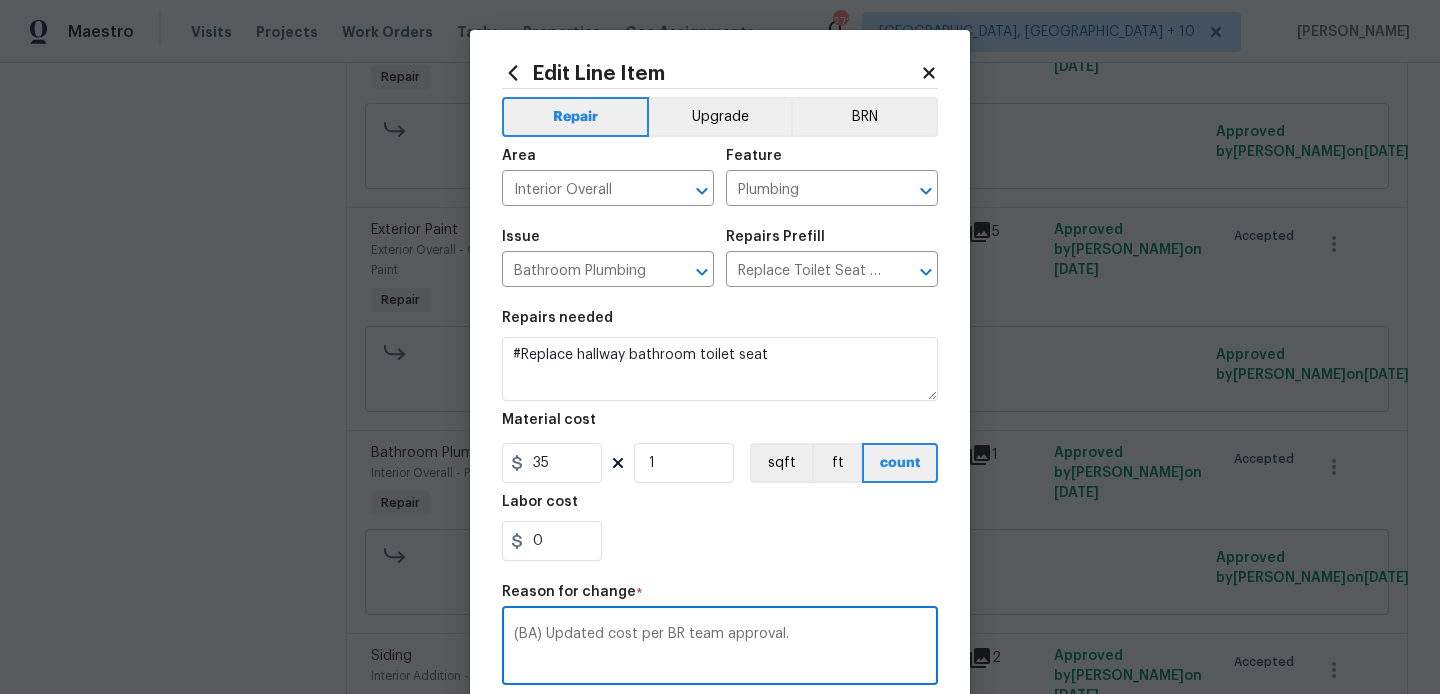 scroll, scrollTop: 292, scrollLeft: 0, axis: vertical 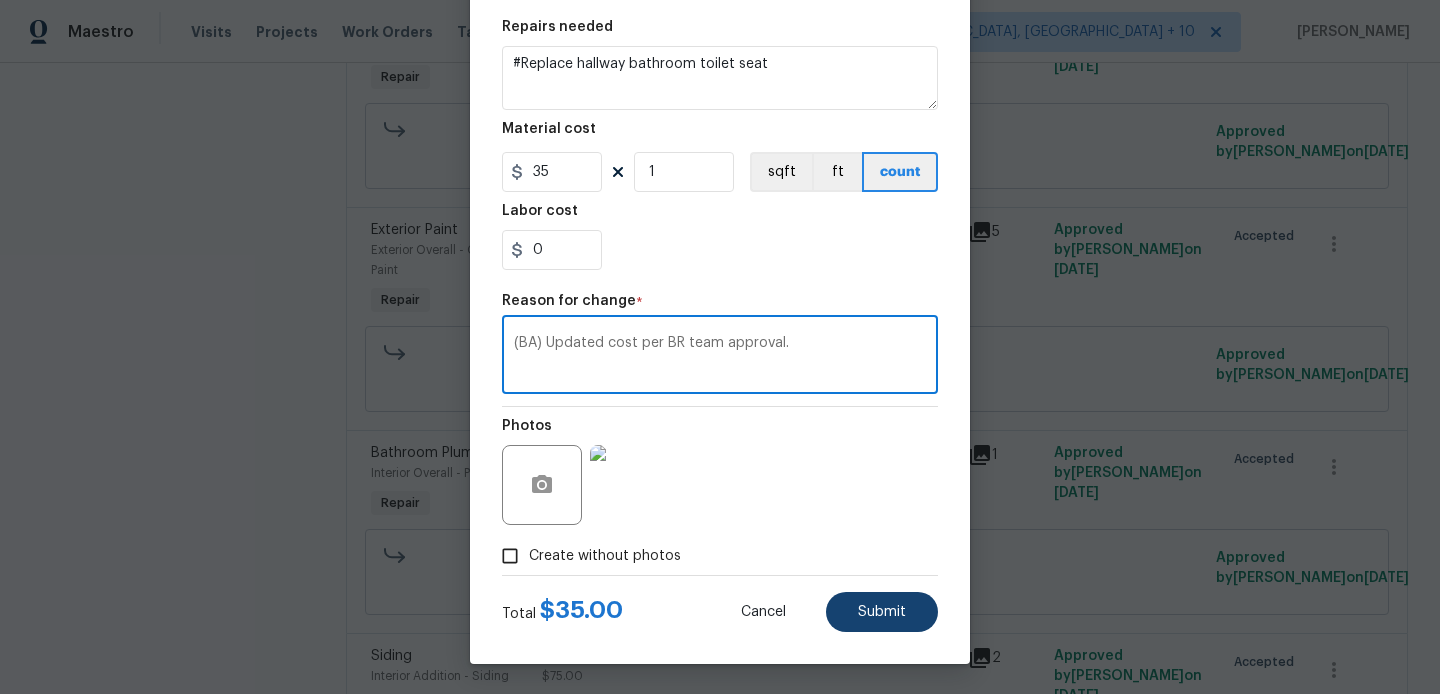type on "(BA) Updated cost per BR team approval." 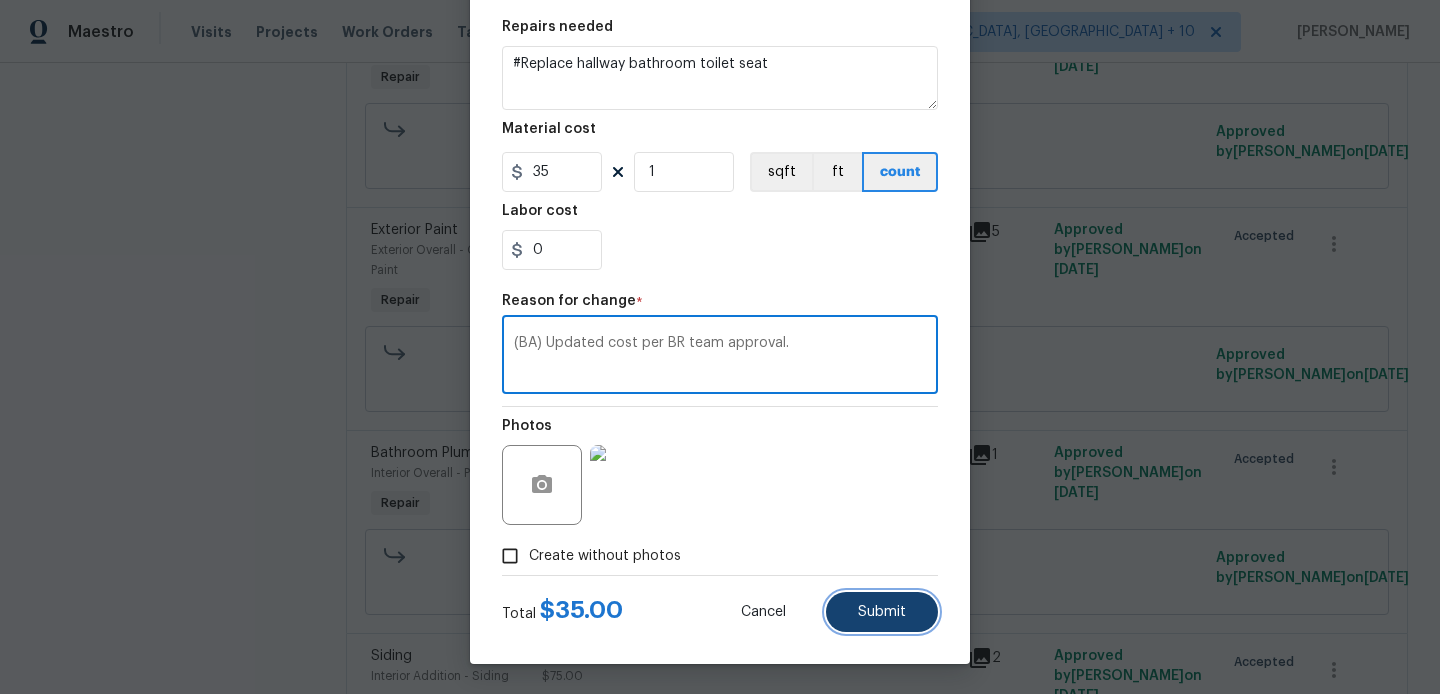 click on "Submit" at bounding box center [882, 612] 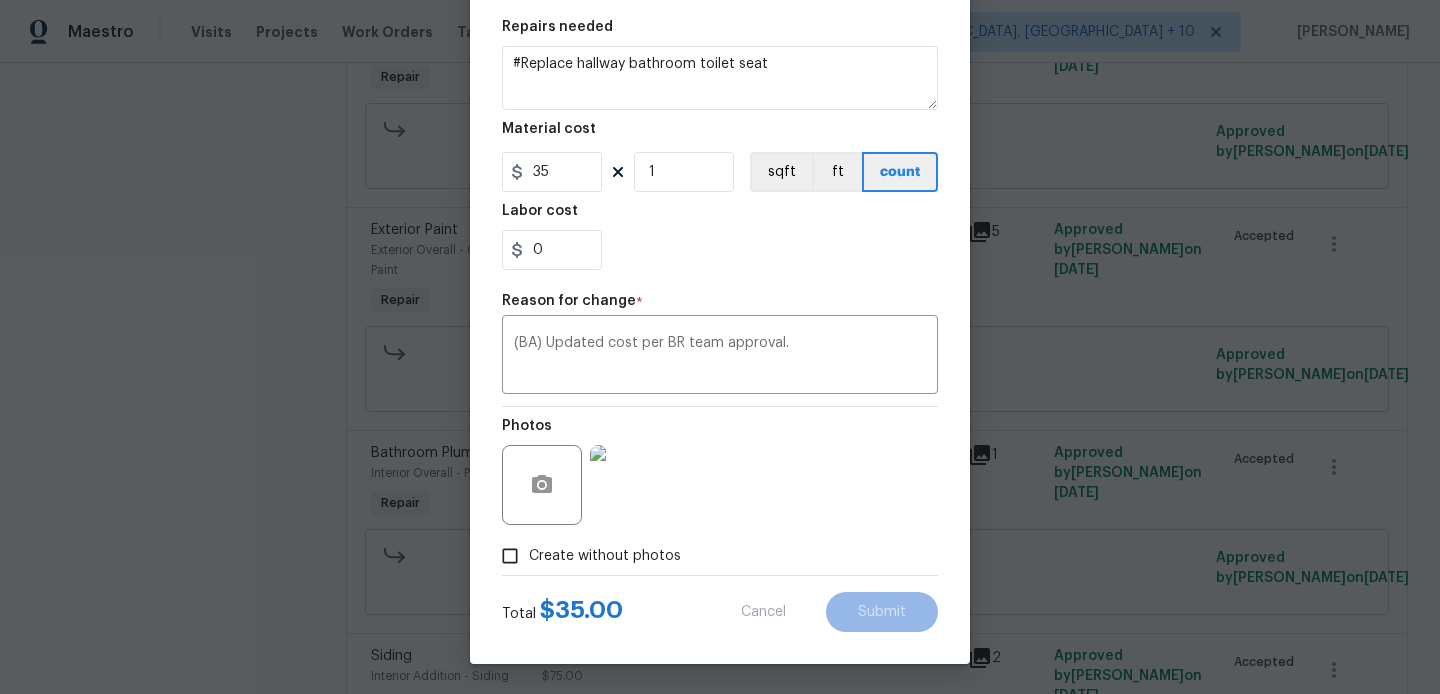 type on "75" 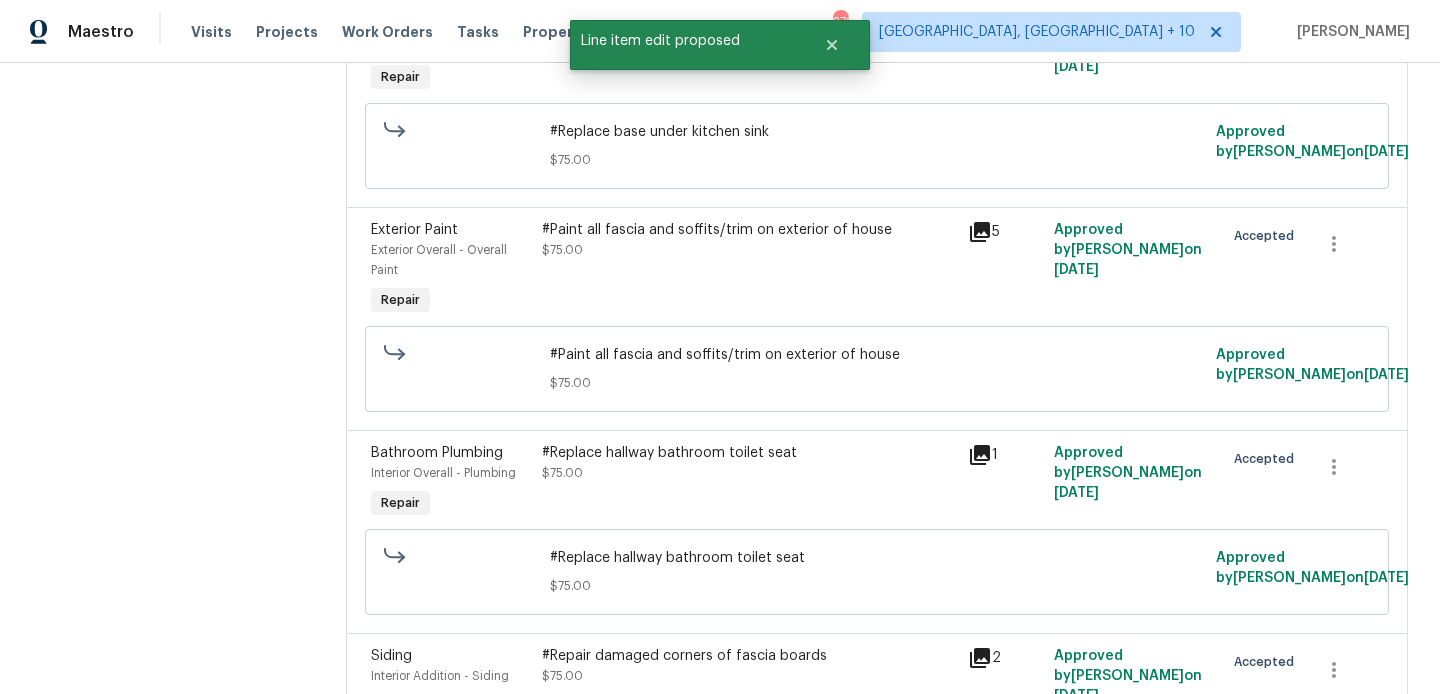 scroll, scrollTop: 0, scrollLeft: 0, axis: both 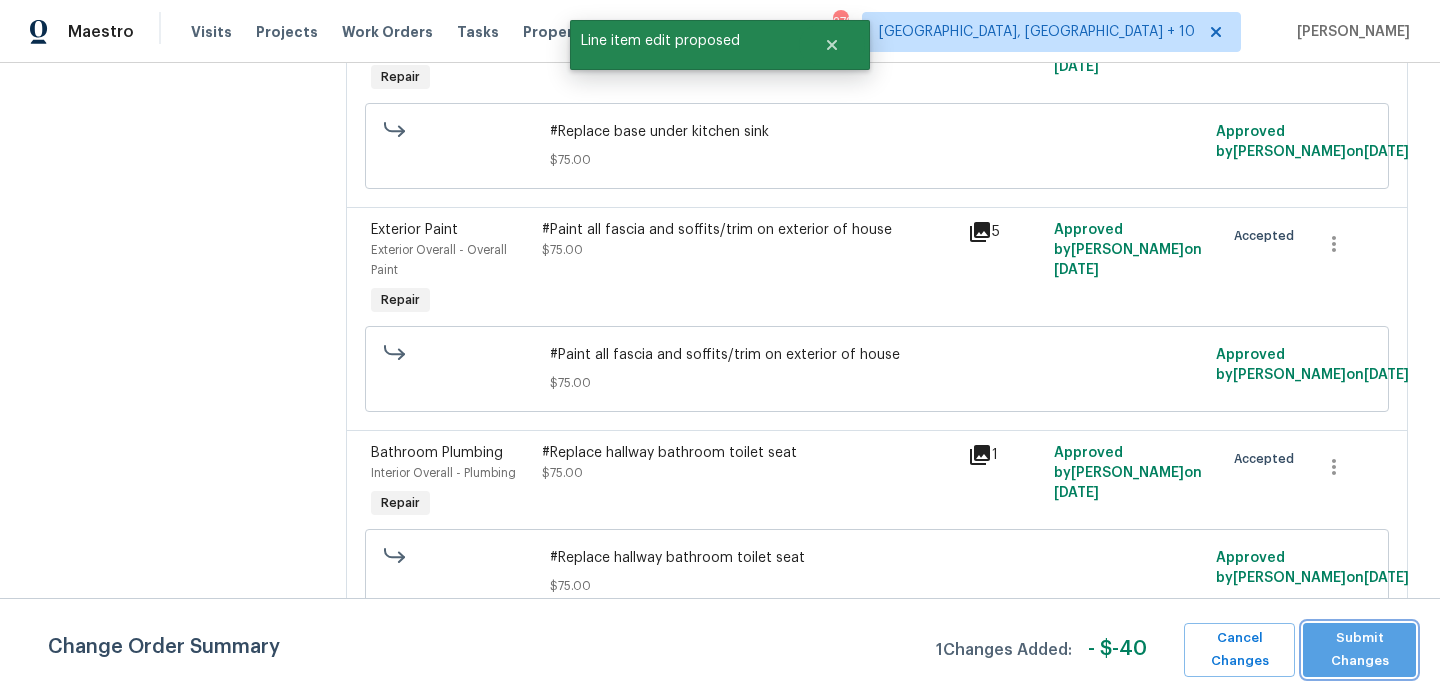 click on "Submit Changes" at bounding box center (1359, 650) 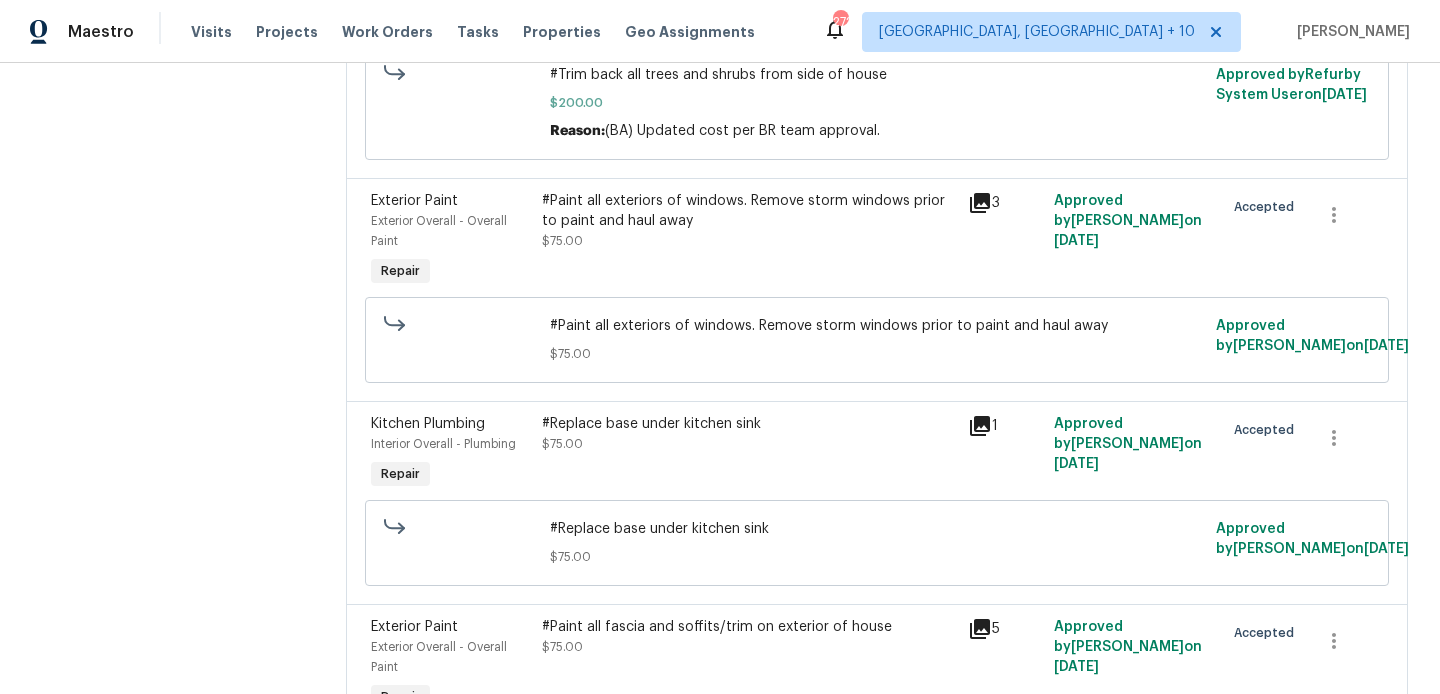 scroll, scrollTop: 688, scrollLeft: 0, axis: vertical 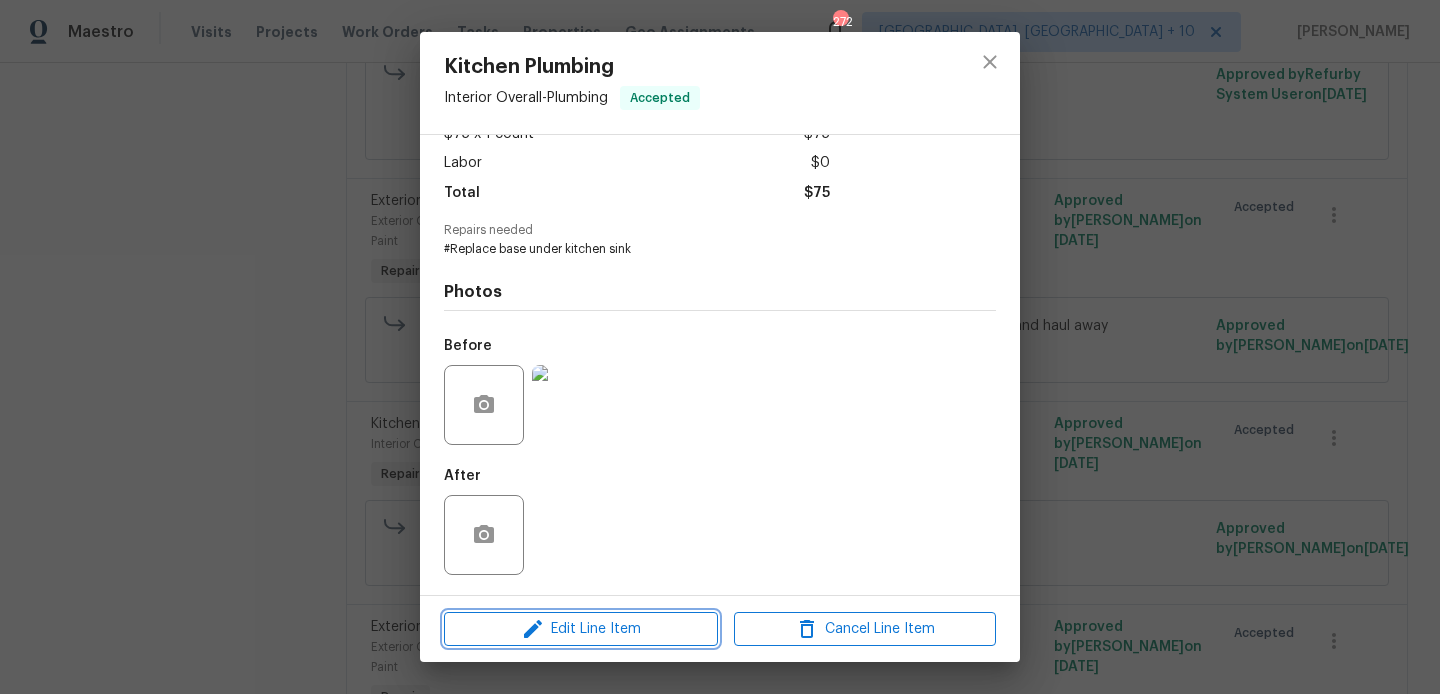 click on "Edit Line Item" at bounding box center (581, 629) 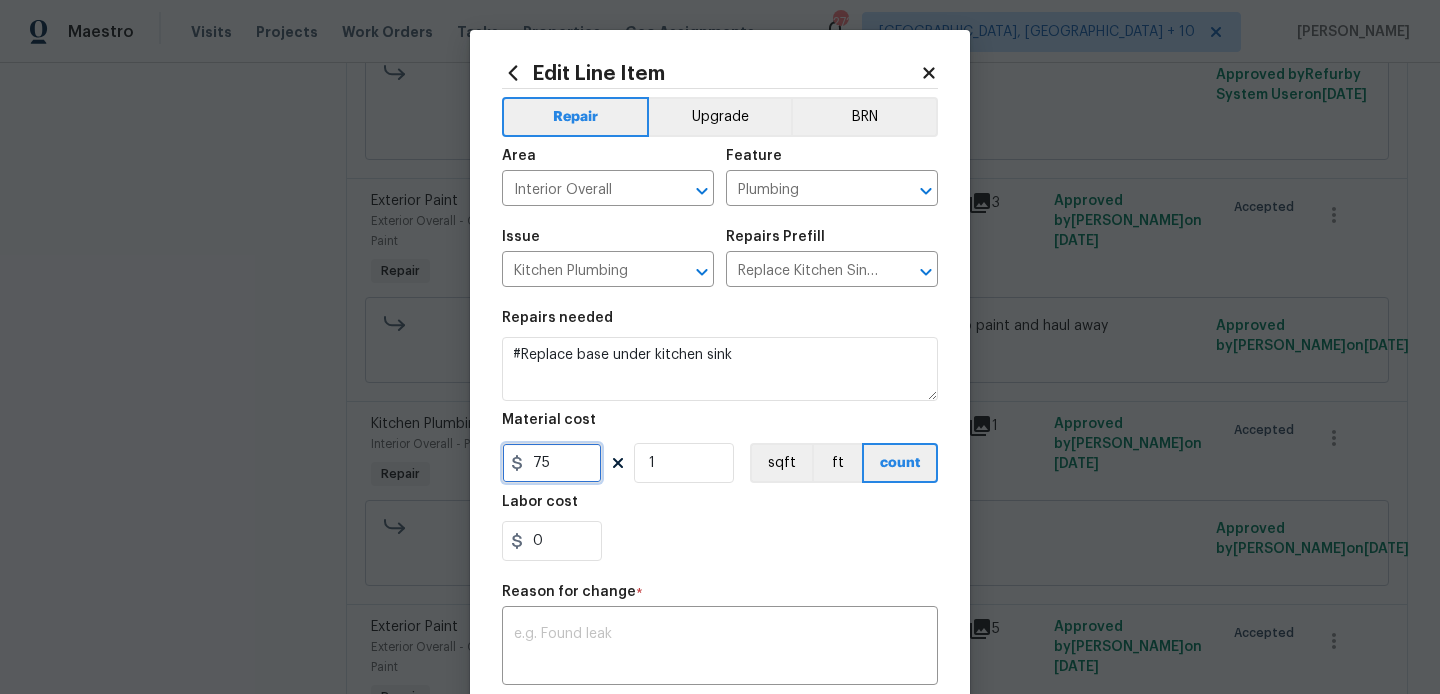 click on "75" at bounding box center (552, 463) 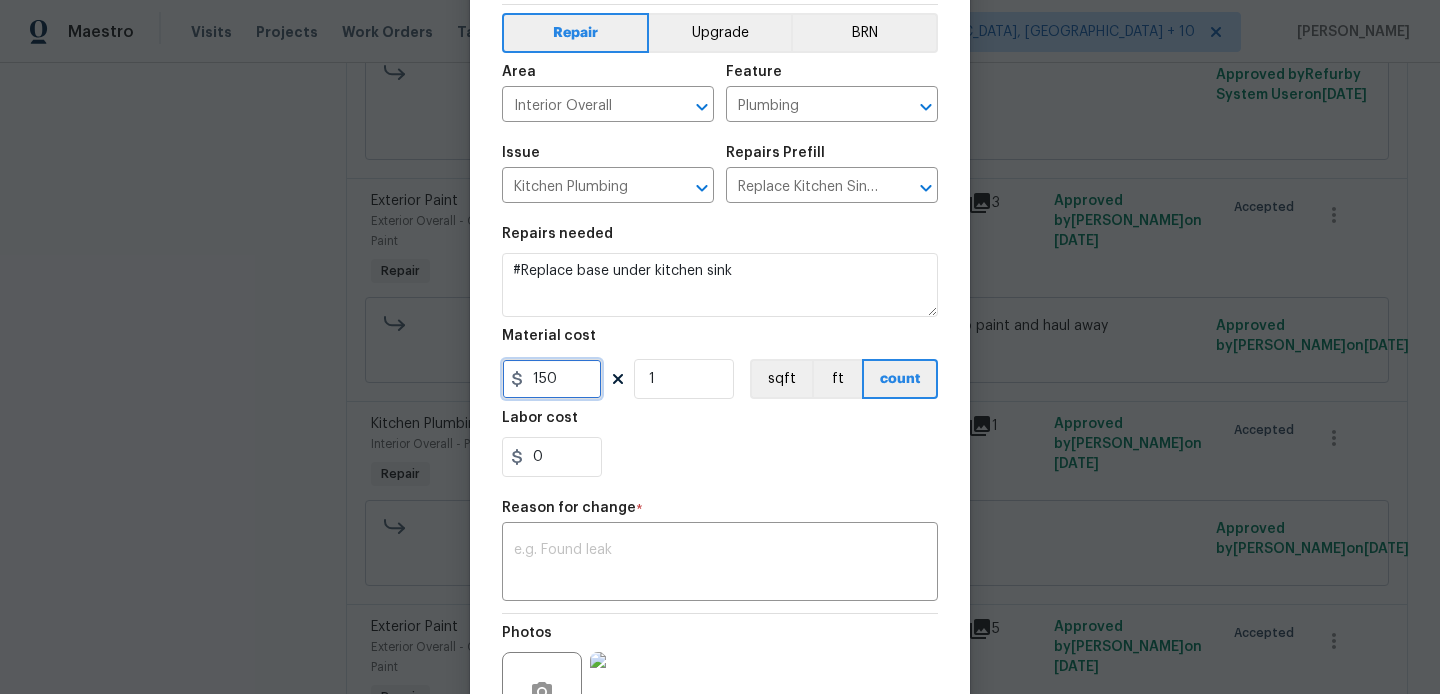 scroll, scrollTop: 88, scrollLeft: 0, axis: vertical 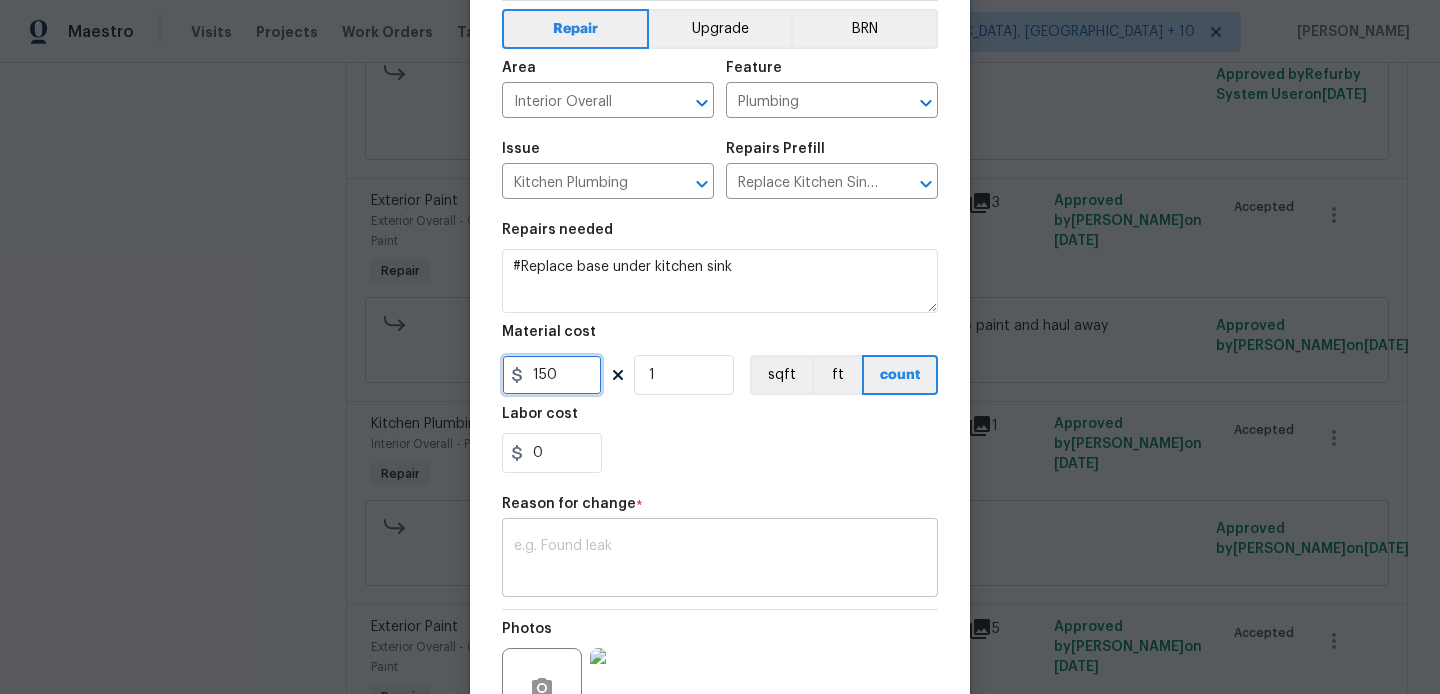 type on "150" 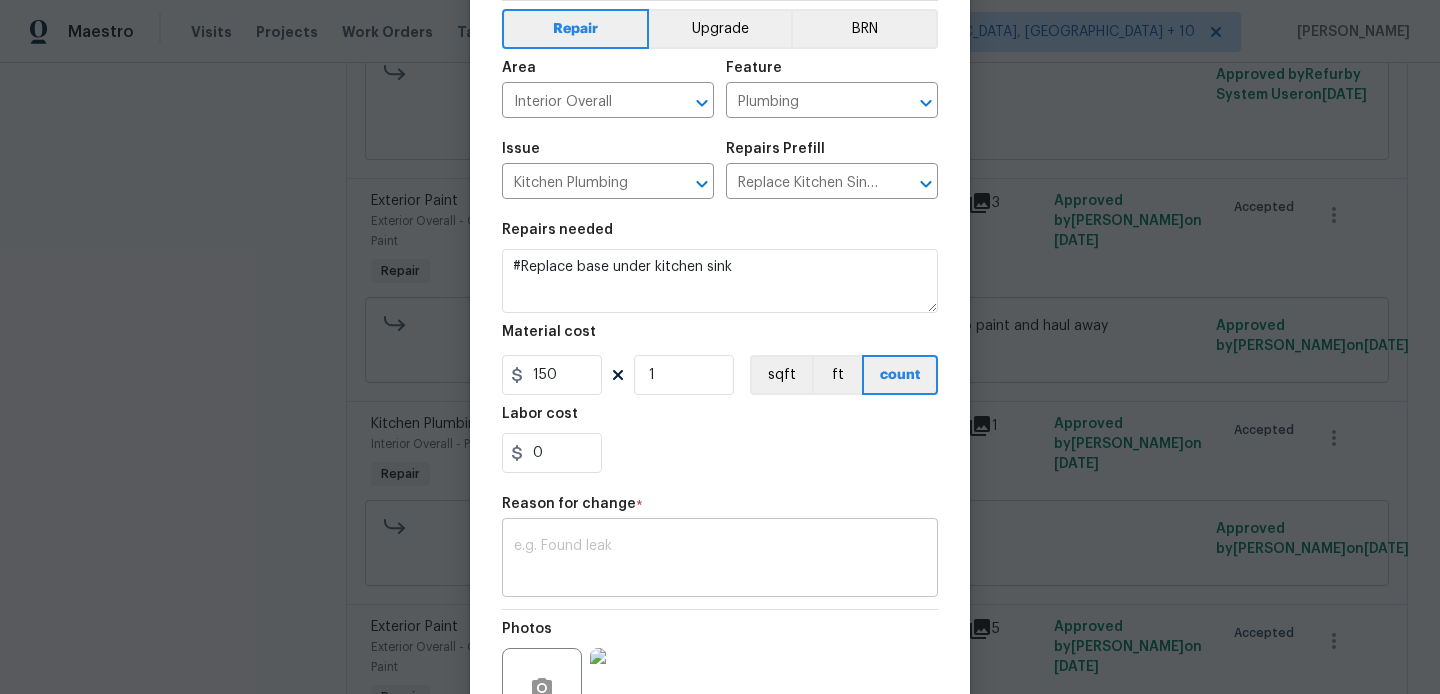 click at bounding box center [720, 560] 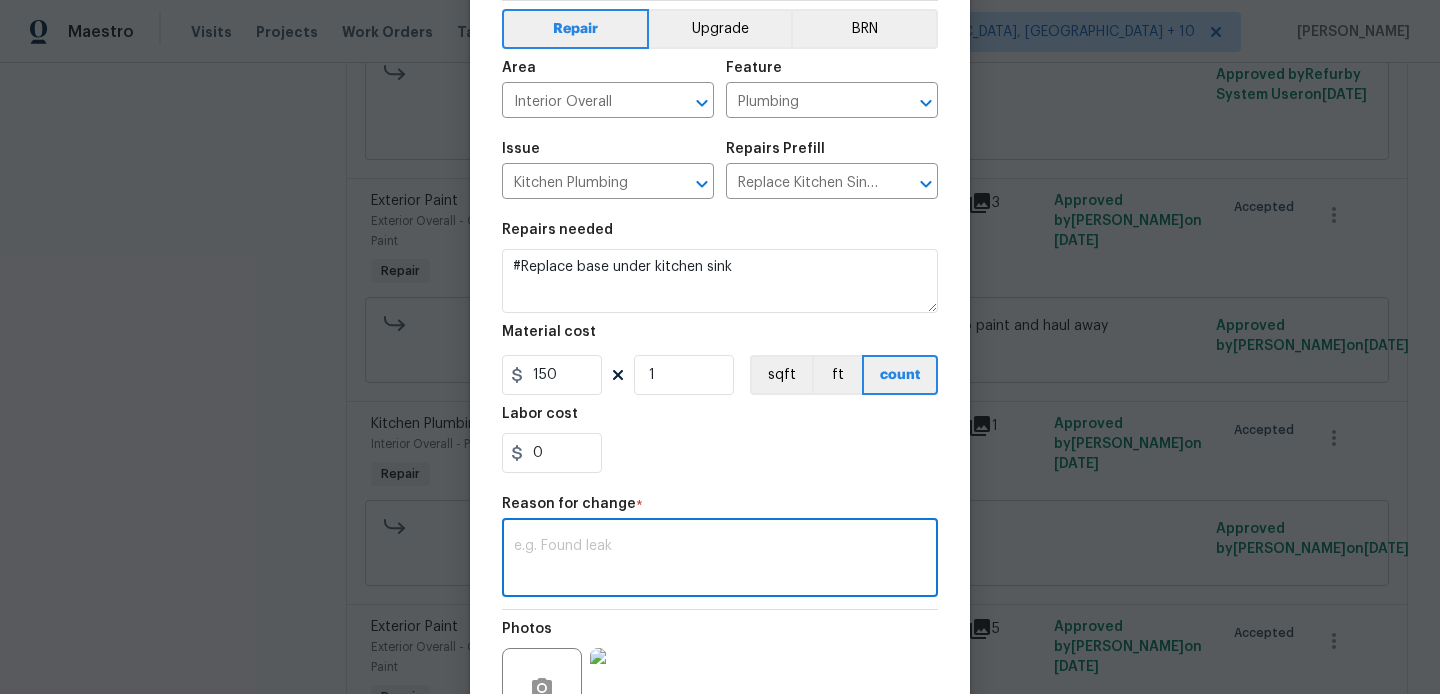 paste on "(BA) Updated cost per BR team approval." 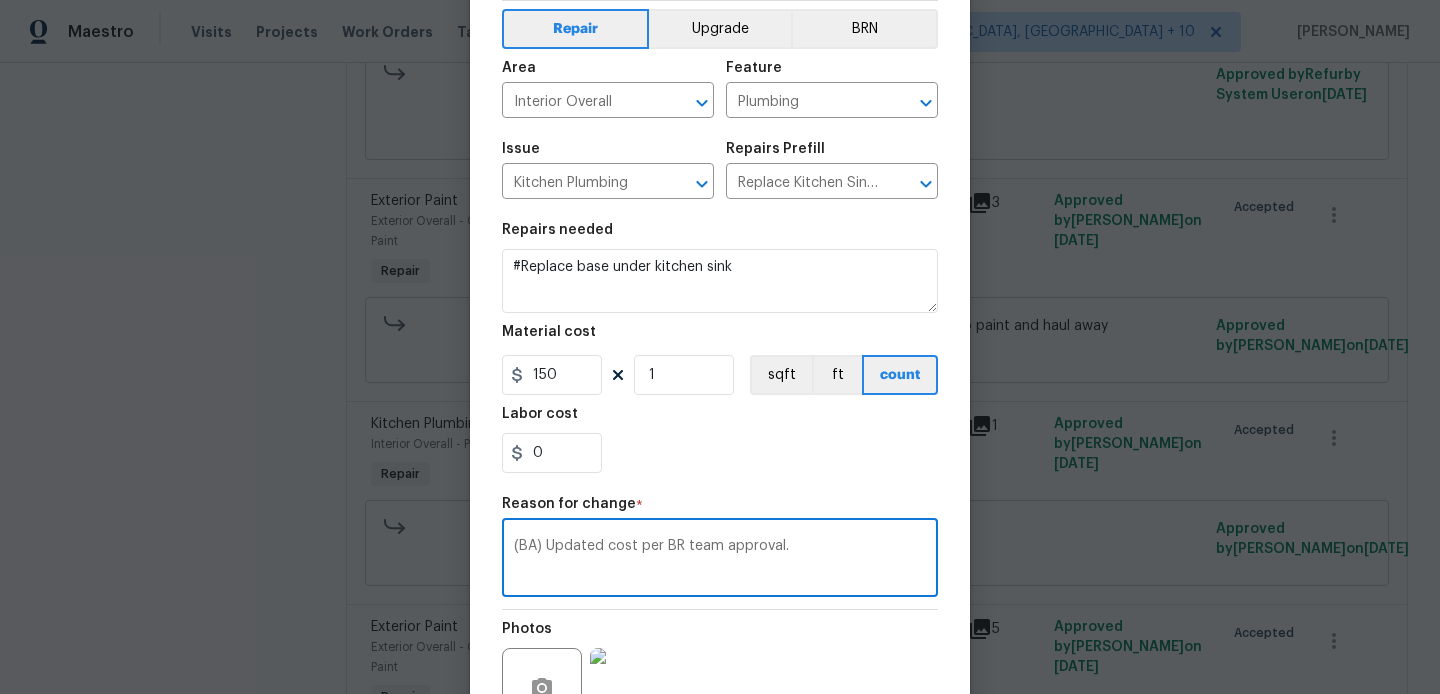 scroll, scrollTop: 292, scrollLeft: 0, axis: vertical 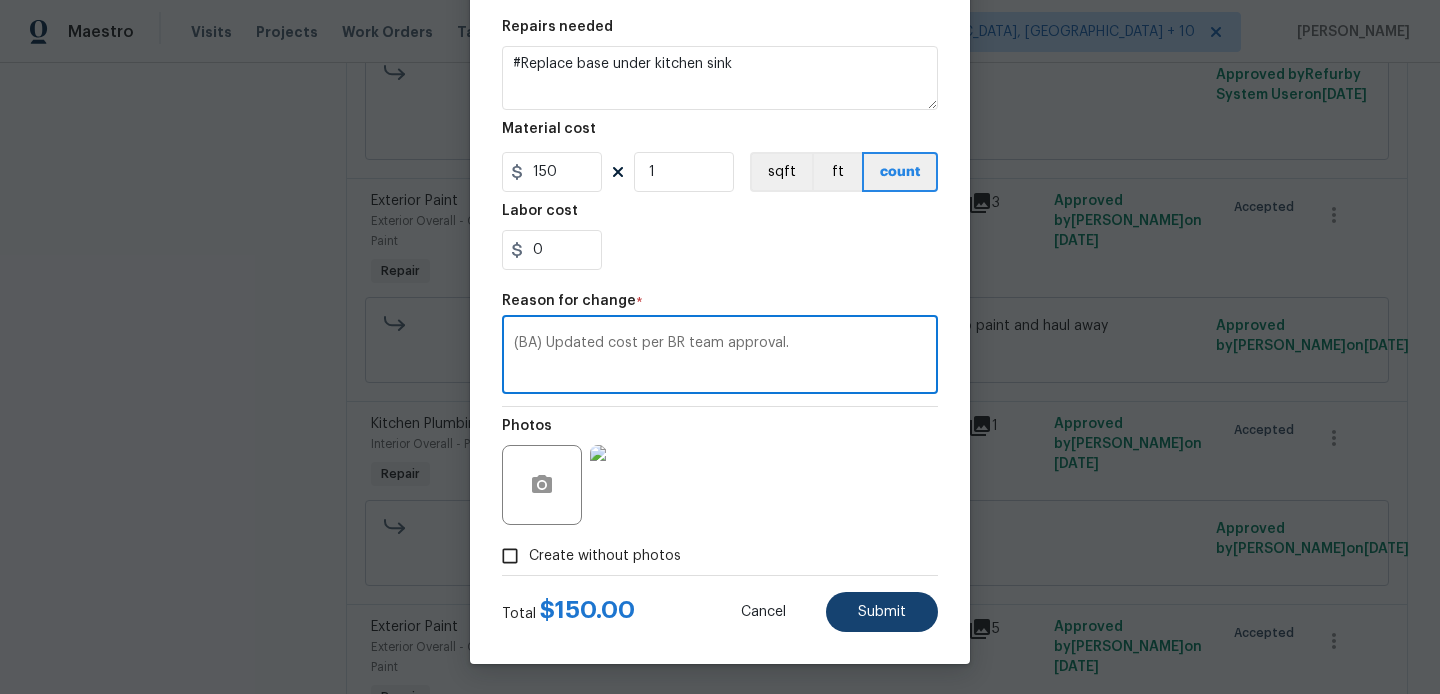 type on "(BA) Updated cost per BR team approval." 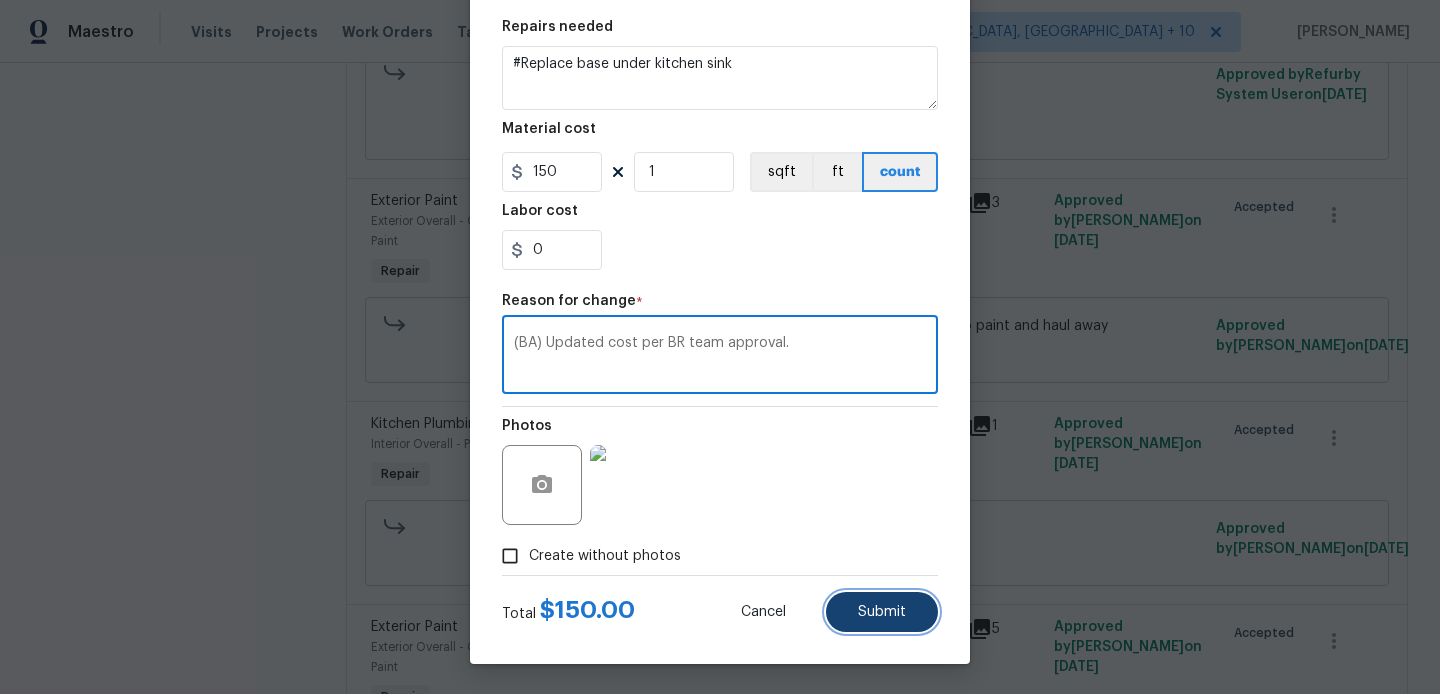 click on "Submit" at bounding box center (882, 612) 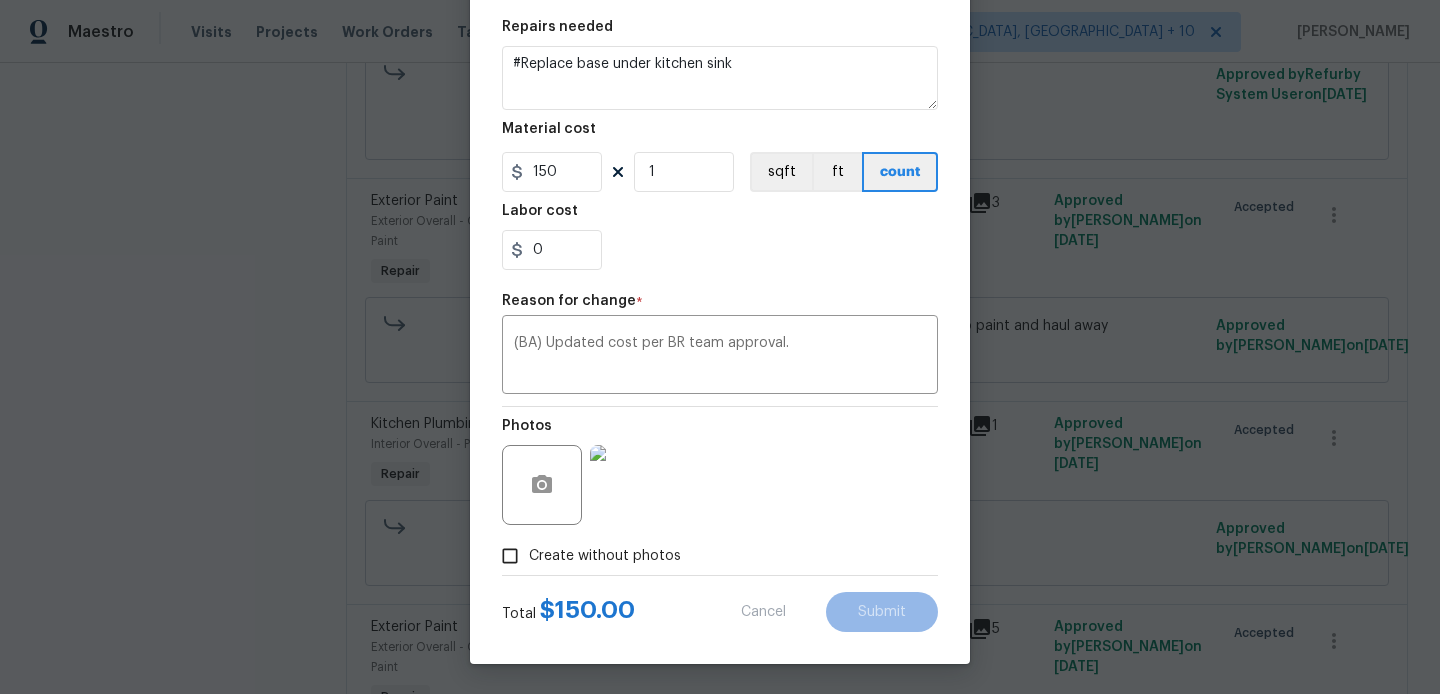type on "75" 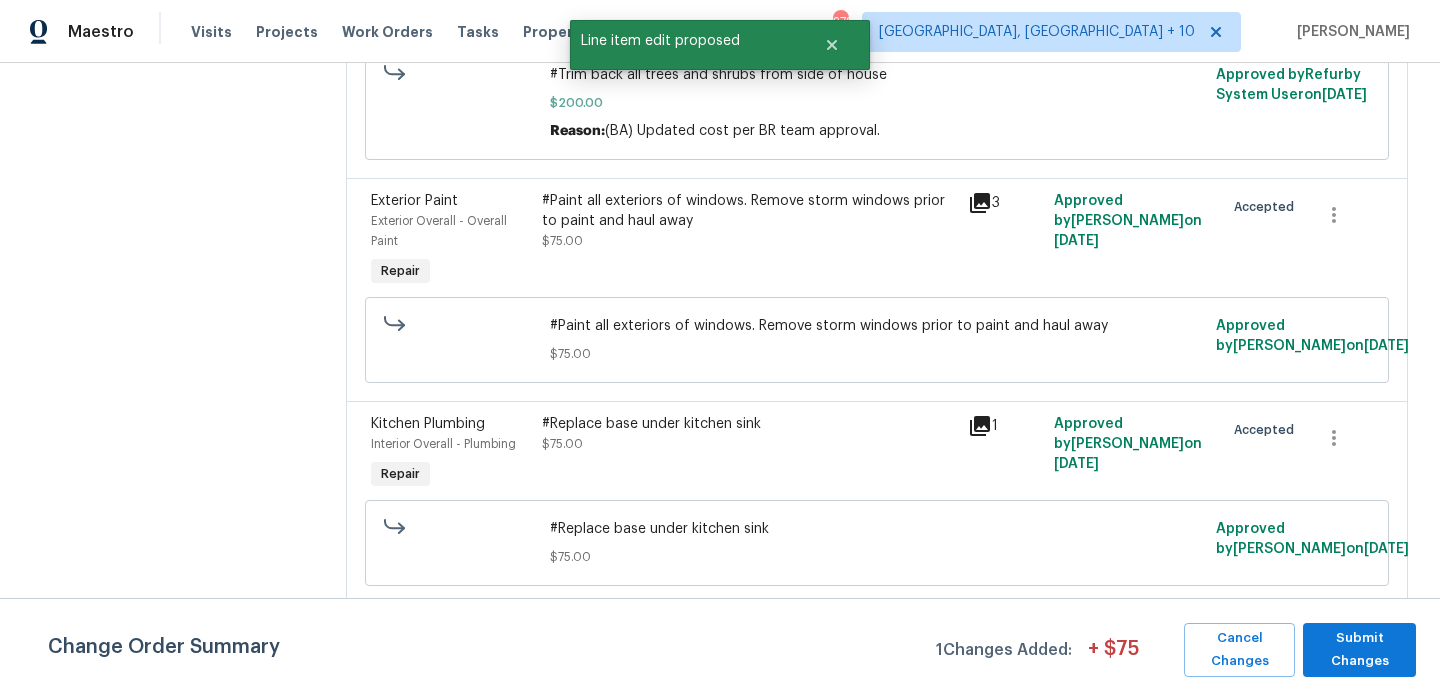 scroll, scrollTop: 0, scrollLeft: 0, axis: both 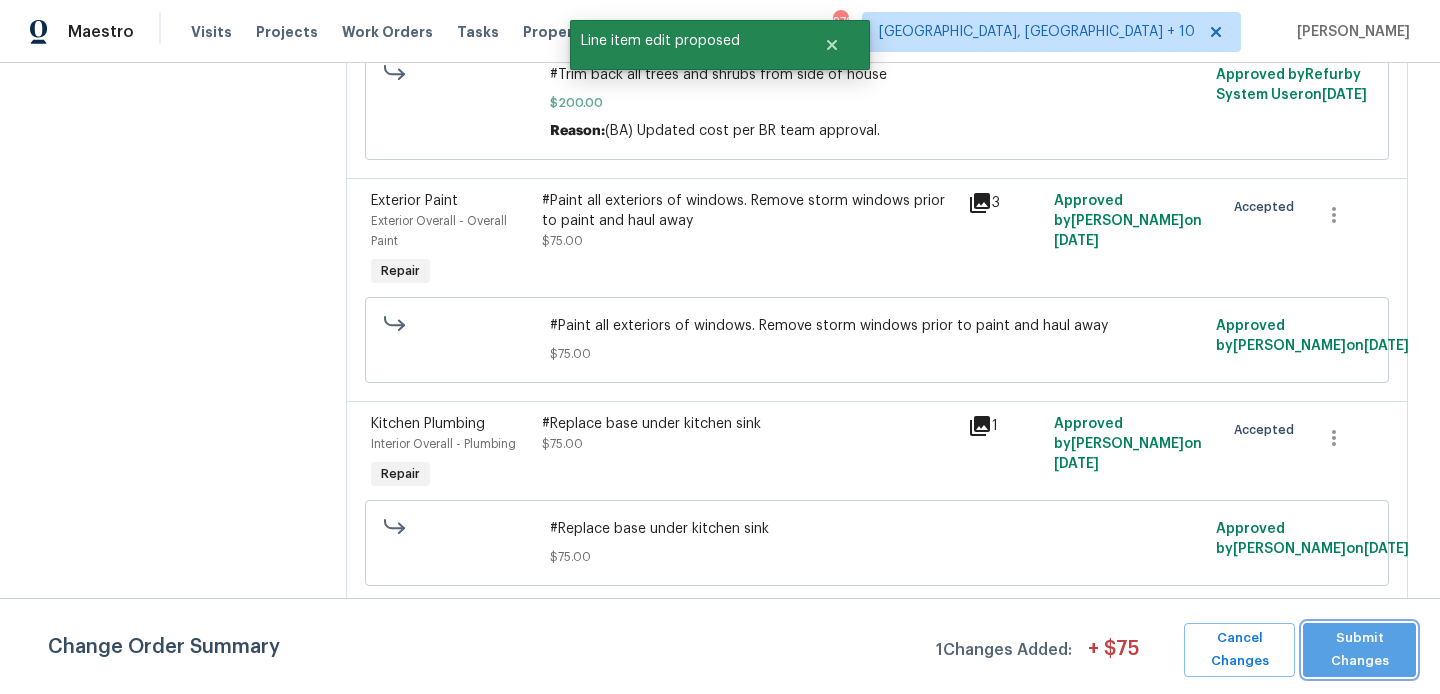 click on "Submit Changes" at bounding box center [1359, 650] 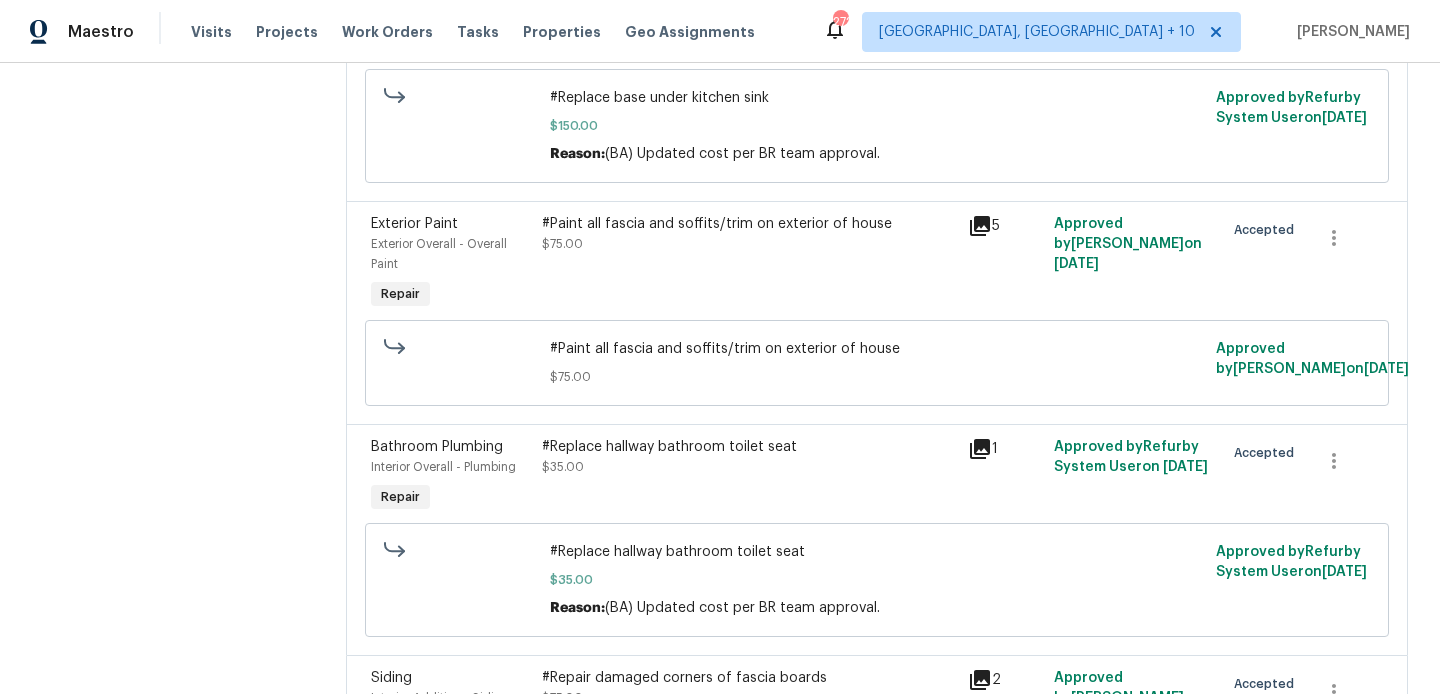 scroll, scrollTop: 1383, scrollLeft: 0, axis: vertical 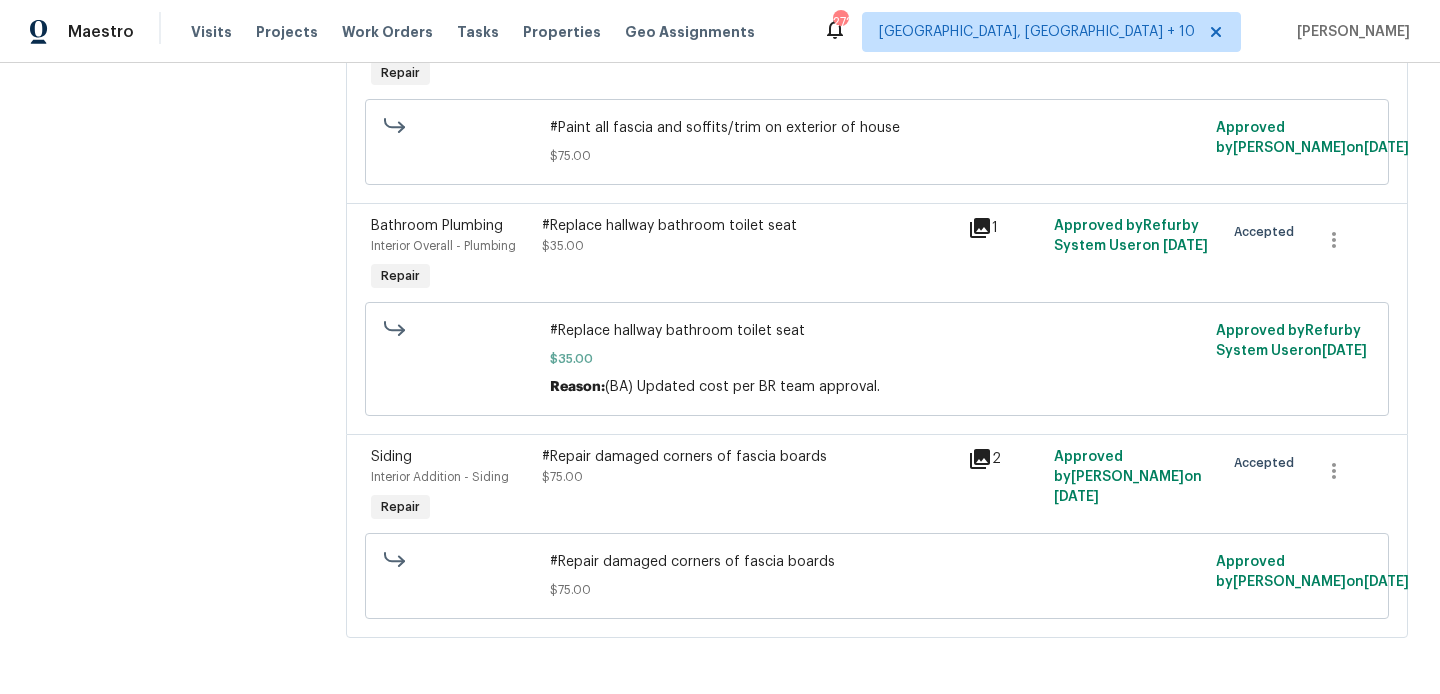click on "#Repair damaged corners of fascia boards $75.00" at bounding box center [749, 487] 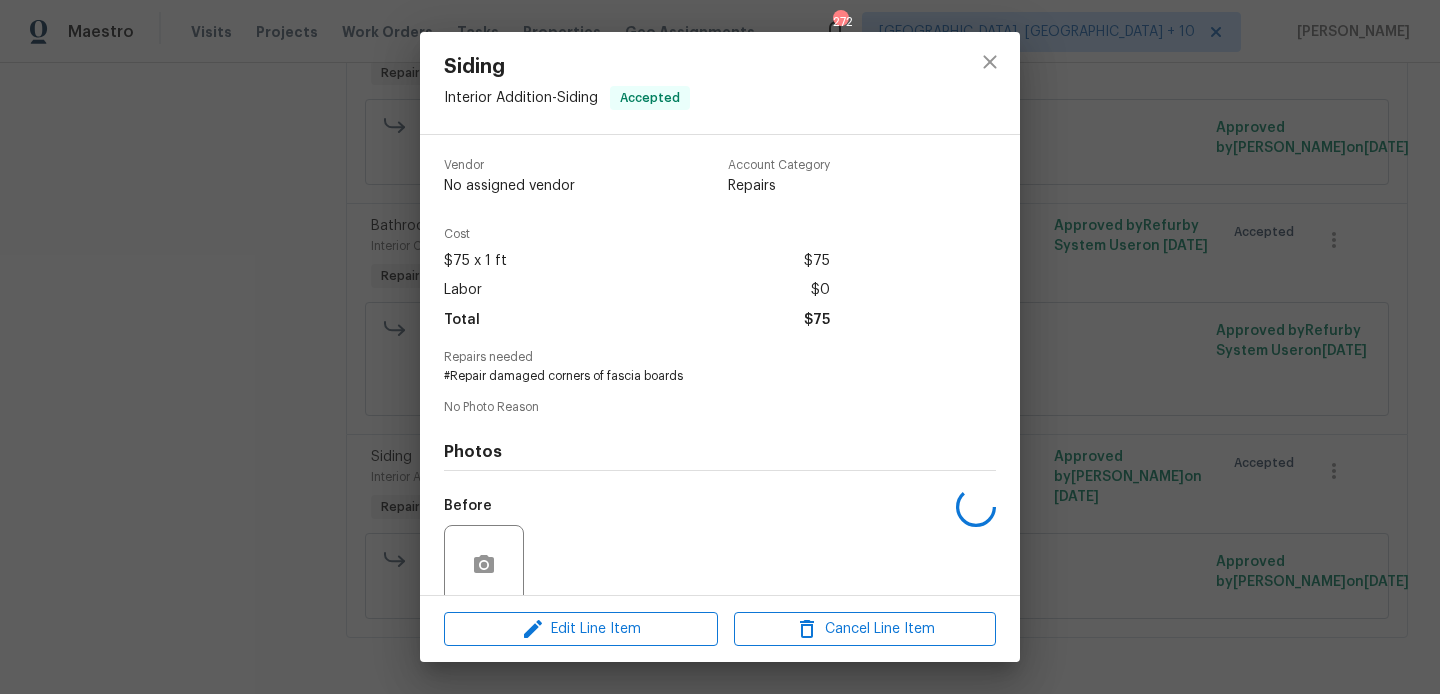 scroll, scrollTop: 159, scrollLeft: 0, axis: vertical 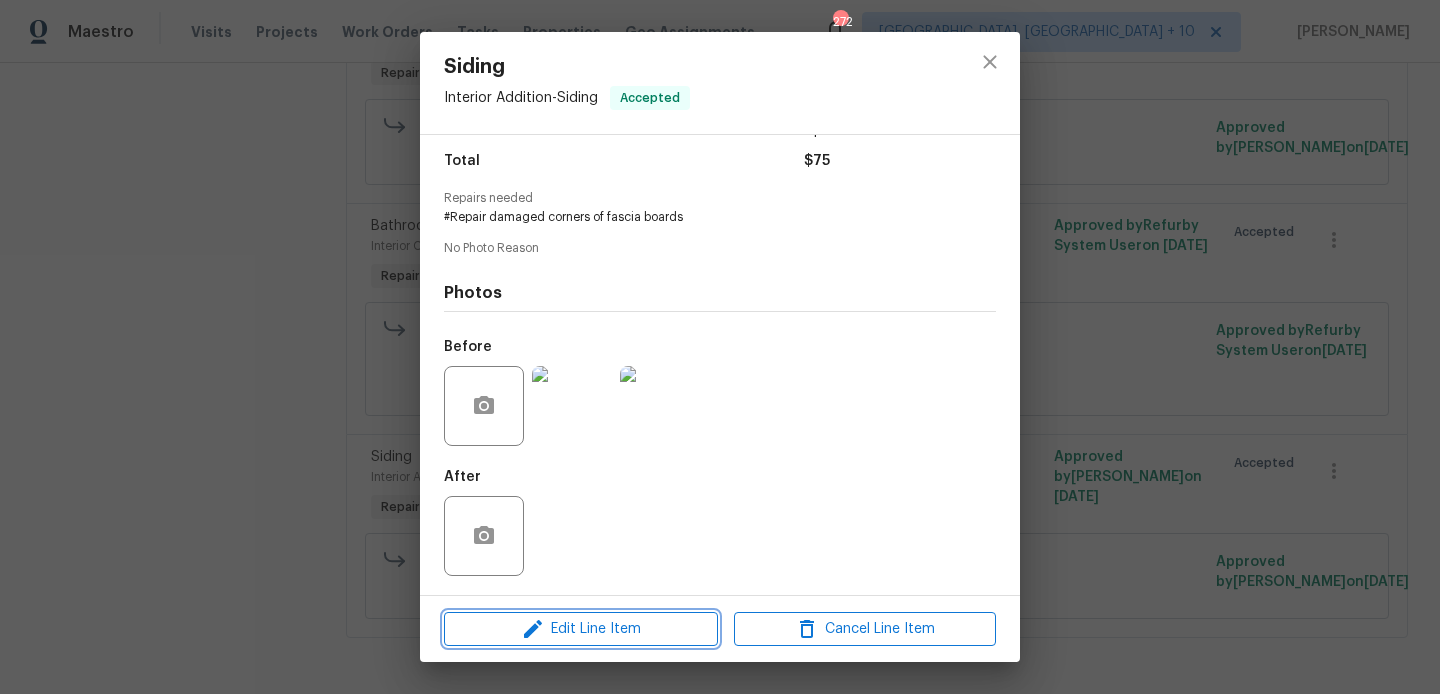 click on "Edit Line Item" at bounding box center (581, 629) 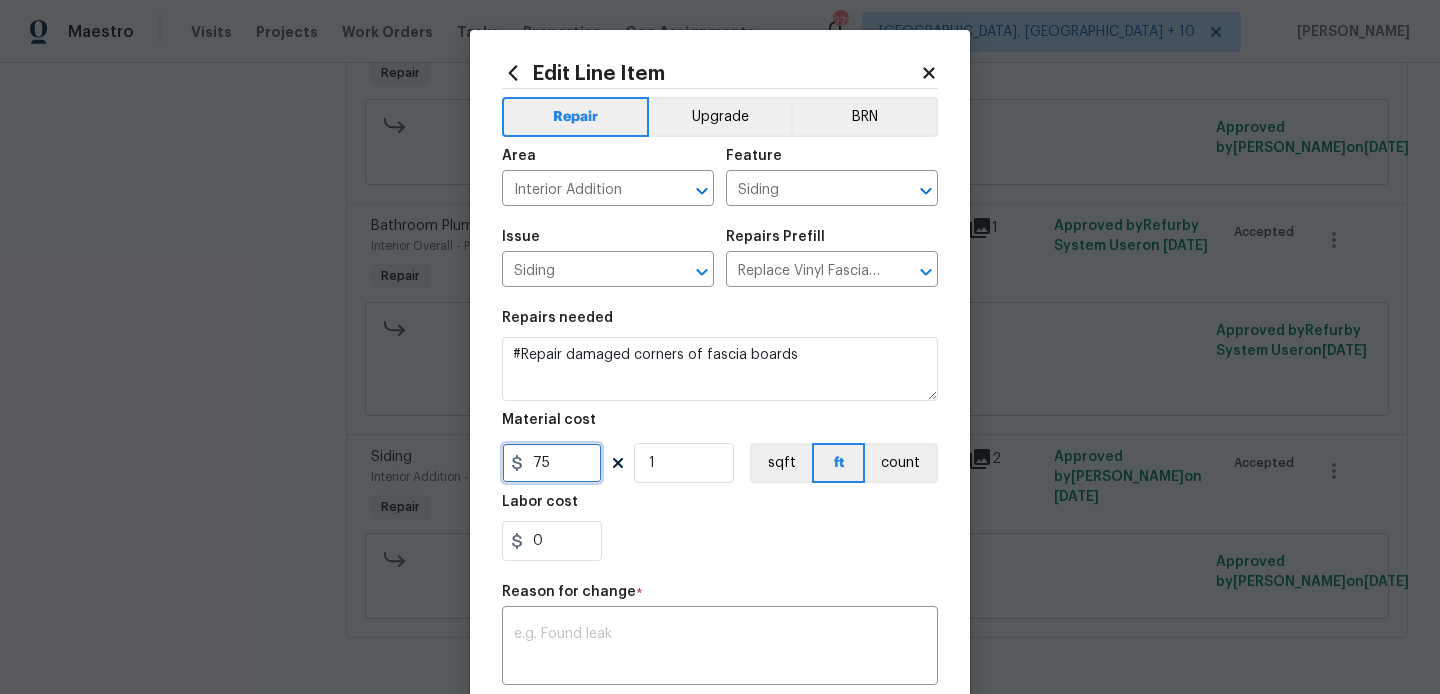 click on "75" at bounding box center [552, 463] 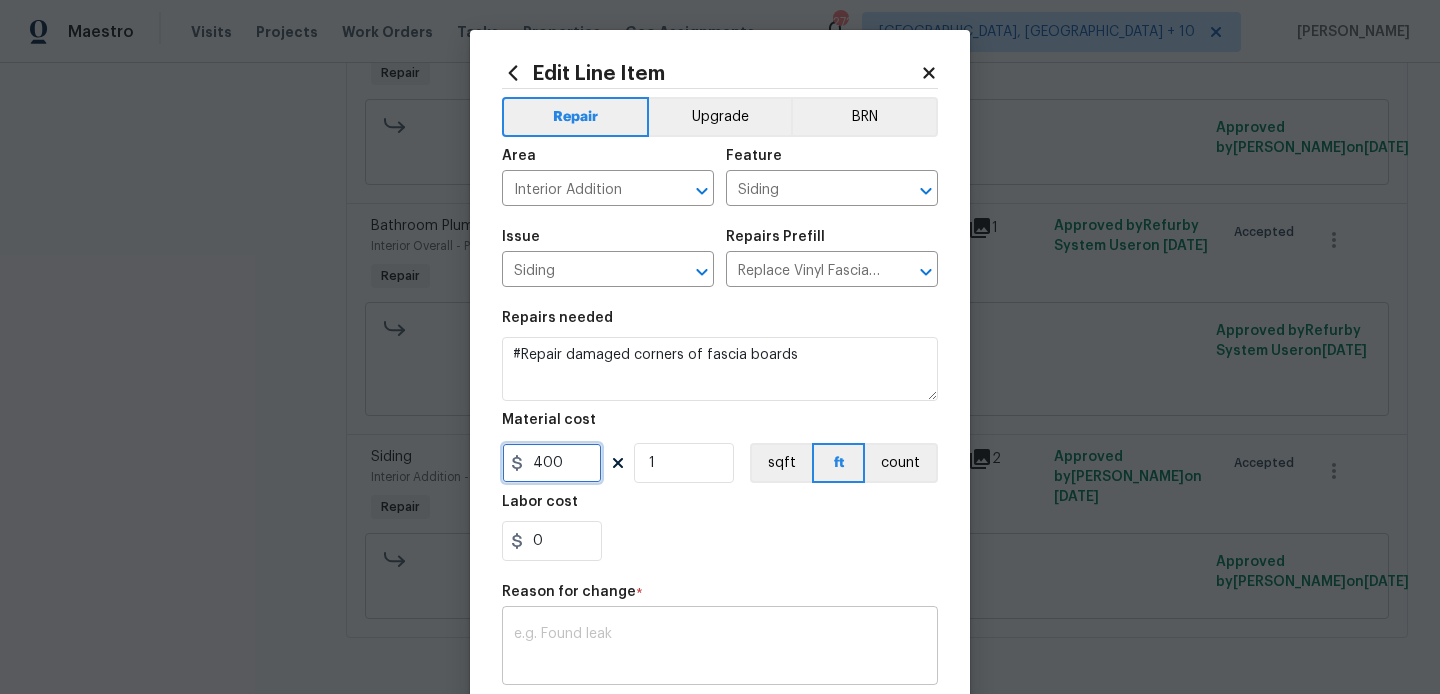 type on "400" 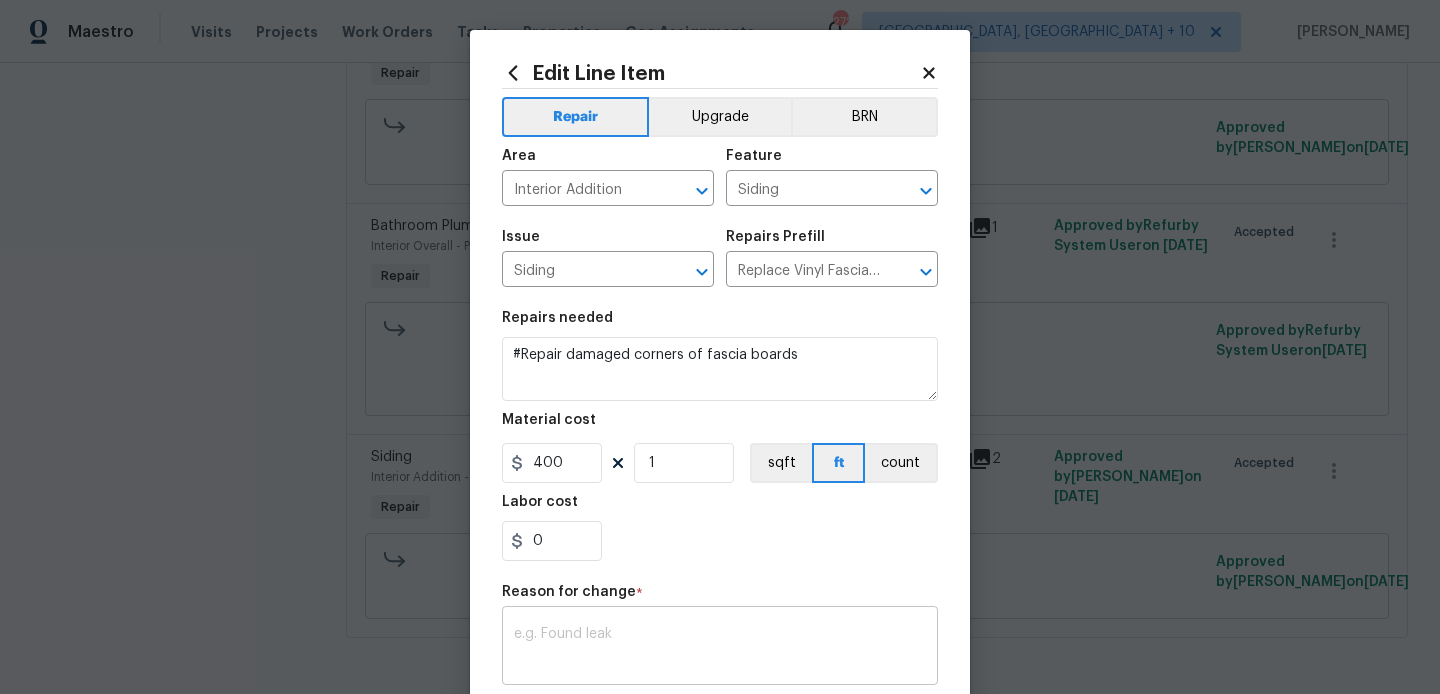 click at bounding box center (720, 648) 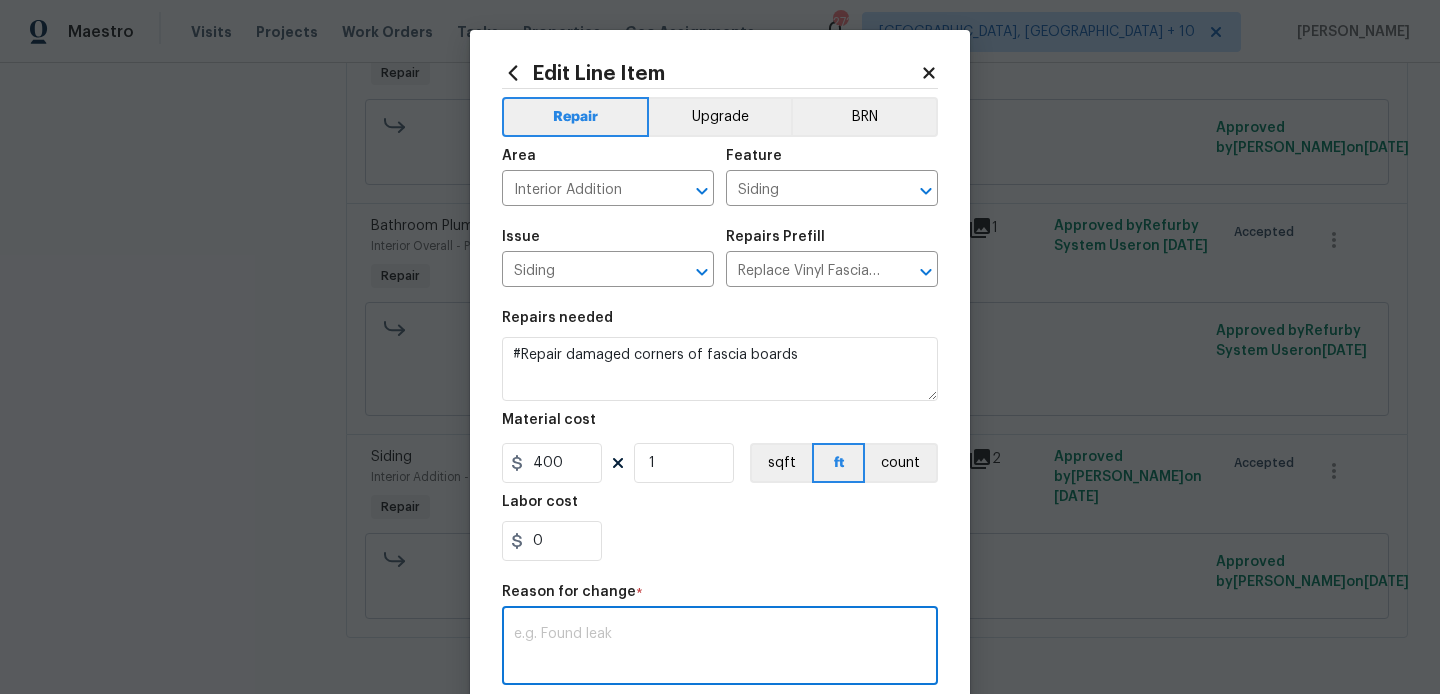 paste on "(BA) Updated cost per BR team approval." 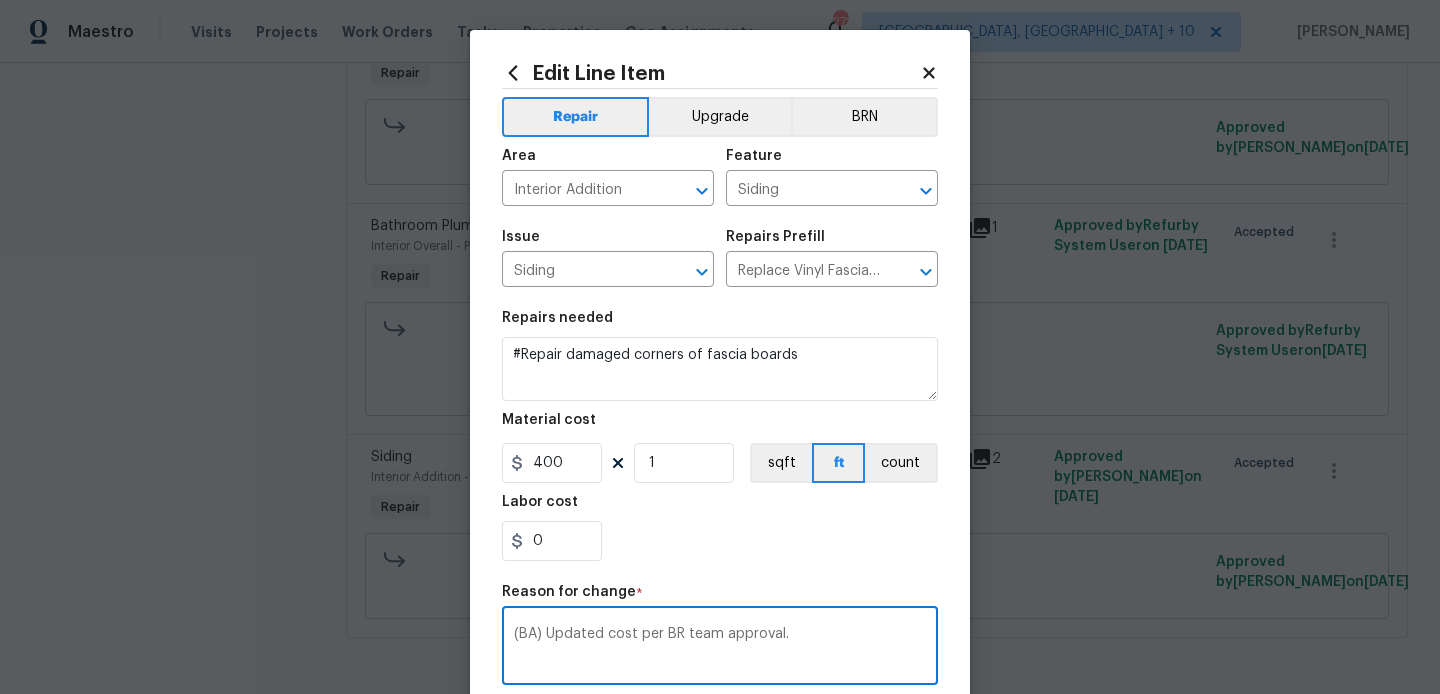 scroll, scrollTop: 292, scrollLeft: 0, axis: vertical 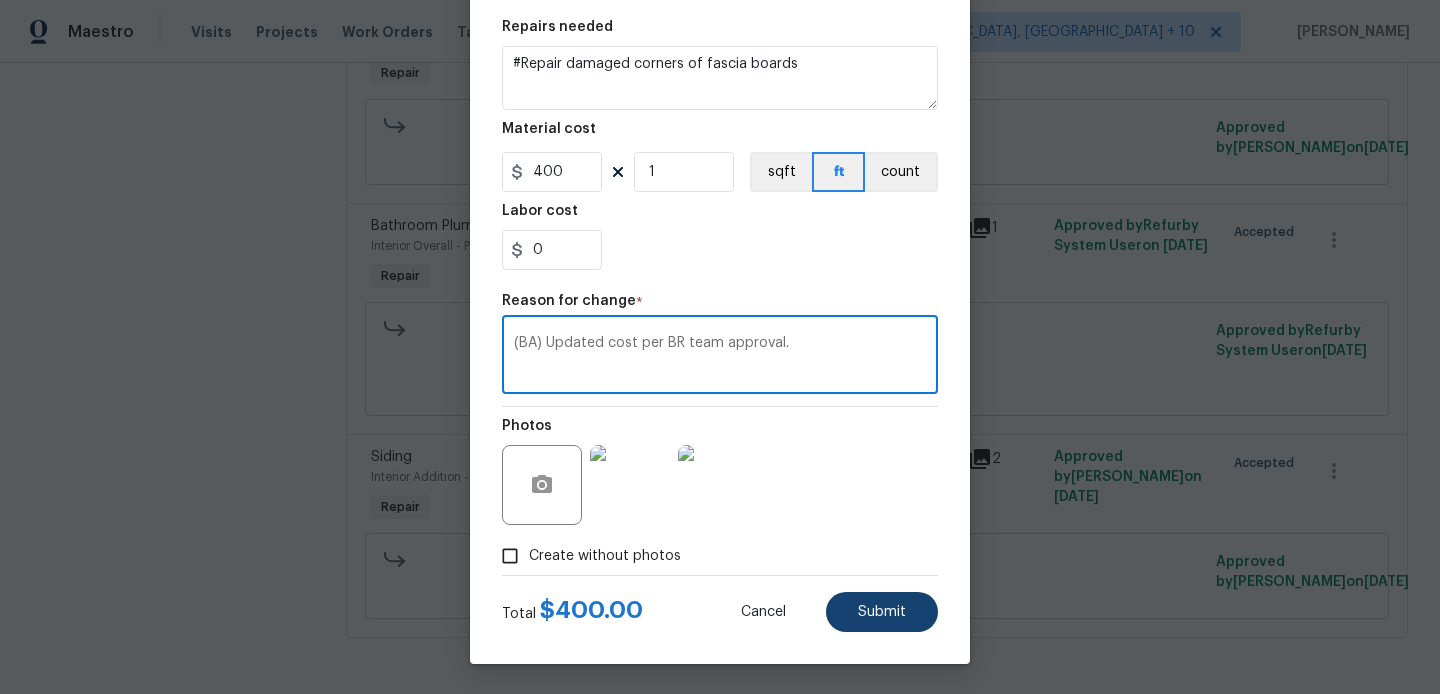 type on "(BA) Updated cost per BR team approval." 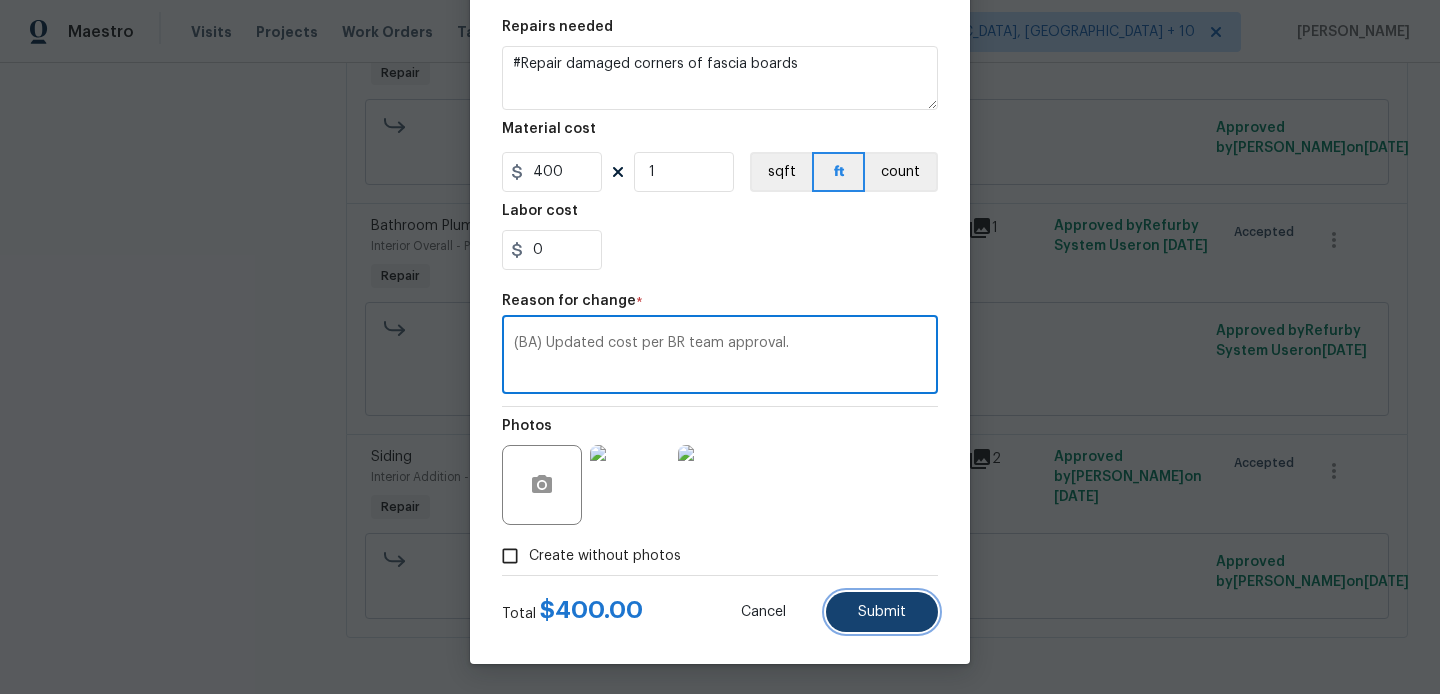 click on "Submit" at bounding box center (882, 612) 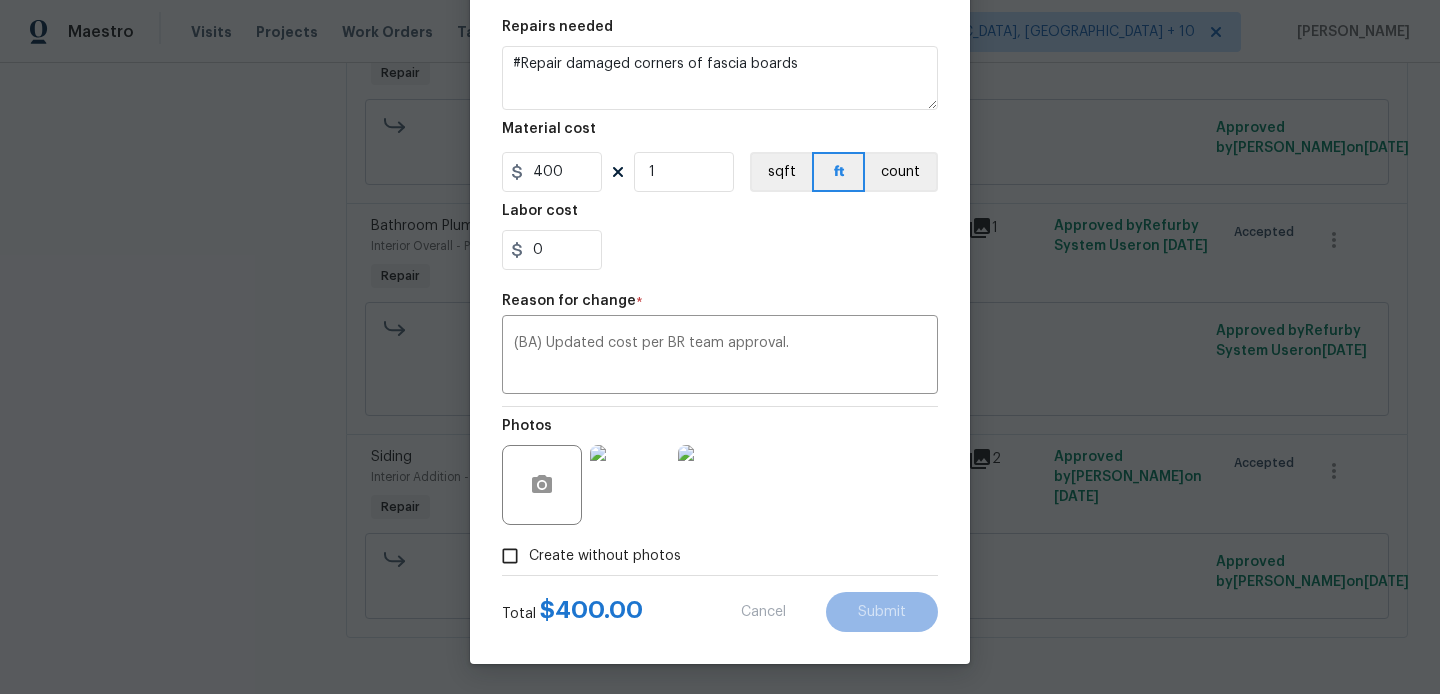 type on "75" 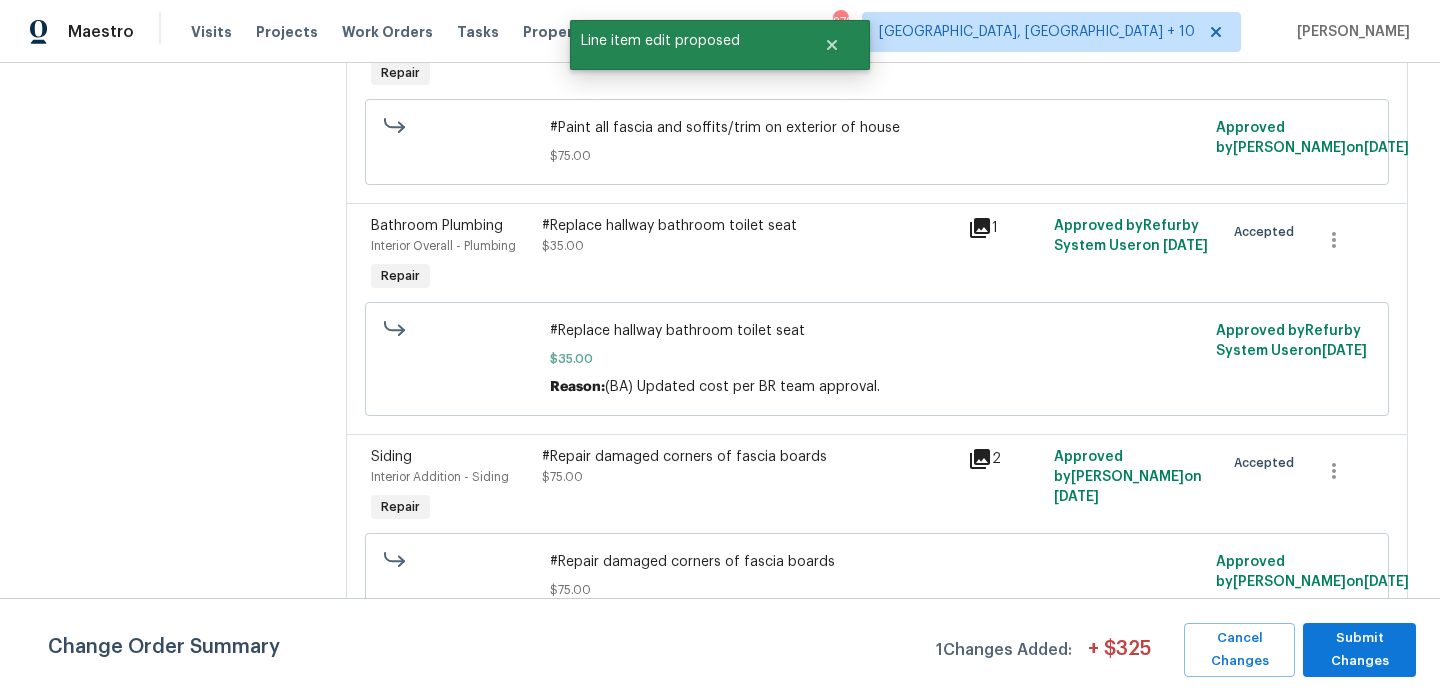 scroll, scrollTop: 0, scrollLeft: 0, axis: both 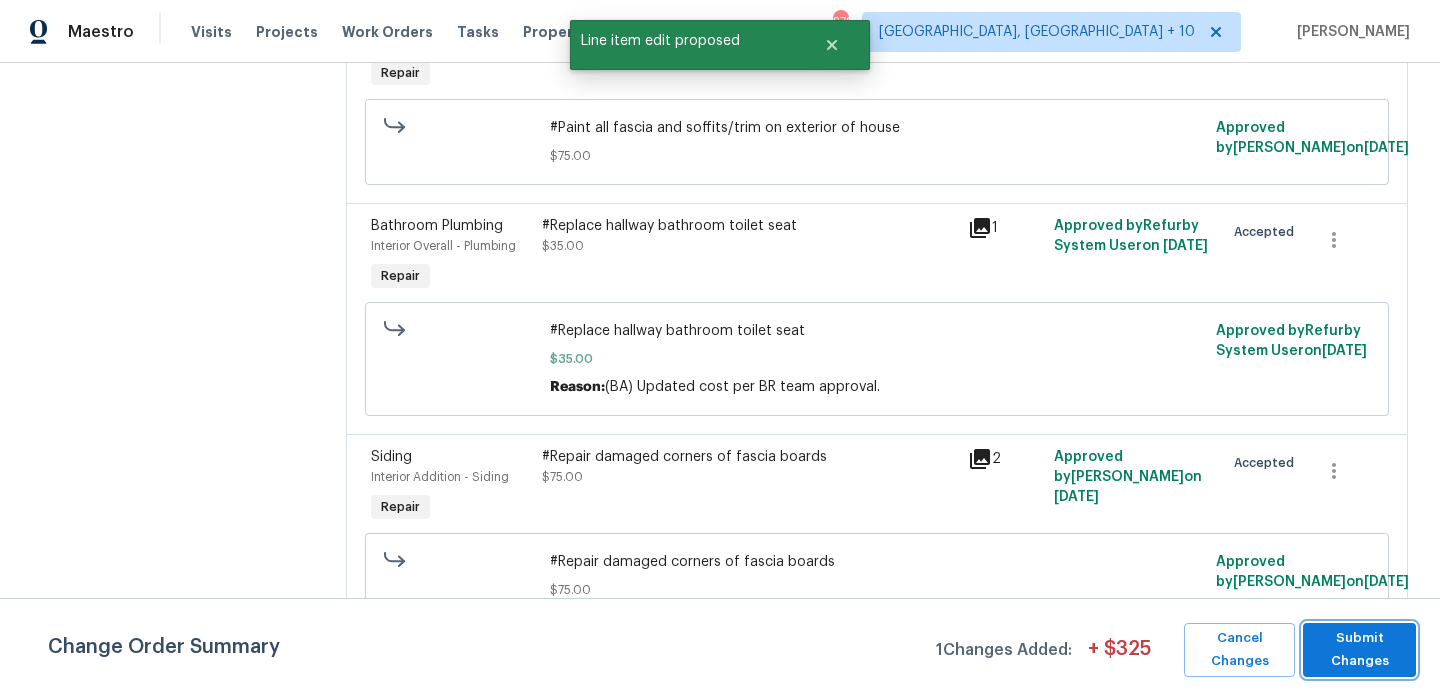 click on "Submit Changes" at bounding box center (1359, 650) 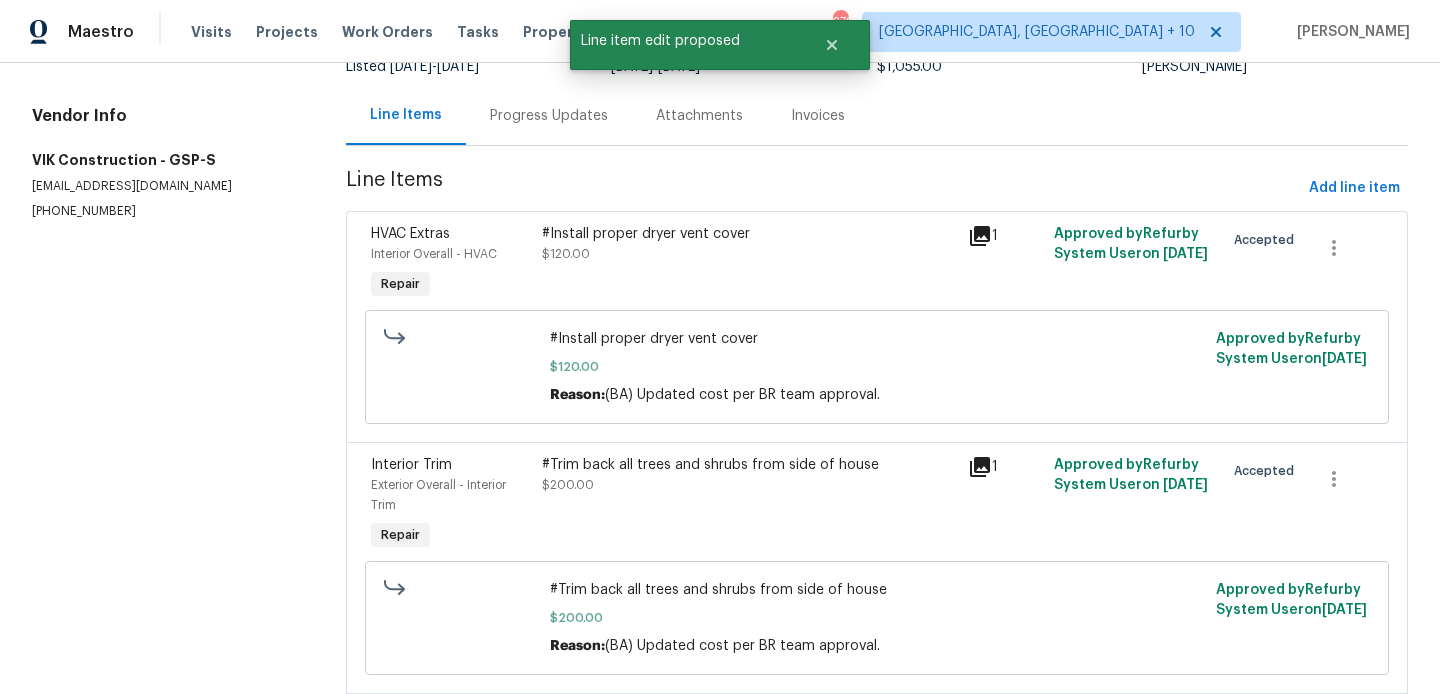 scroll, scrollTop: 0, scrollLeft: 0, axis: both 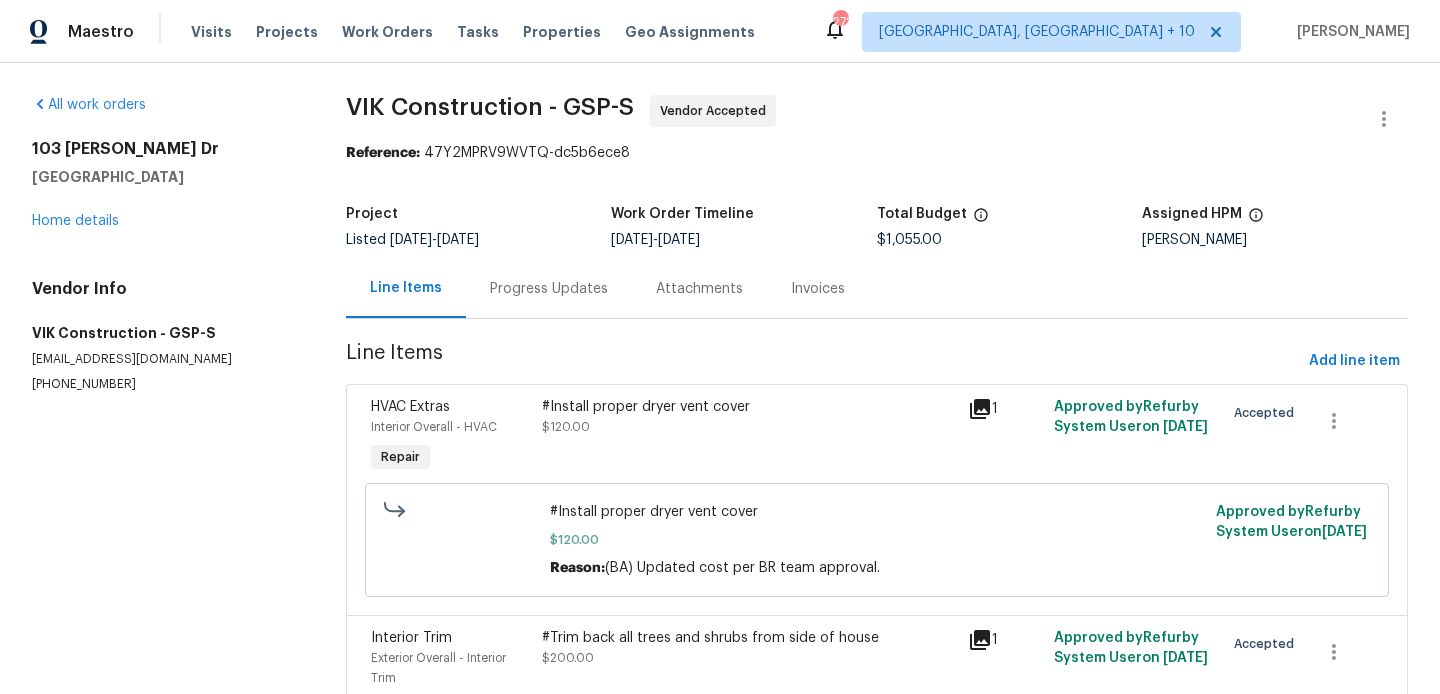 click on "All work orders [STREET_ADDRESS][PERSON_NAME][PERSON_NAME] Home details Vendor Info VIK Construction - GSP-S [EMAIL_ADDRESS][DOMAIN_NAME] [PHONE_NUMBER]" at bounding box center (165, 1062) 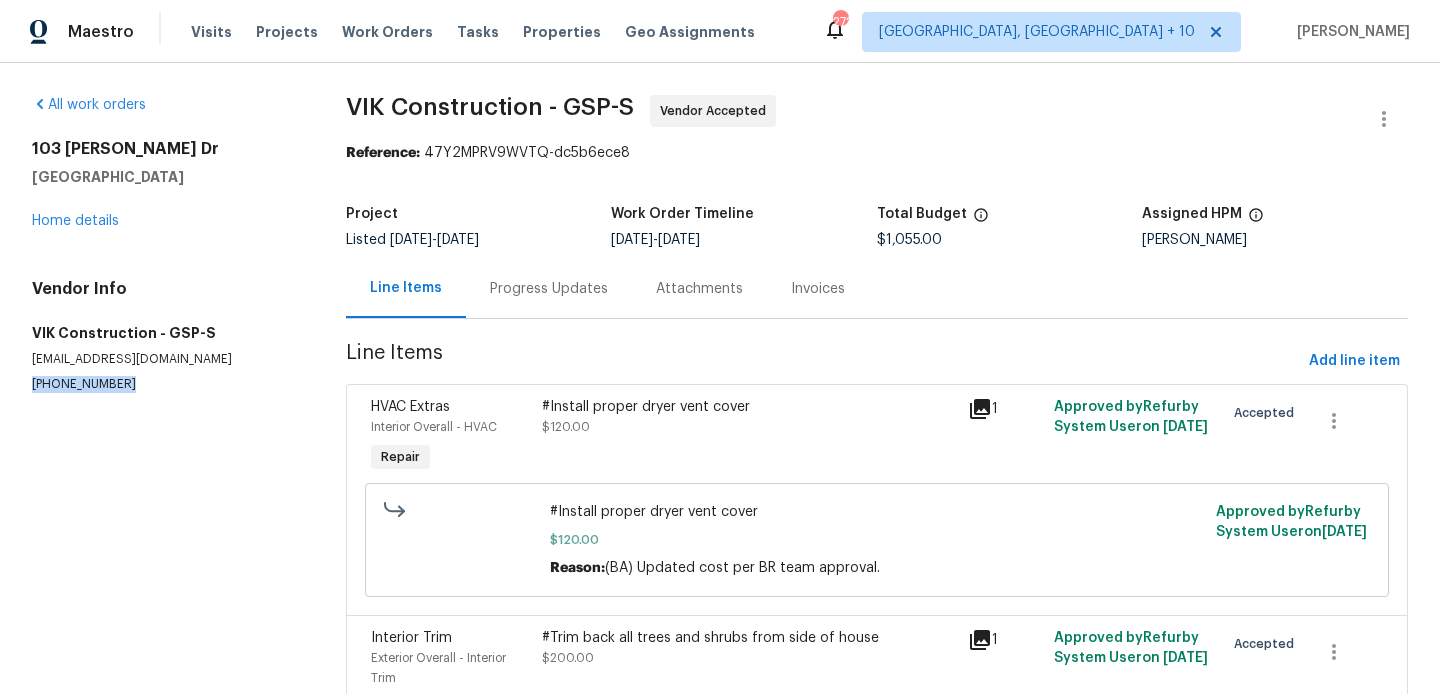 click on "All work orders [STREET_ADDRESS][PERSON_NAME][PERSON_NAME] Home details Vendor Info VIK Construction - GSP-S [EMAIL_ADDRESS][DOMAIN_NAME] [PHONE_NUMBER]" at bounding box center [165, 1062] 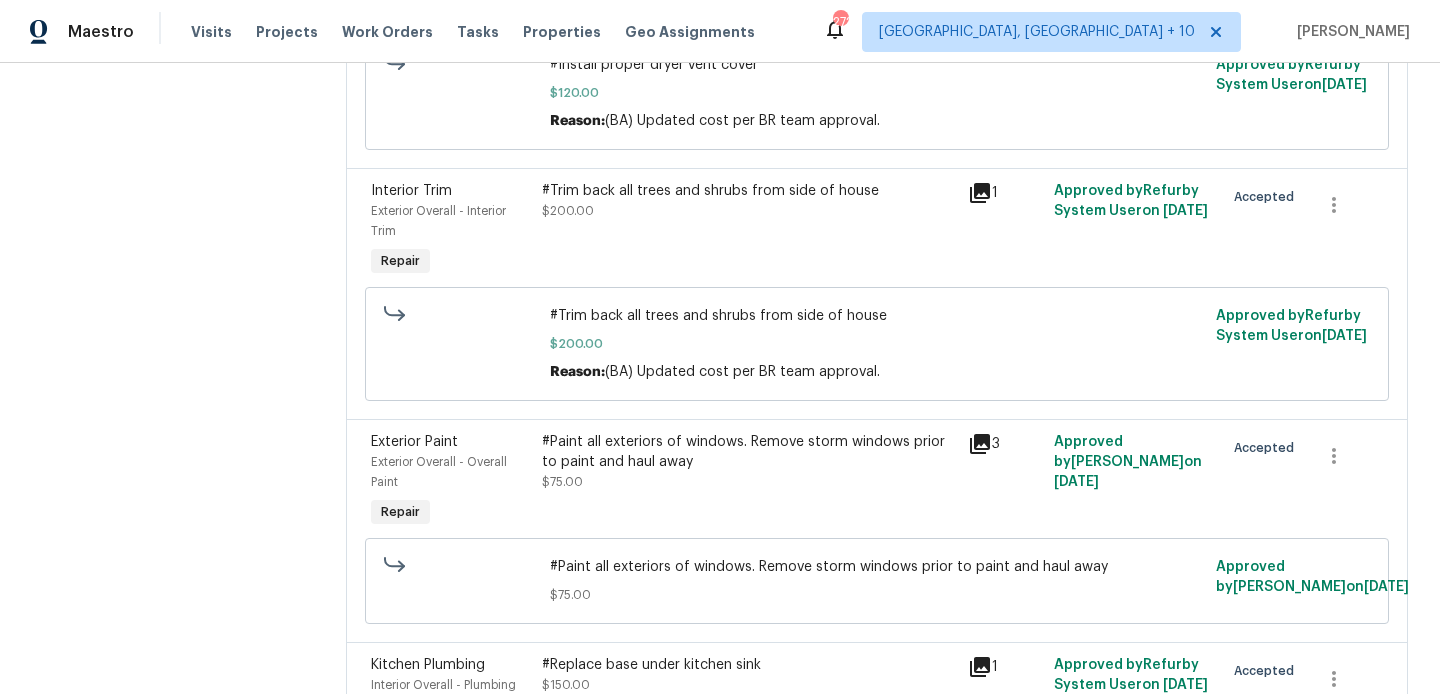 scroll, scrollTop: 584, scrollLeft: 0, axis: vertical 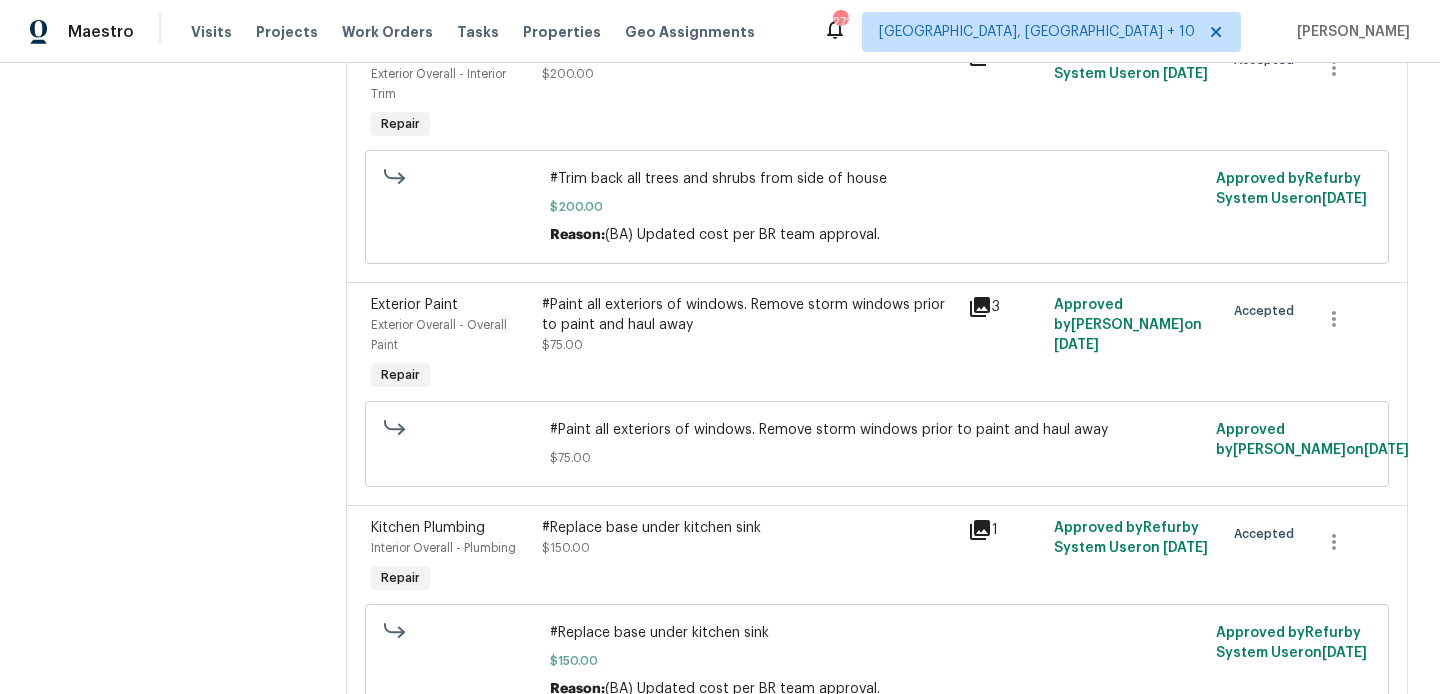 click on "#Paint all exteriors of windows. Remove storm windows prior to paint and haul away" at bounding box center (749, 315) 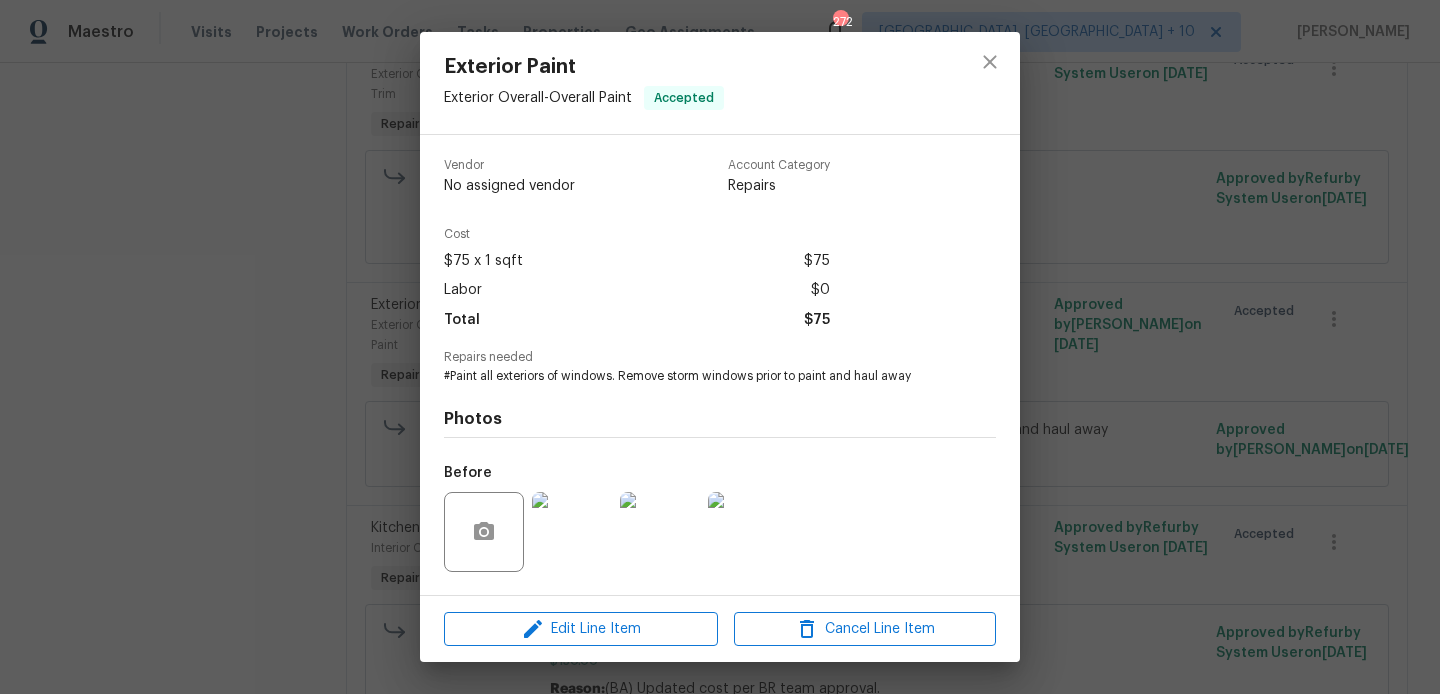 scroll, scrollTop: 127, scrollLeft: 0, axis: vertical 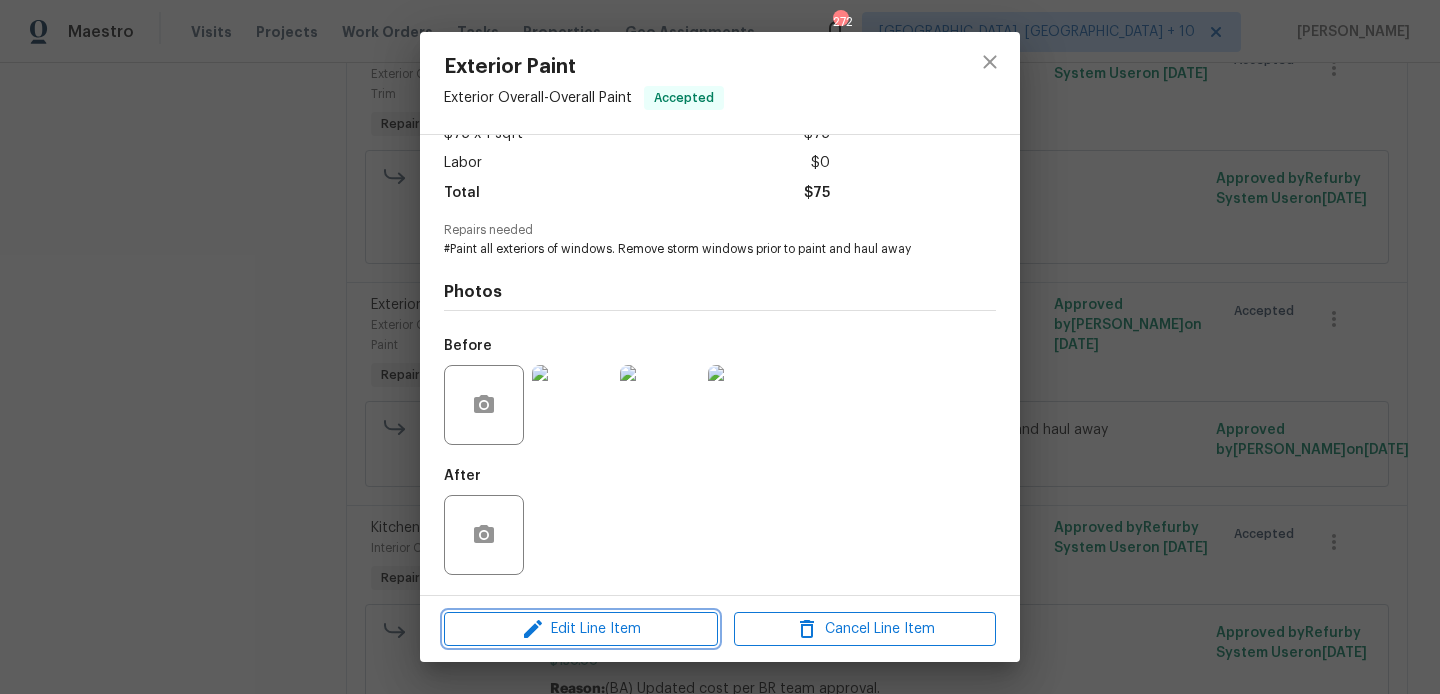 click on "Edit Line Item" at bounding box center [581, 629] 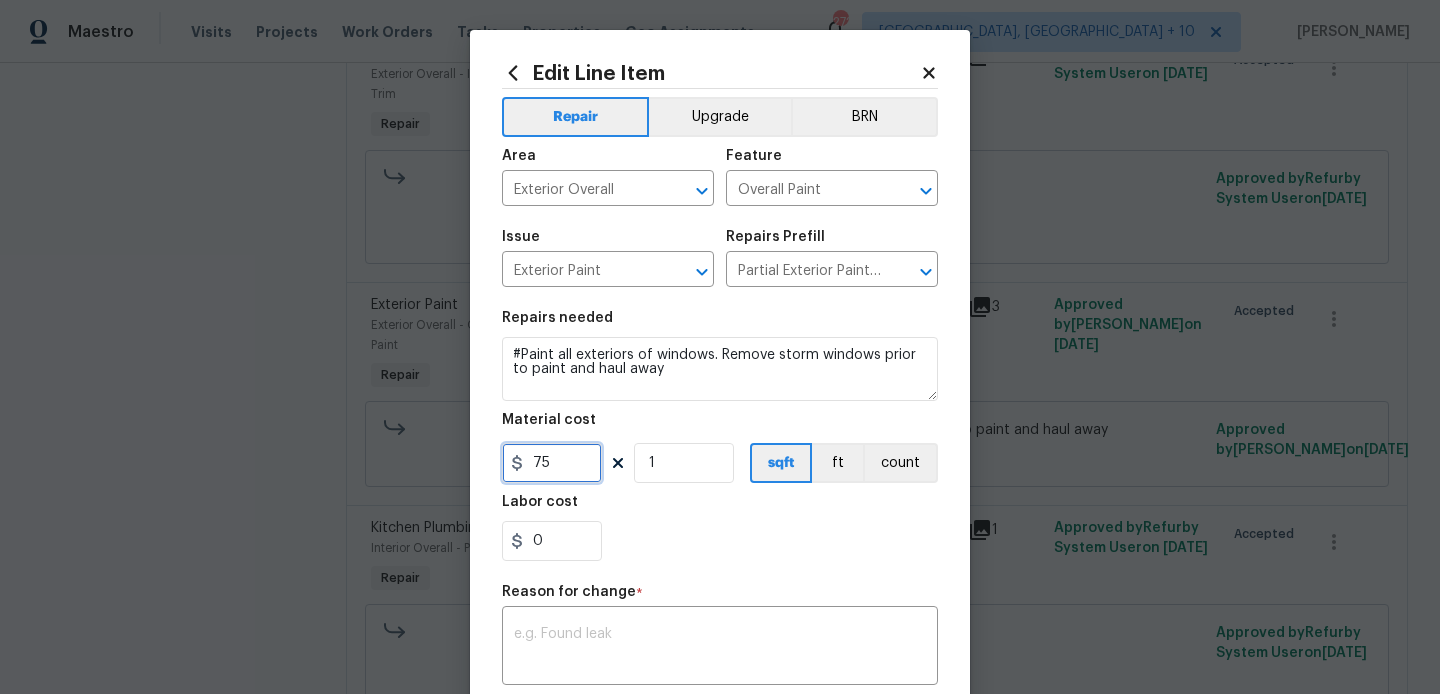 click on "75" at bounding box center [552, 463] 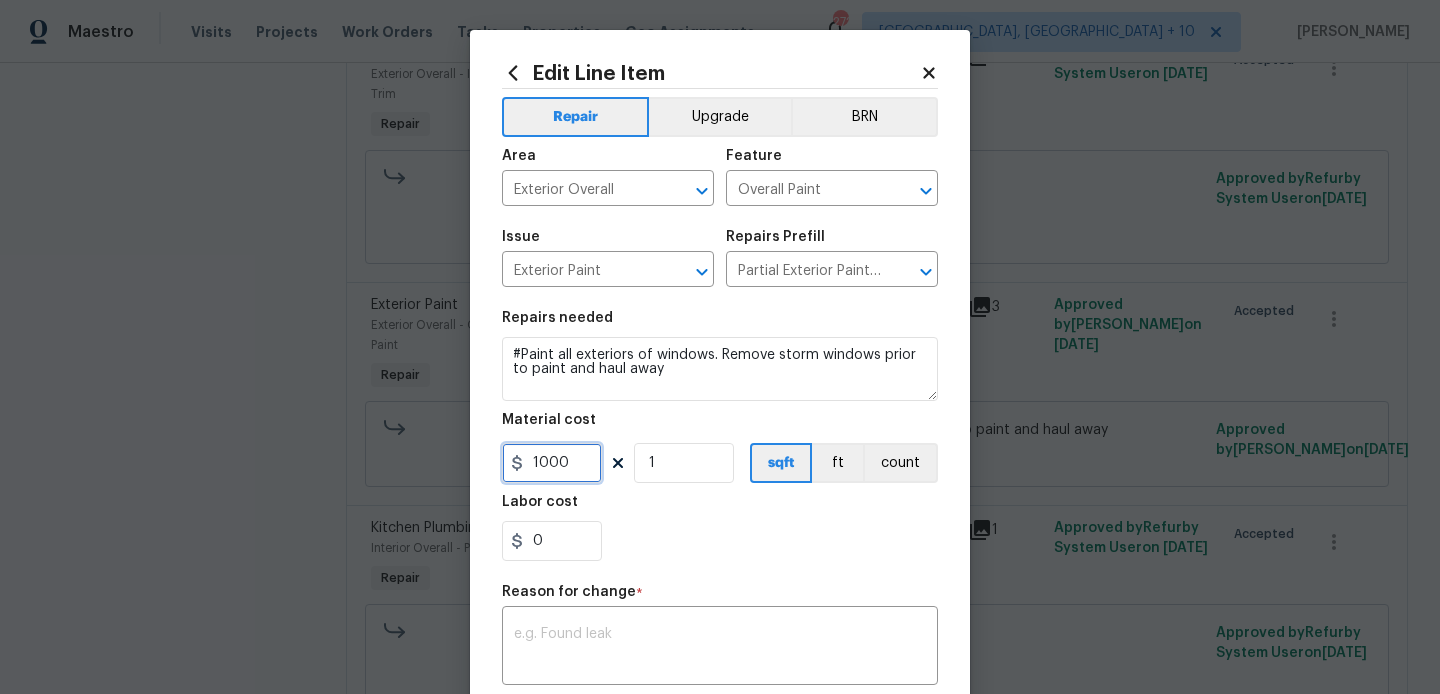 type on "1000" 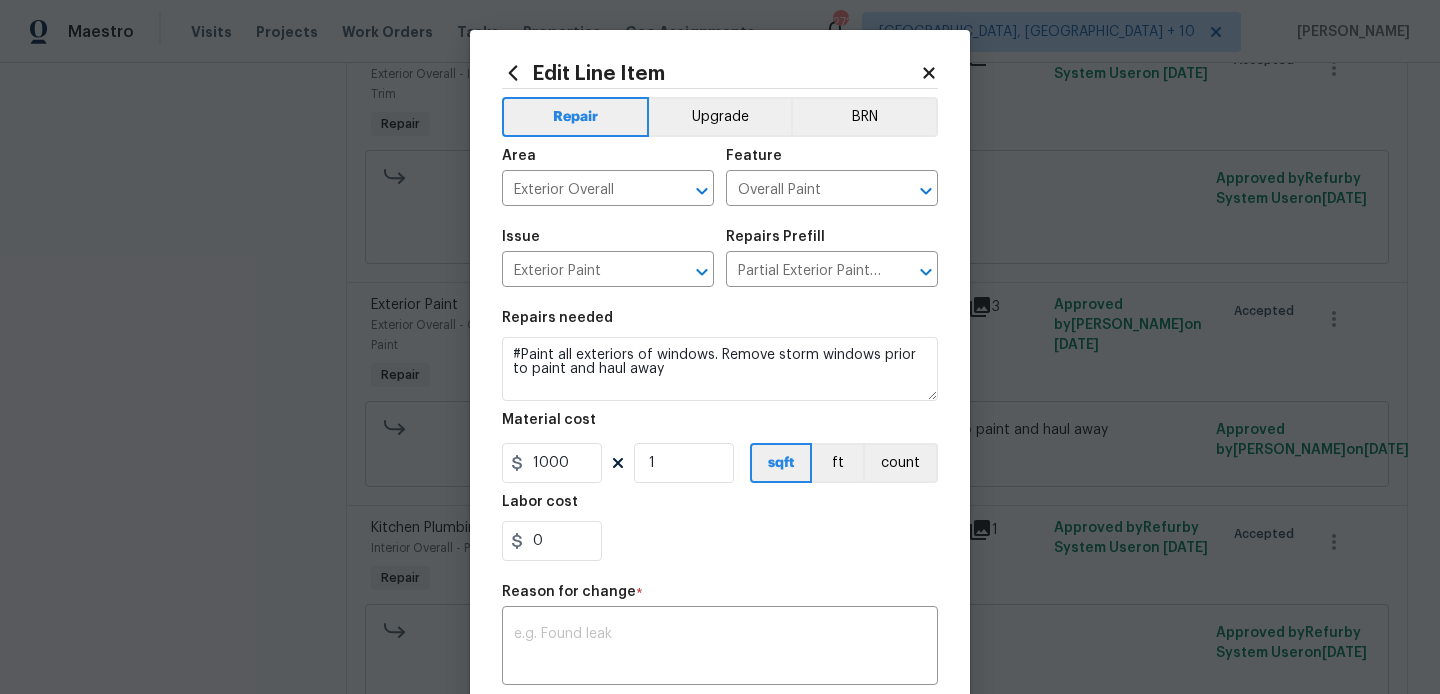 click on "0" at bounding box center (720, 541) 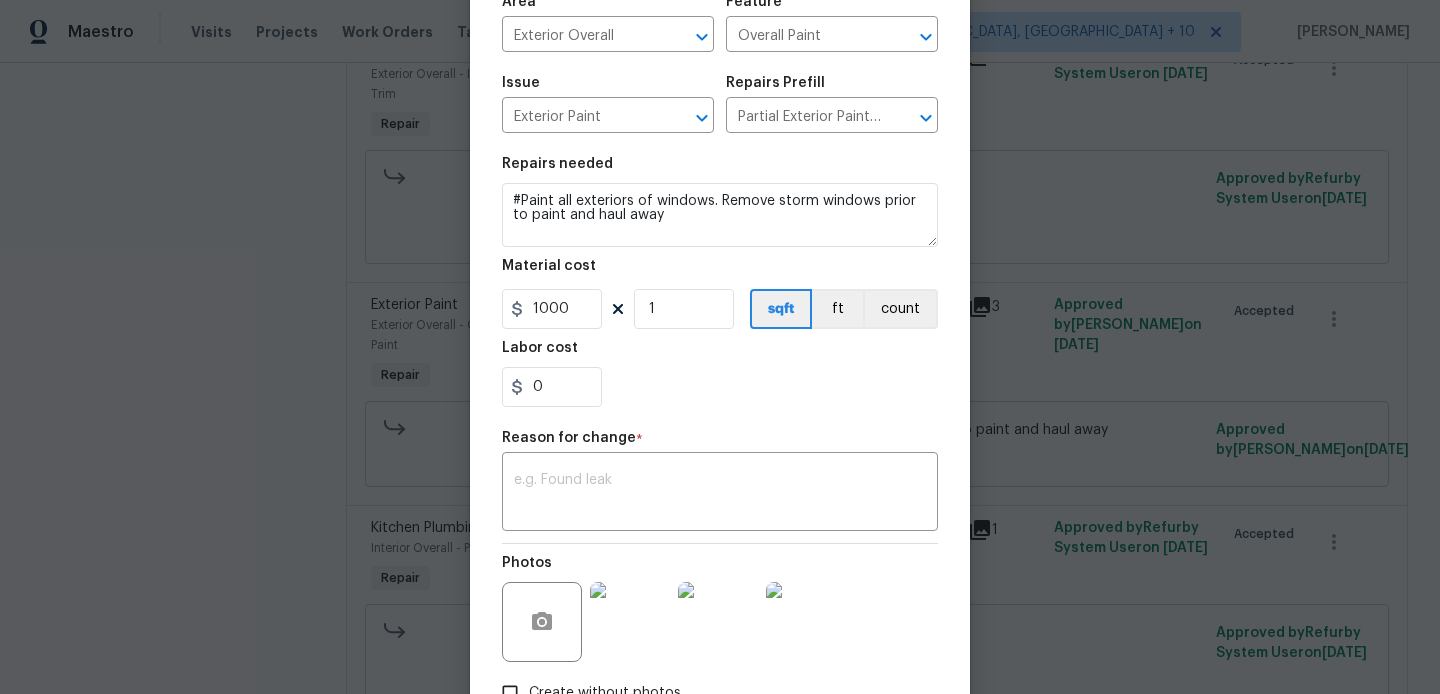 scroll, scrollTop: 156, scrollLeft: 0, axis: vertical 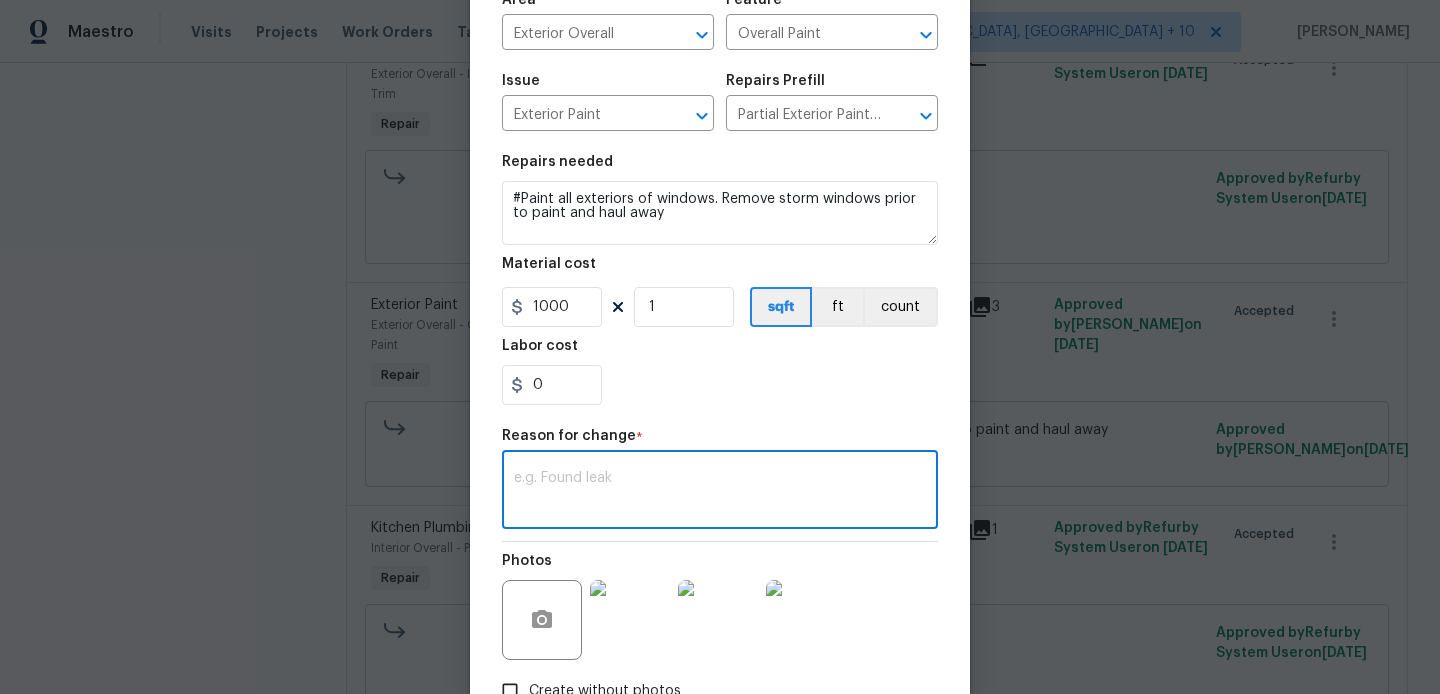 click at bounding box center [720, 492] 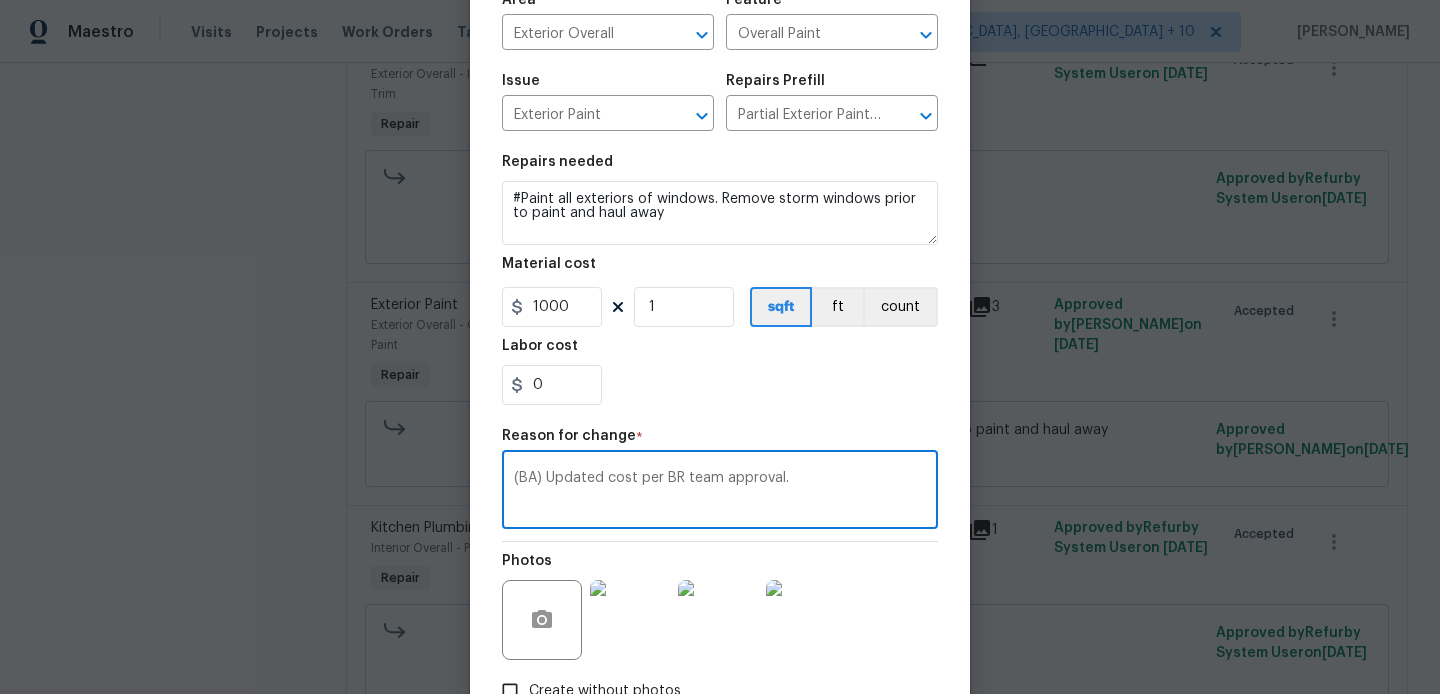 type on "(BA) Updated cost per BR team approval." 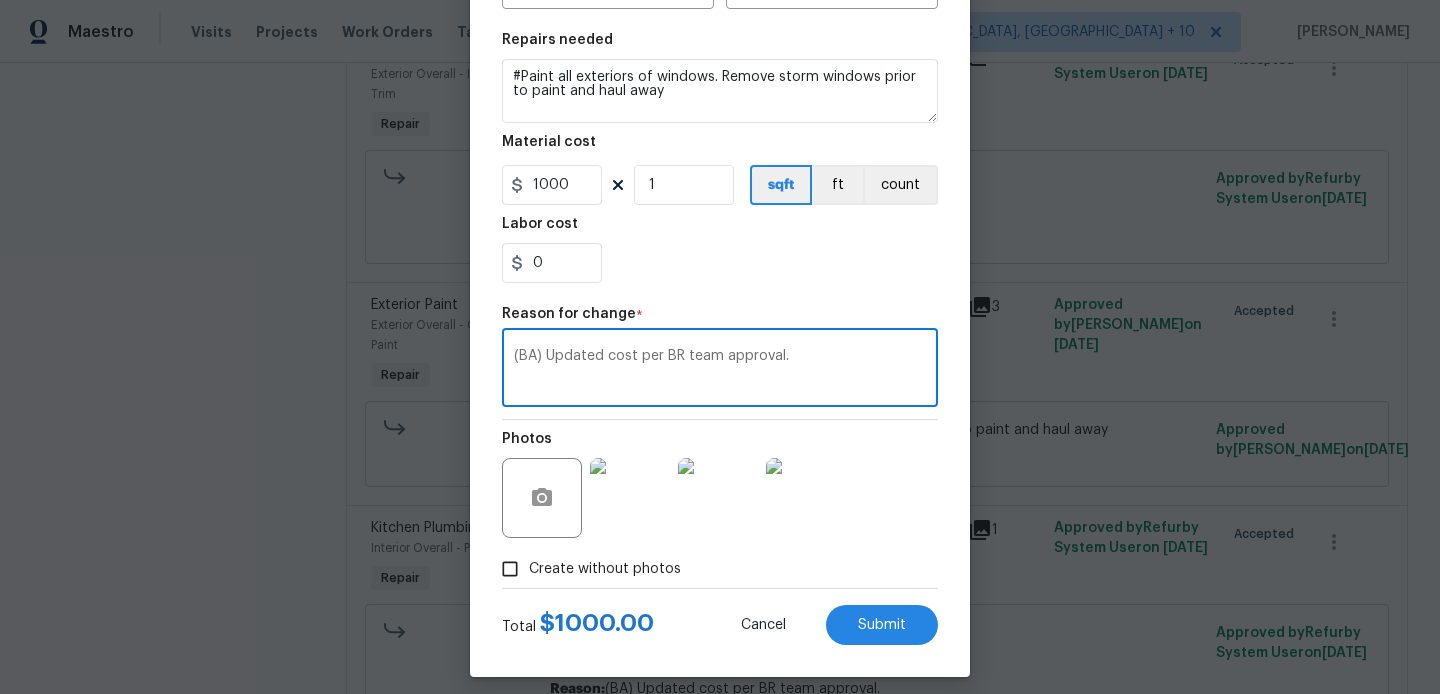scroll, scrollTop: 292, scrollLeft: 0, axis: vertical 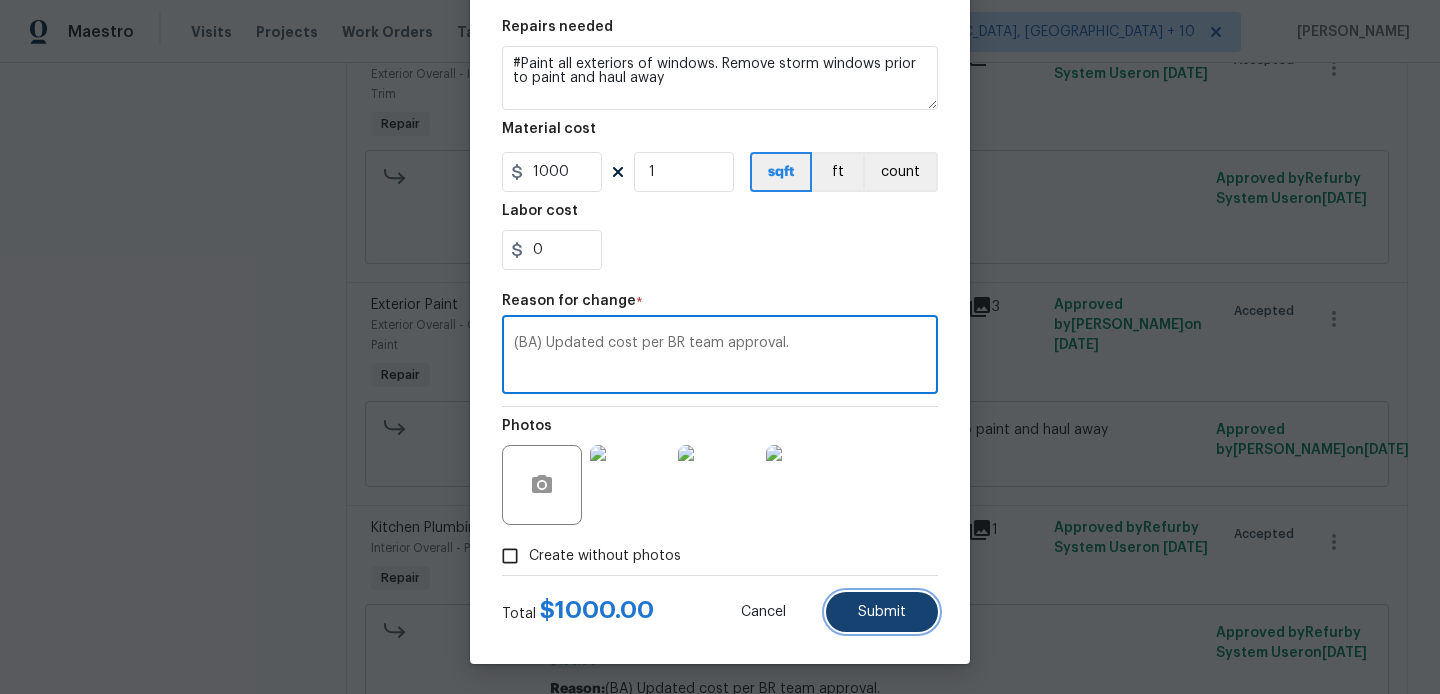 click on "Submit" at bounding box center [882, 612] 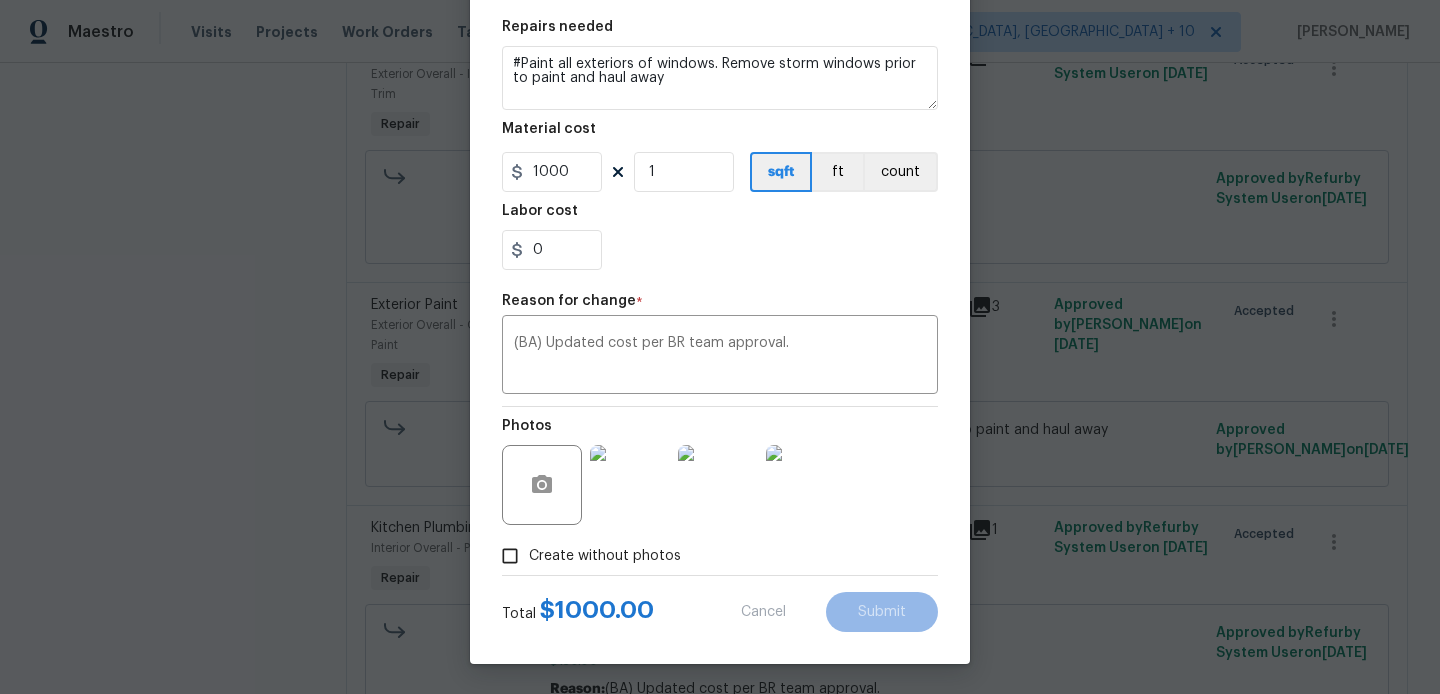 type on "75" 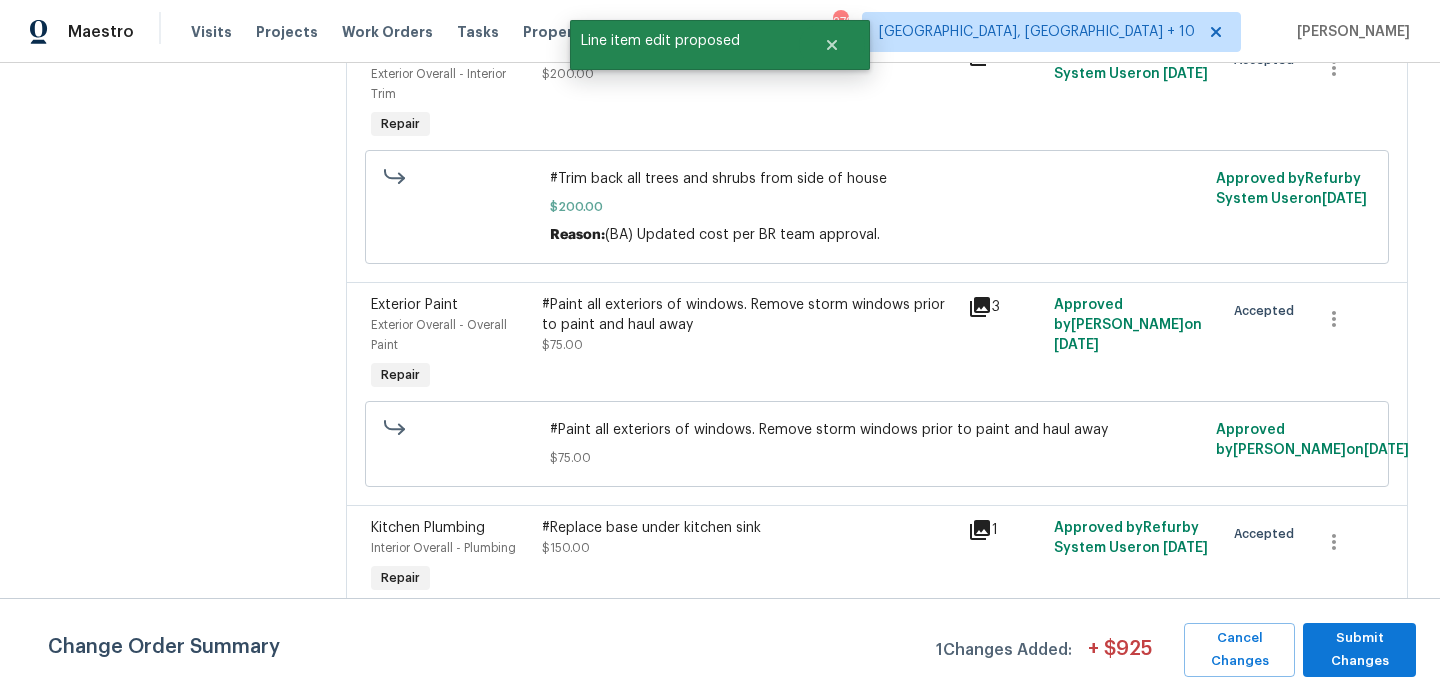 scroll, scrollTop: 0, scrollLeft: 0, axis: both 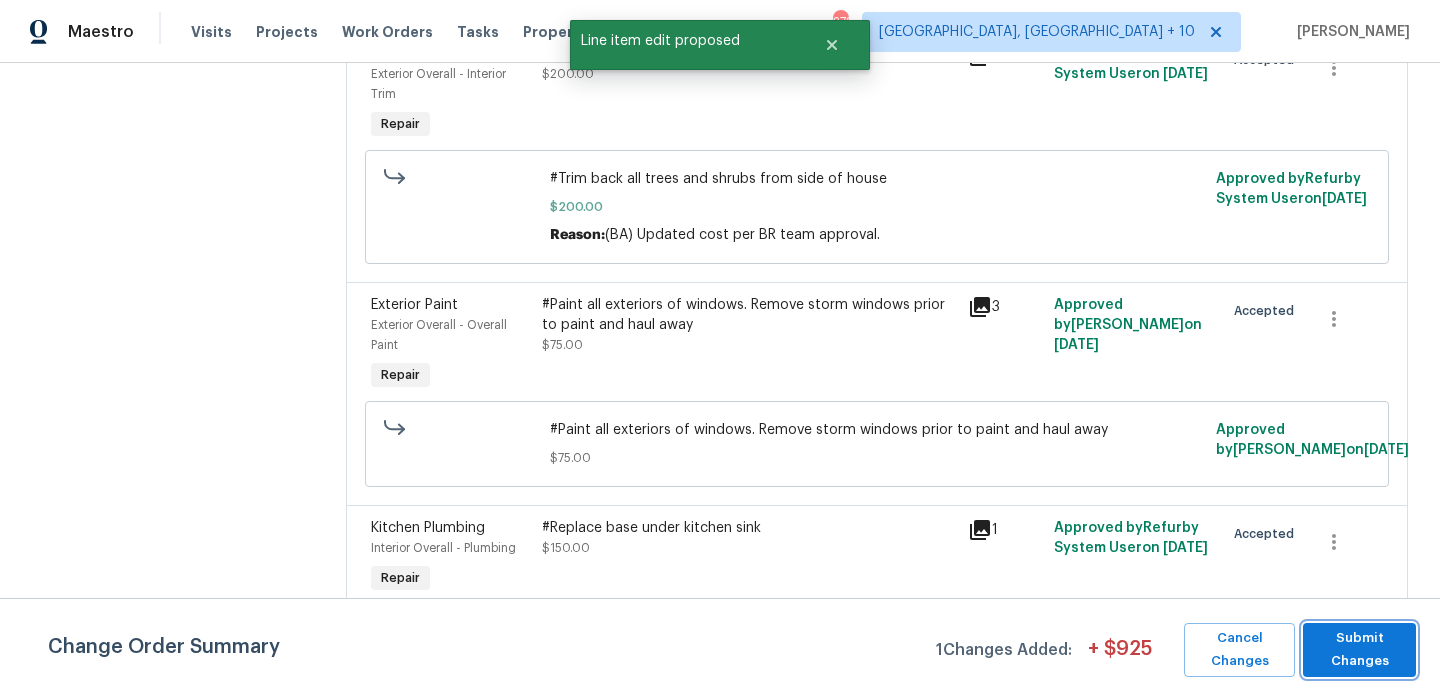click on "Submit Changes" at bounding box center (1359, 650) 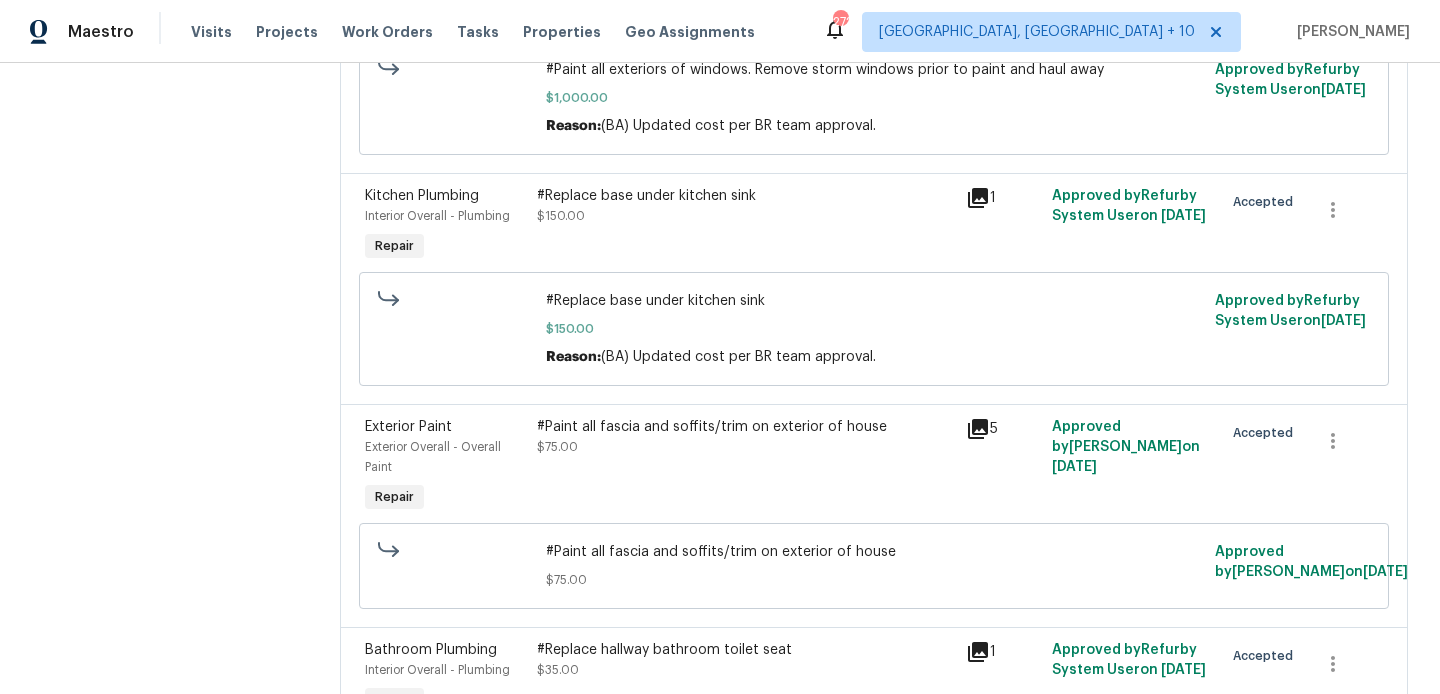 scroll, scrollTop: 1105, scrollLeft: 0, axis: vertical 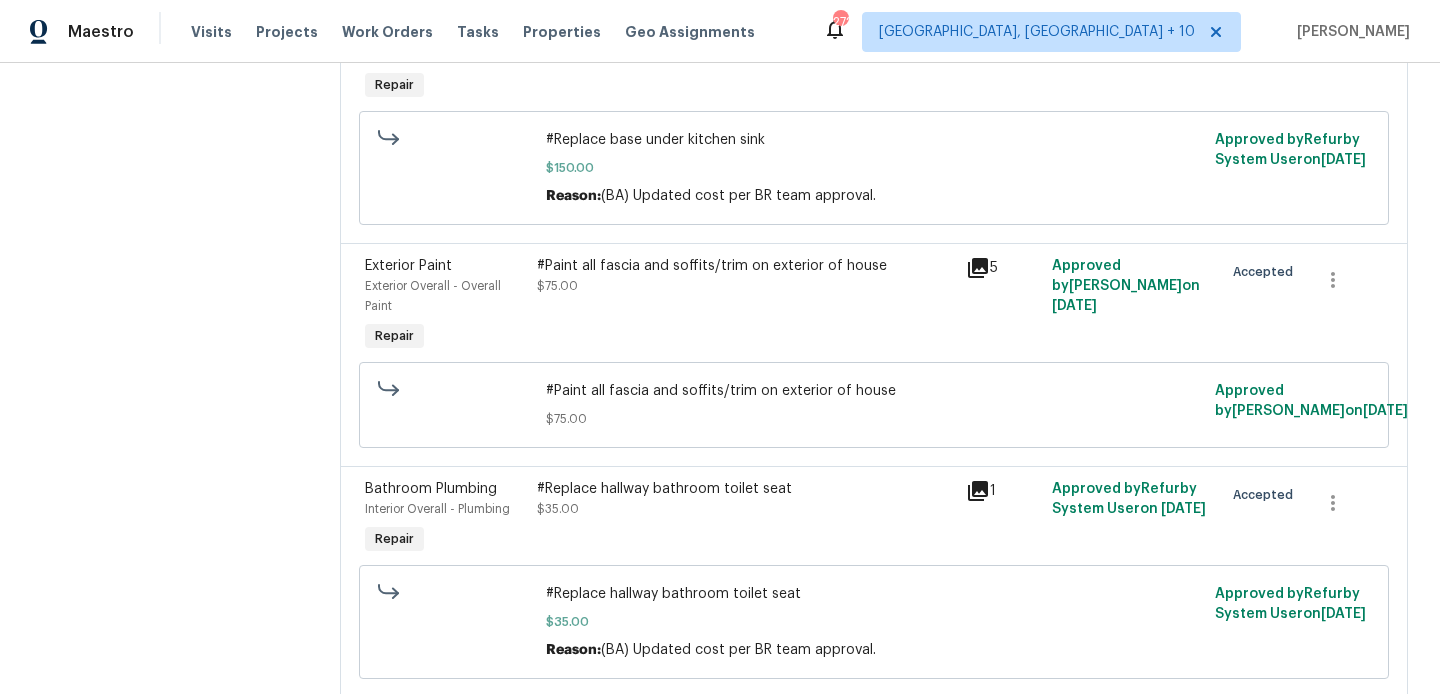 click on "#Paint all fascia and soffits/trim on exterior of house $75.00" at bounding box center (745, 276) 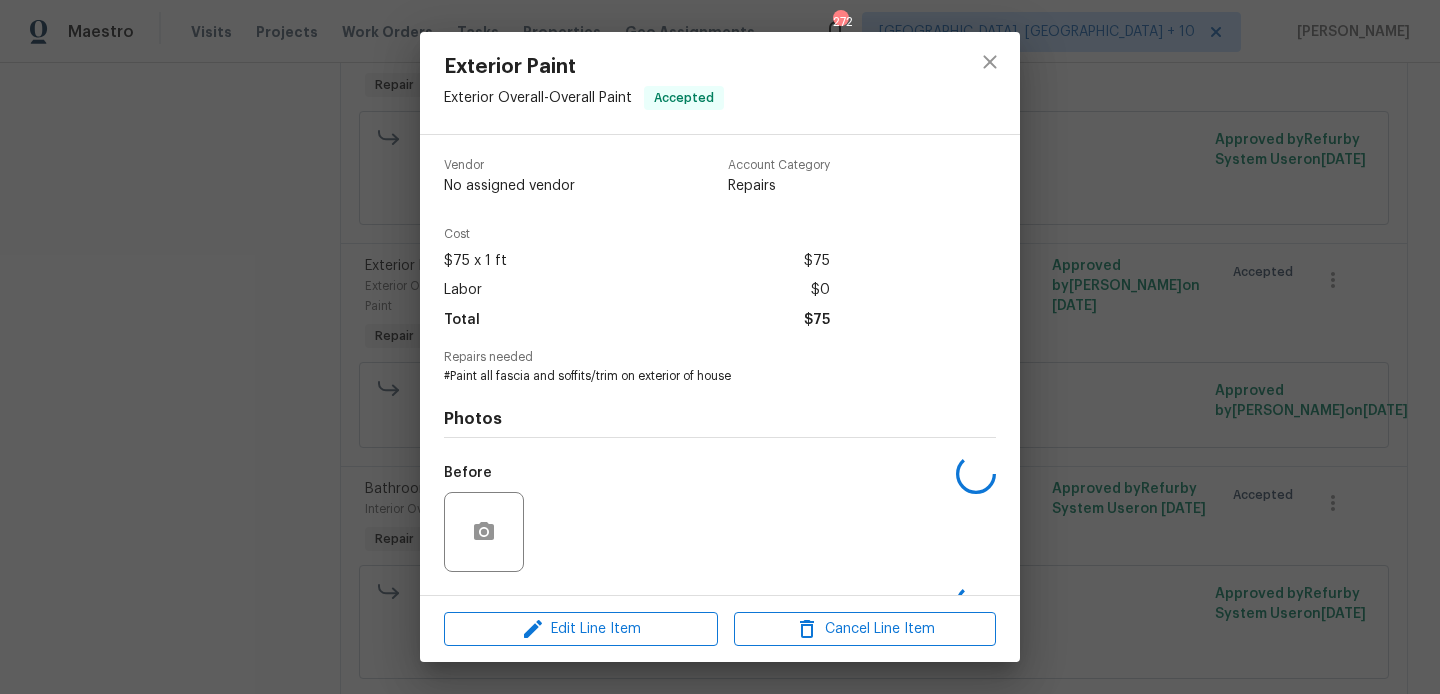 scroll, scrollTop: 127, scrollLeft: 0, axis: vertical 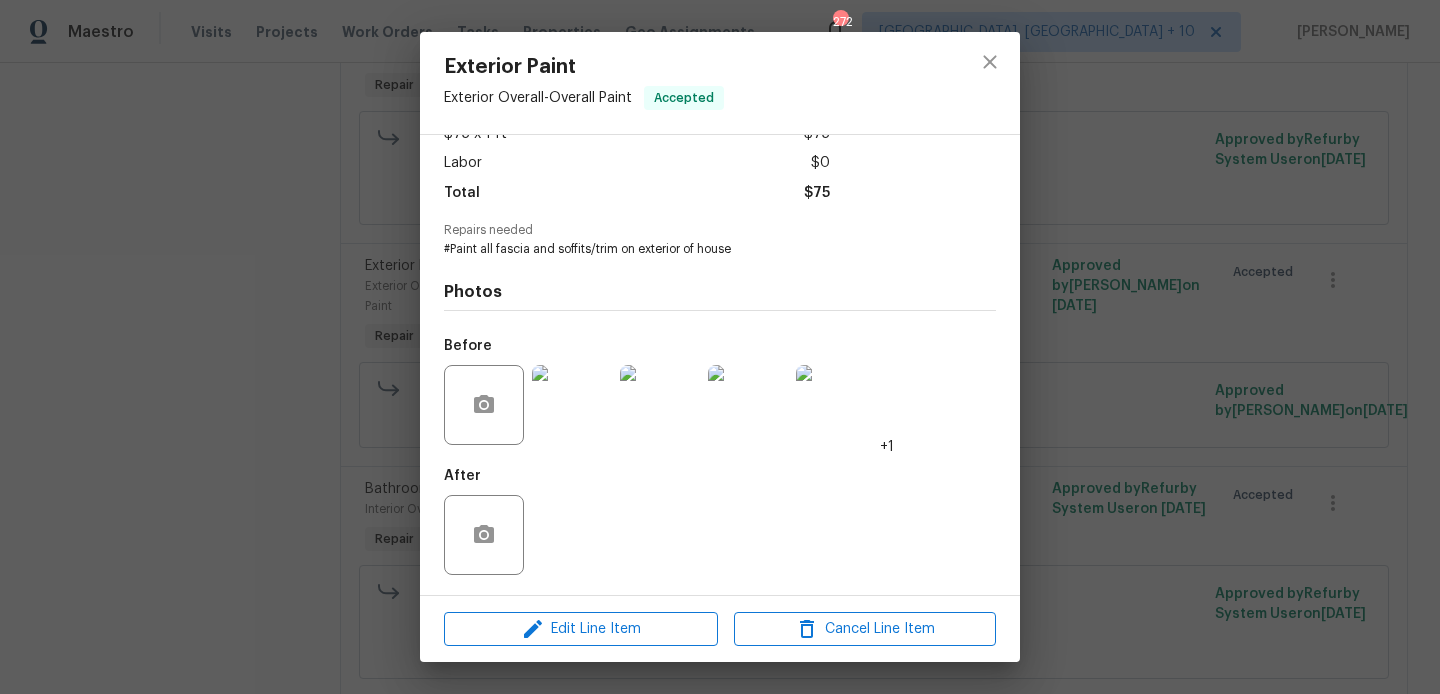 click on "Edit Line Item  Cancel Line Item" at bounding box center [720, 629] 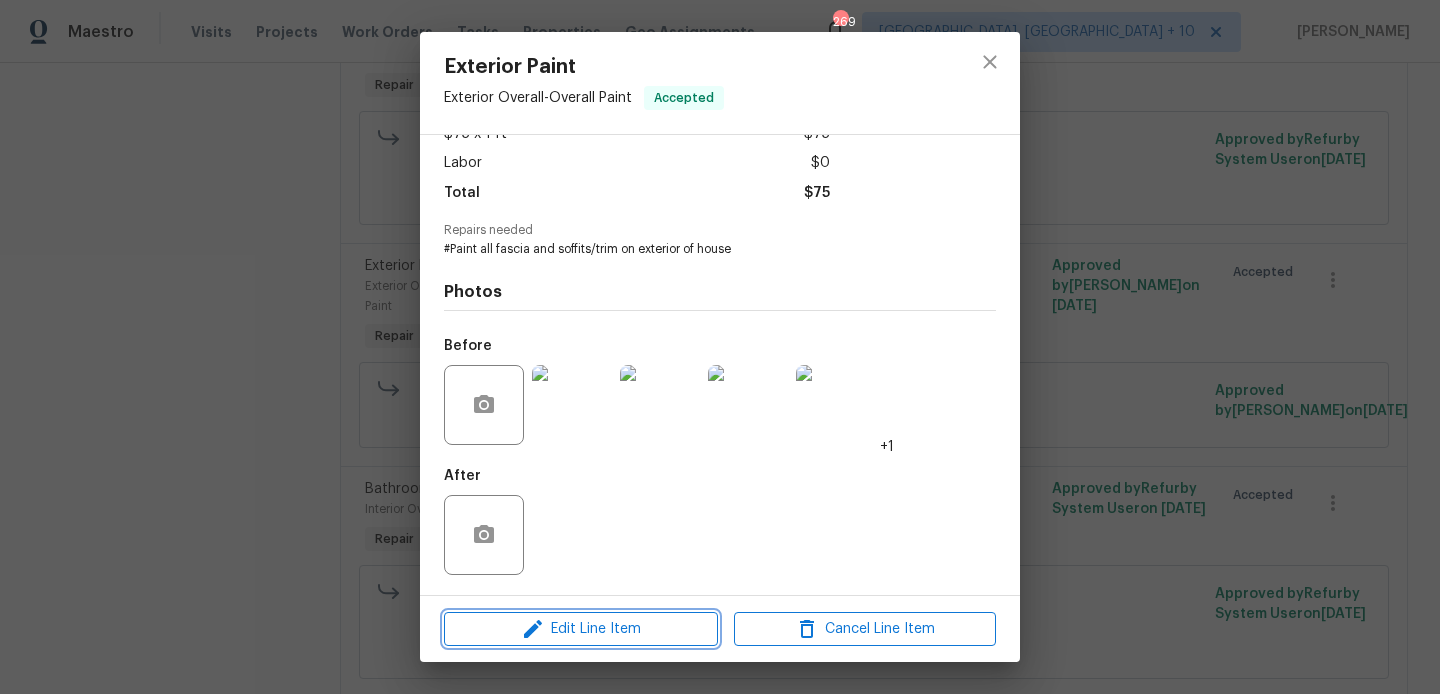 click on "Edit Line Item" at bounding box center [581, 629] 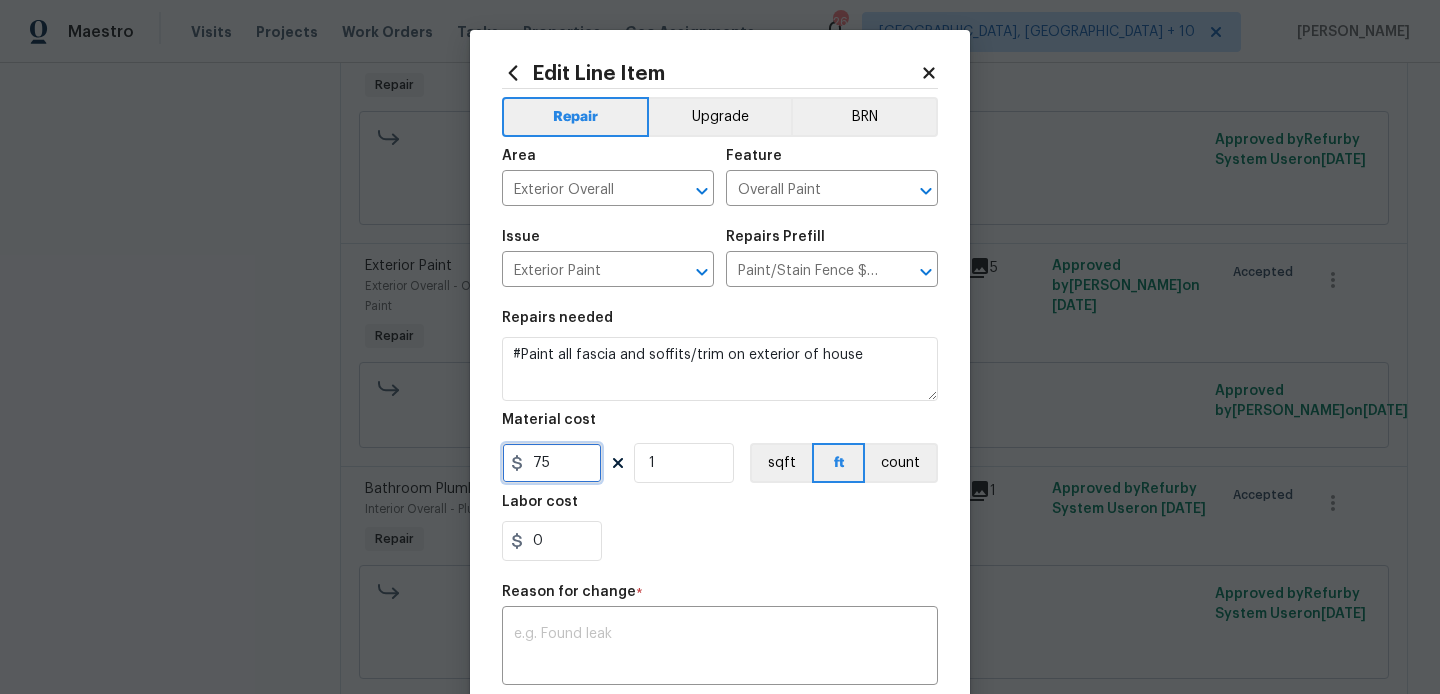click on "75" at bounding box center (552, 463) 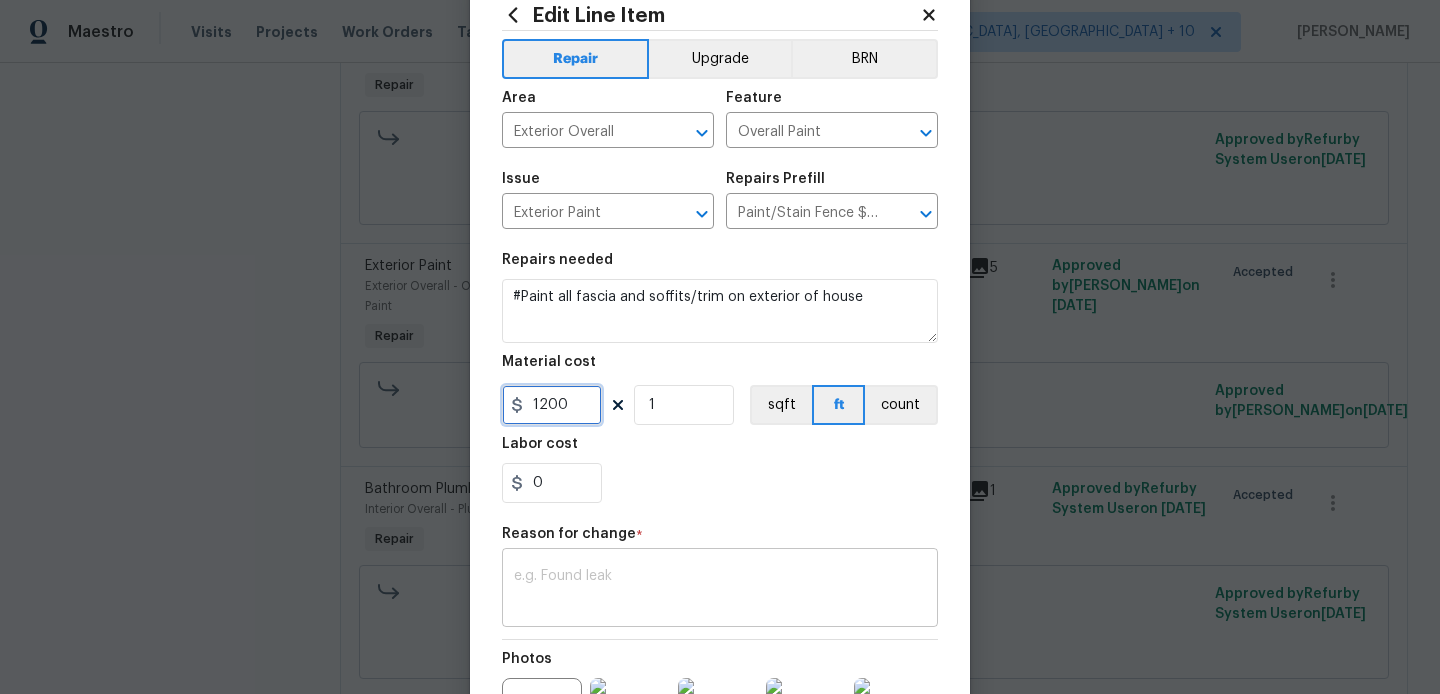 scroll, scrollTop: 60, scrollLeft: 0, axis: vertical 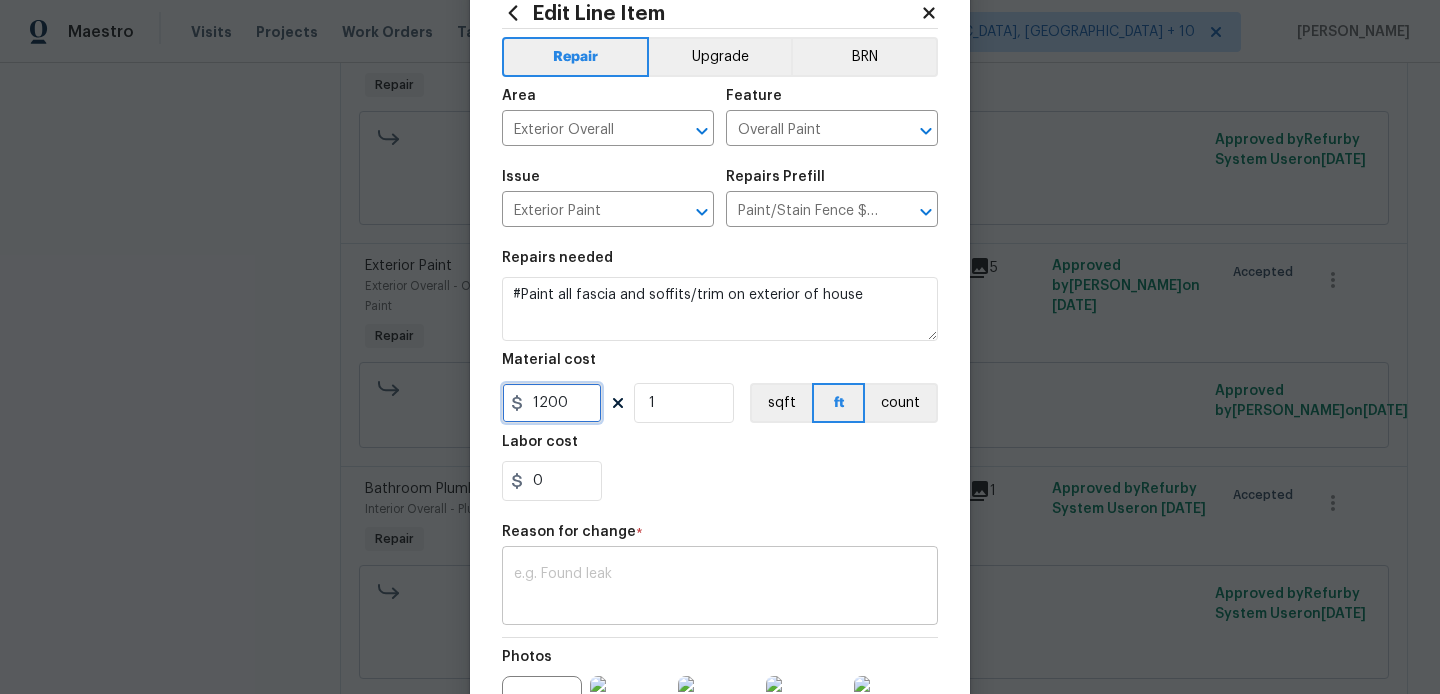 type on "1200" 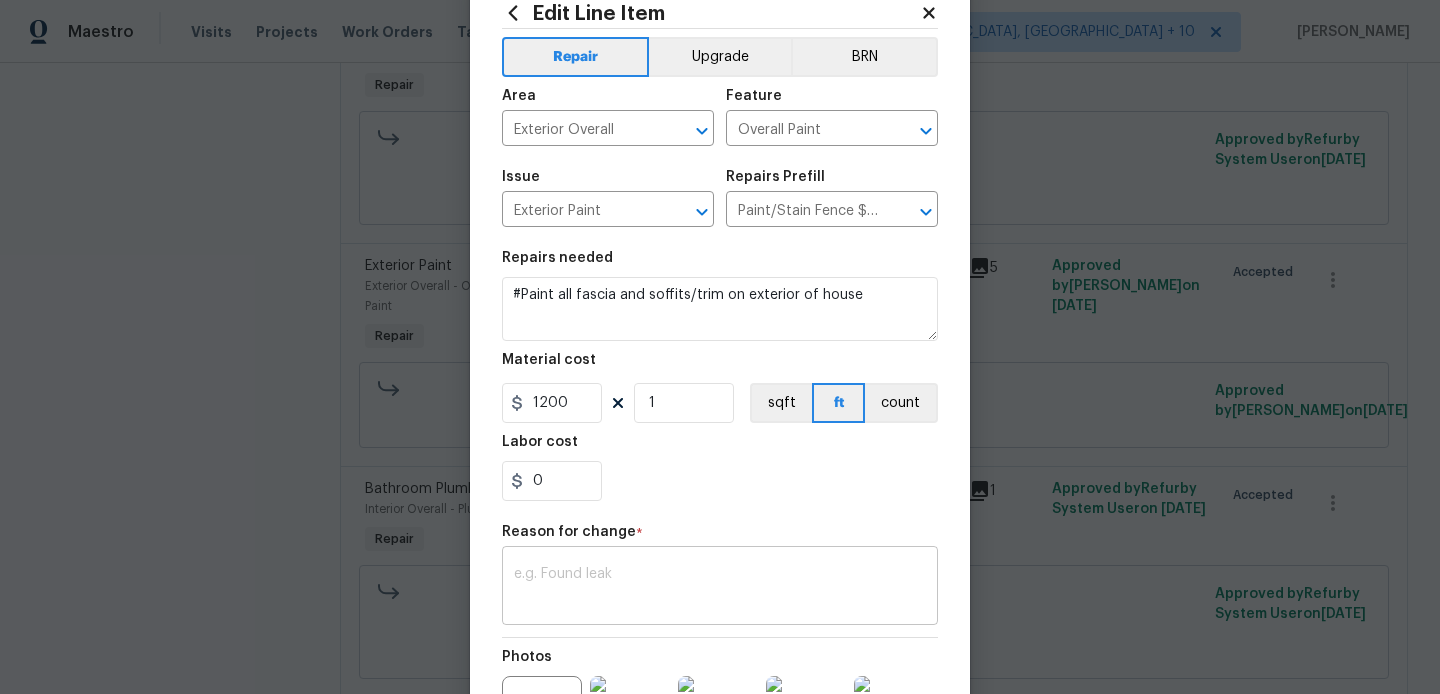 click at bounding box center (720, 588) 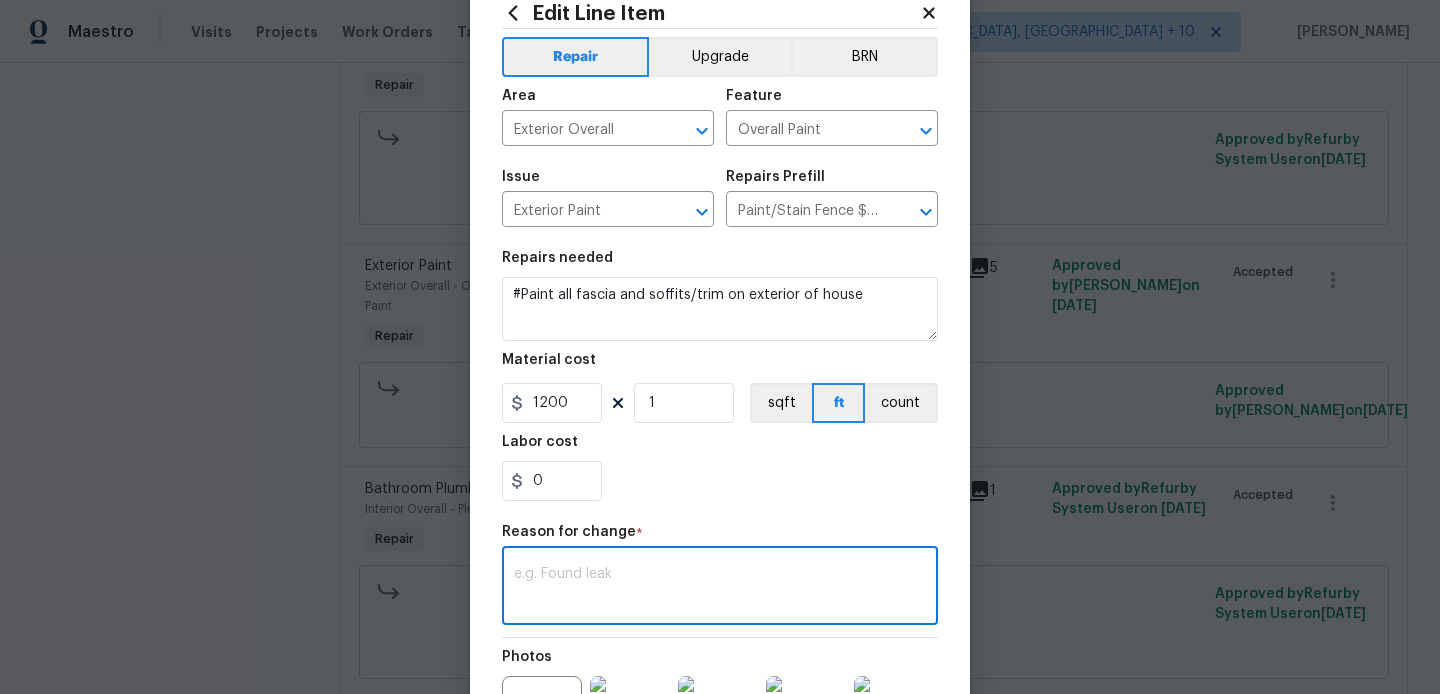 paste on "(BA) Updated cost per BR team approval." 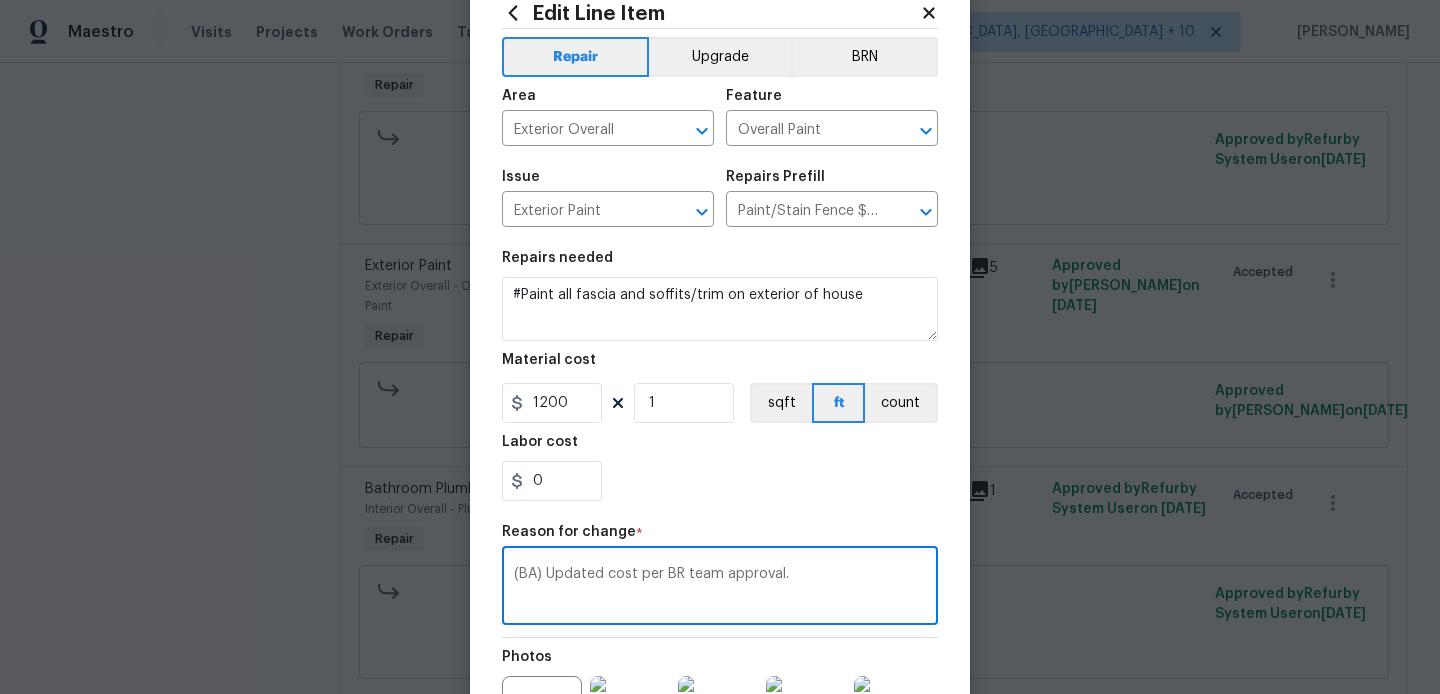 scroll, scrollTop: 312, scrollLeft: 0, axis: vertical 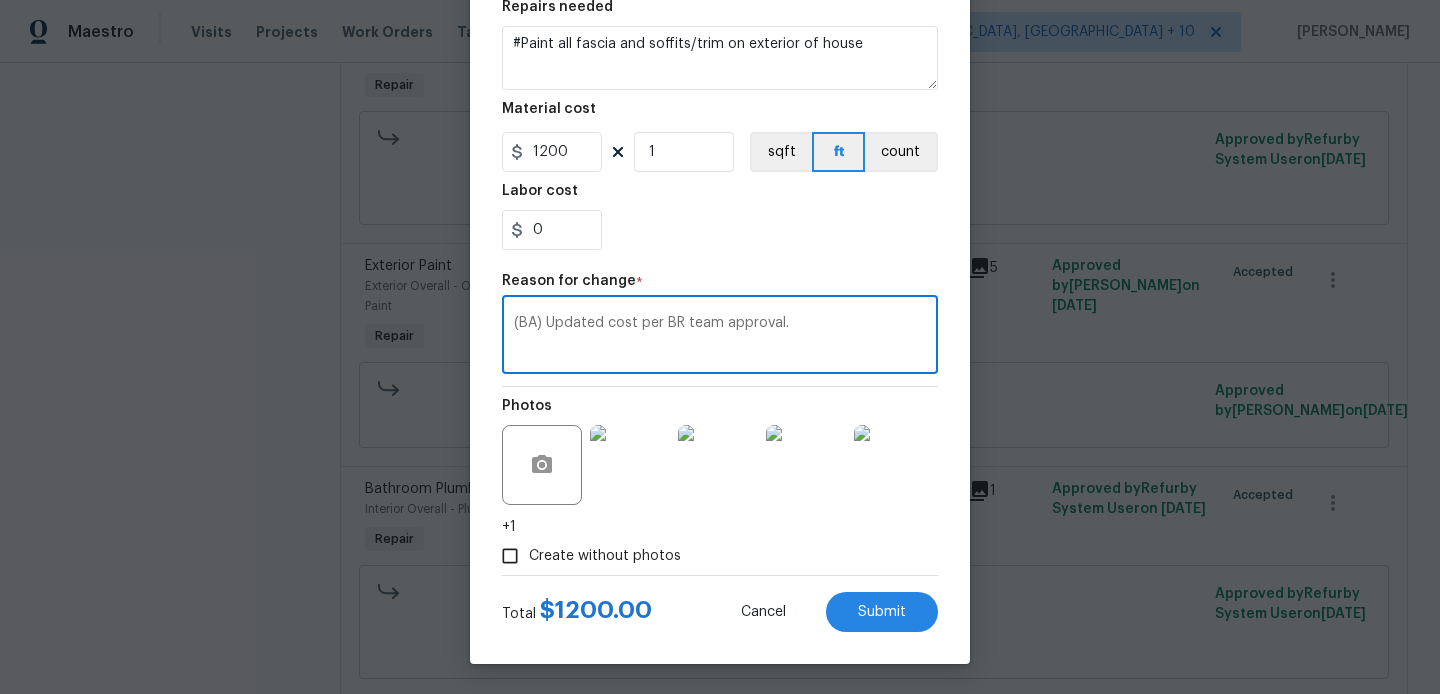 type on "(BA) Updated cost per BR team approval." 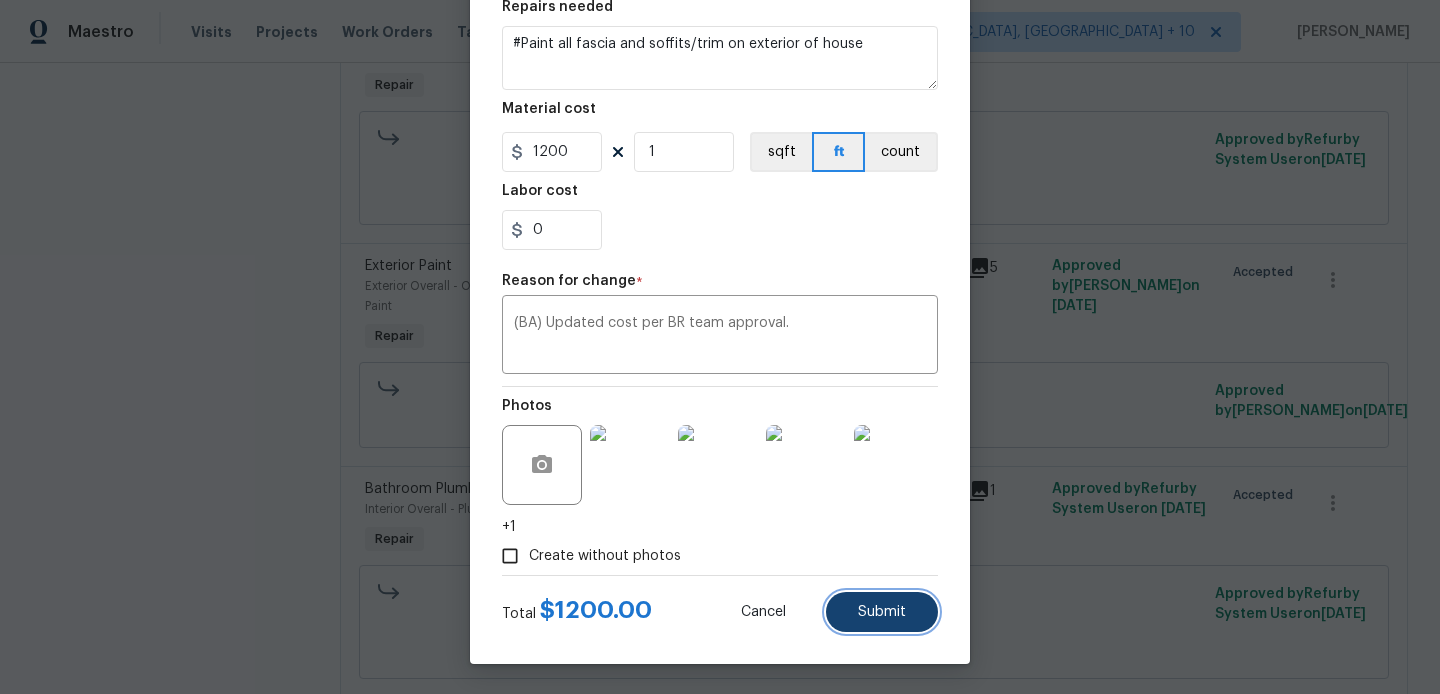 click on "Submit" at bounding box center (882, 612) 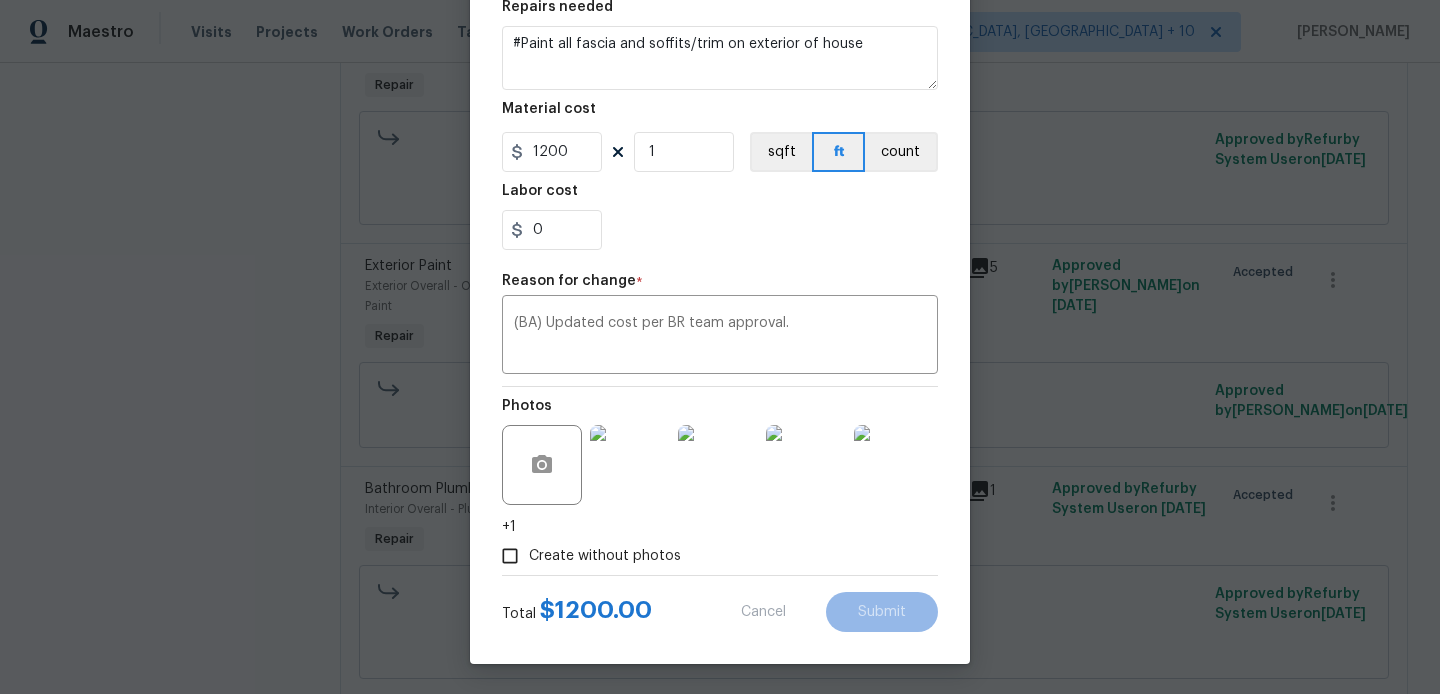 type on "75" 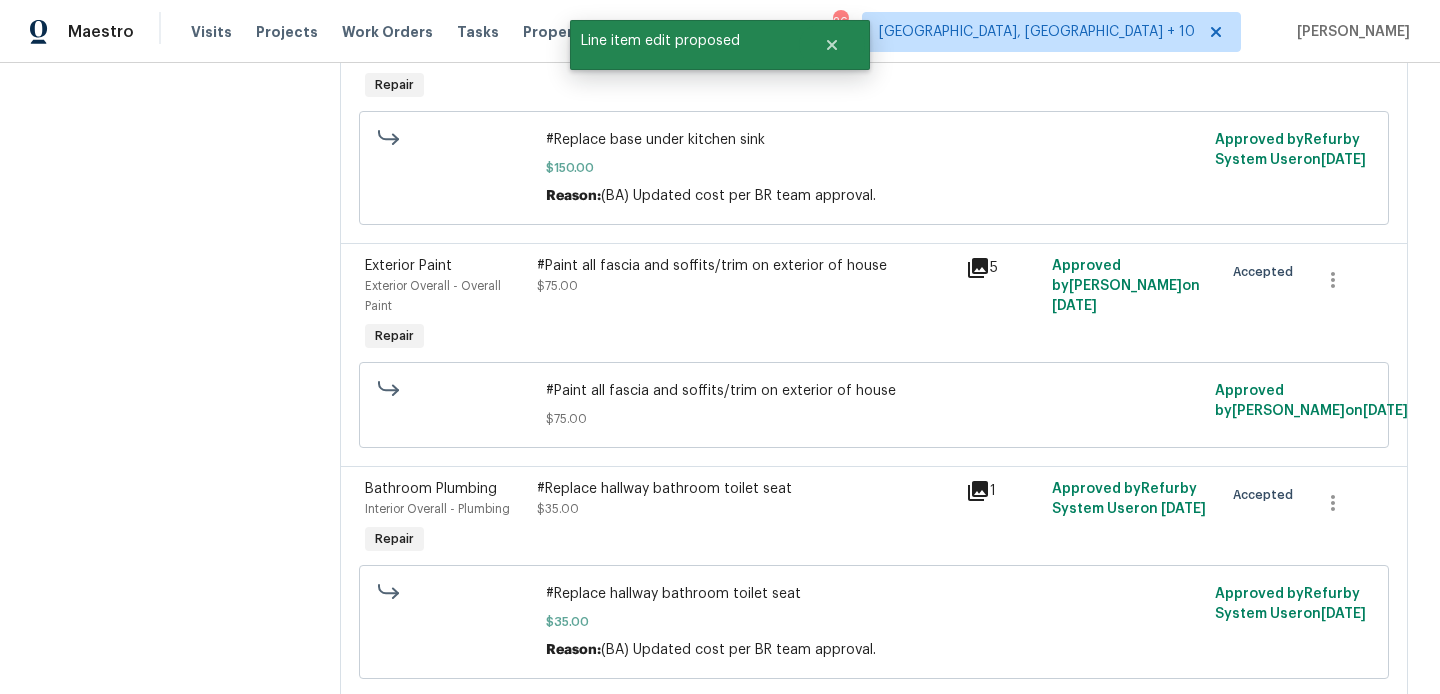 scroll, scrollTop: 0, scrollLeft: 0, axis: both 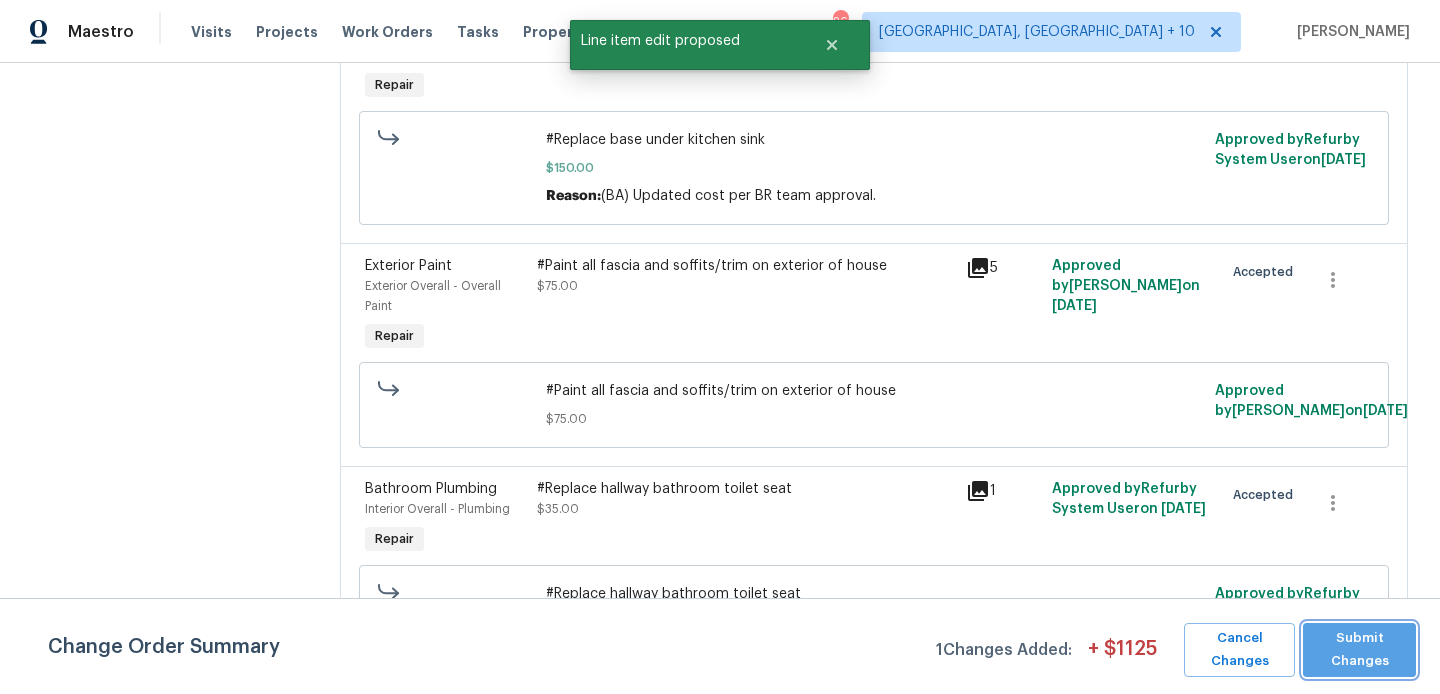 click on "Submit Changes" at bounding box center (1359, 650) 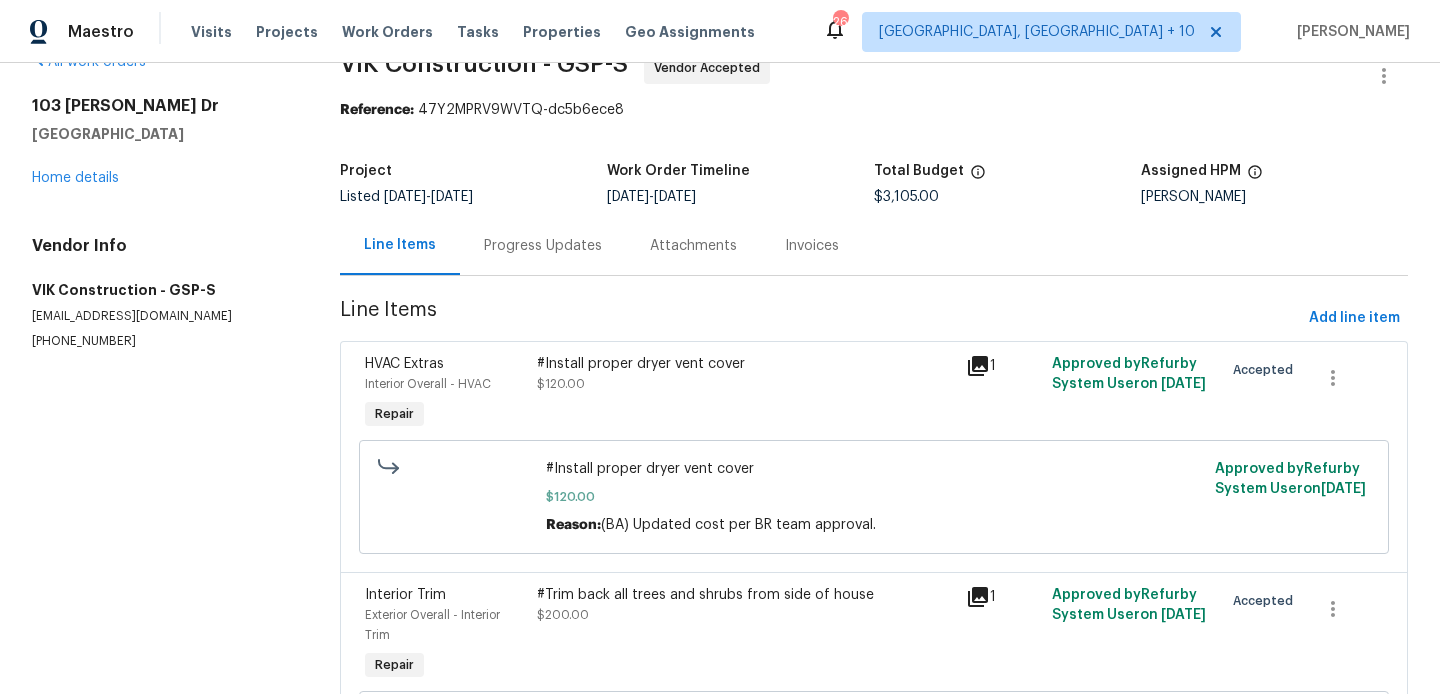 scroll, scrollTop: 0, scrollLeft: 0, axis: both 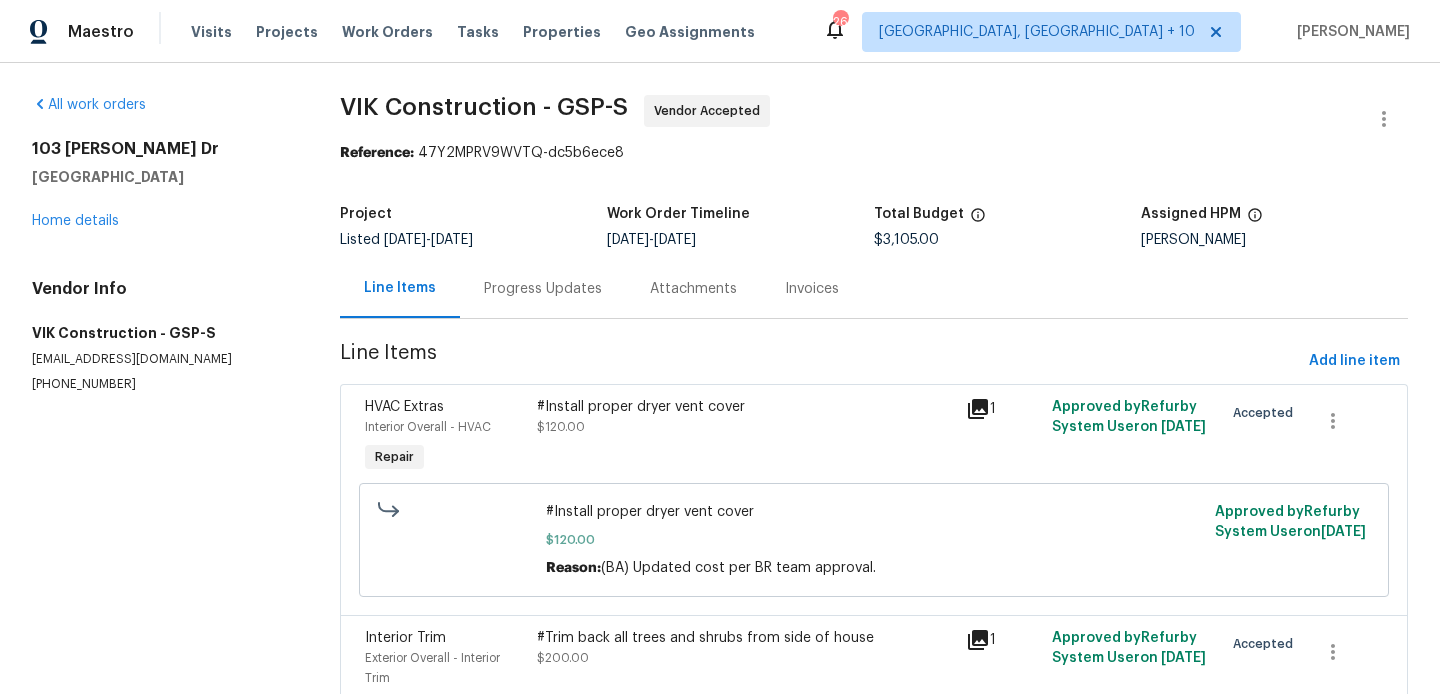 click on "Progress Updates" at bounding box center (543, 288) 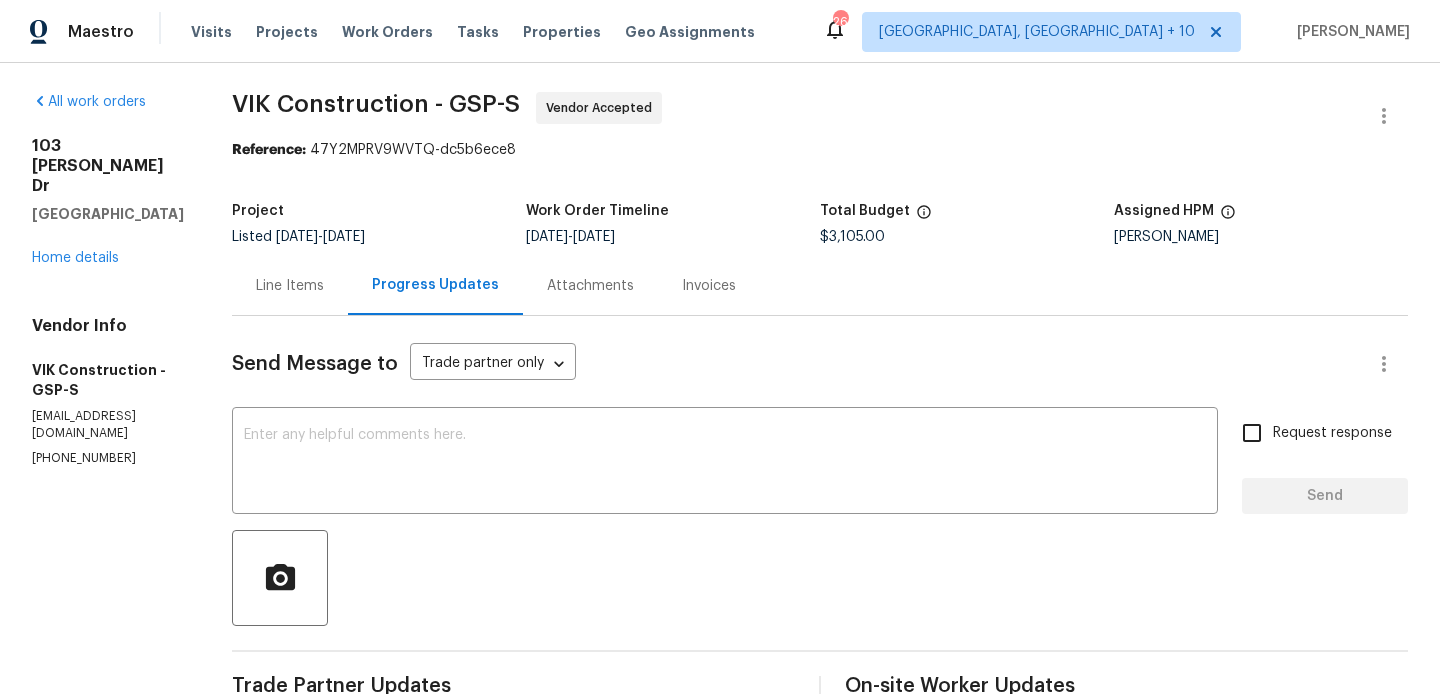 scroll, scrollTop: 0, scrollLeft: 0, axis: both 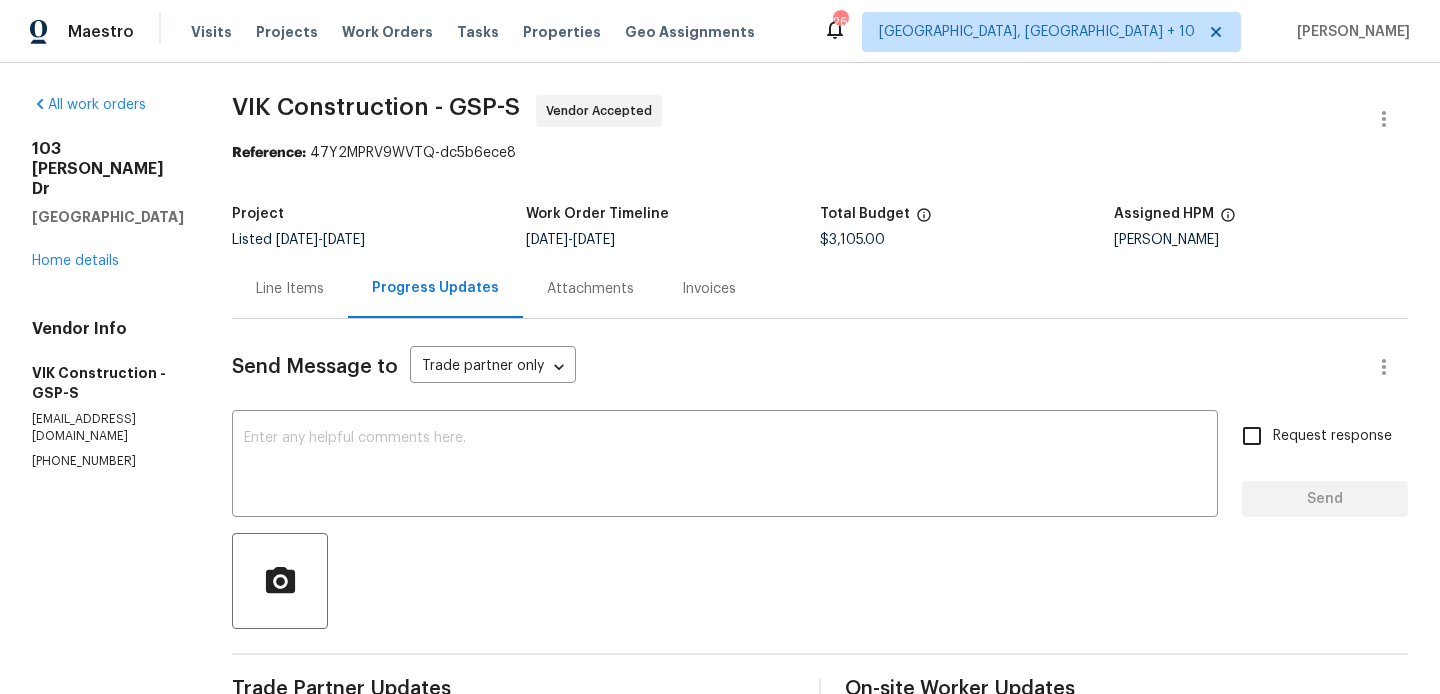 click on "Line Items" at bounding box center (290, 288) 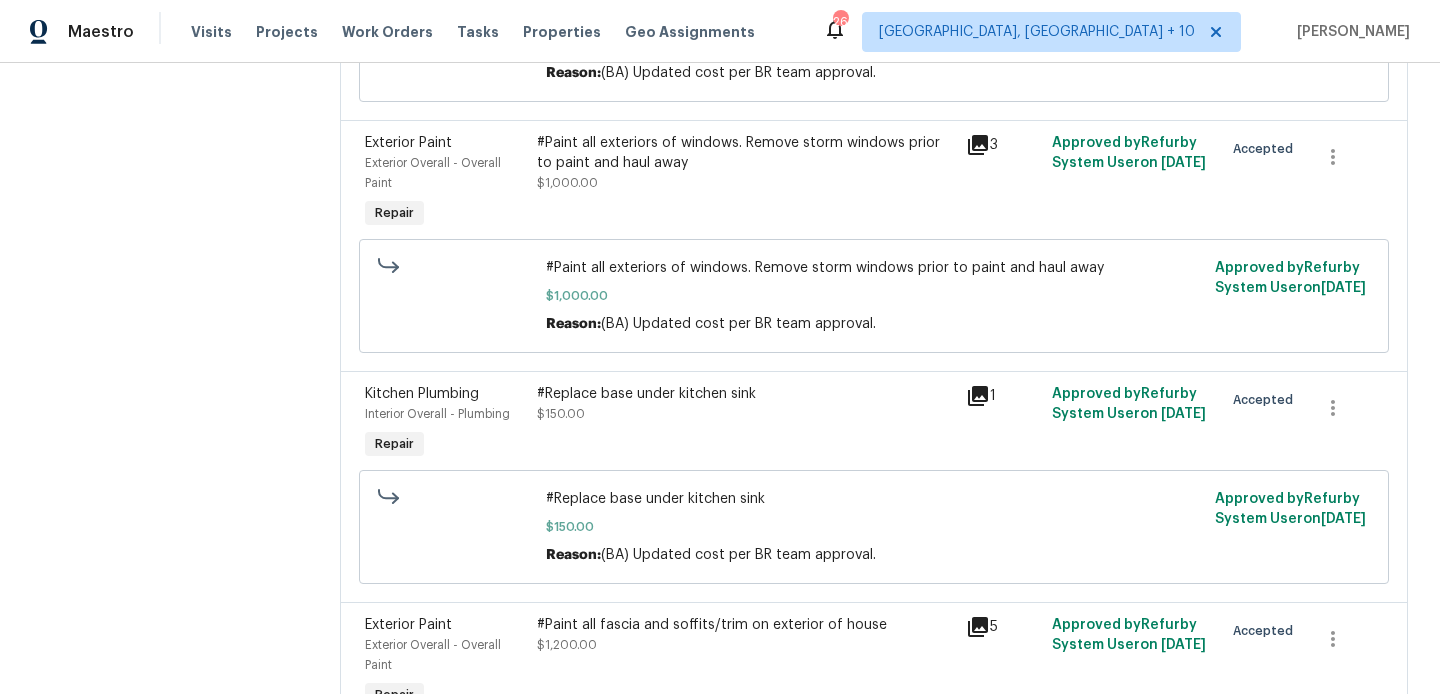 scroll, scrollTop: 928, scrollLeft: 0, axis: vertical 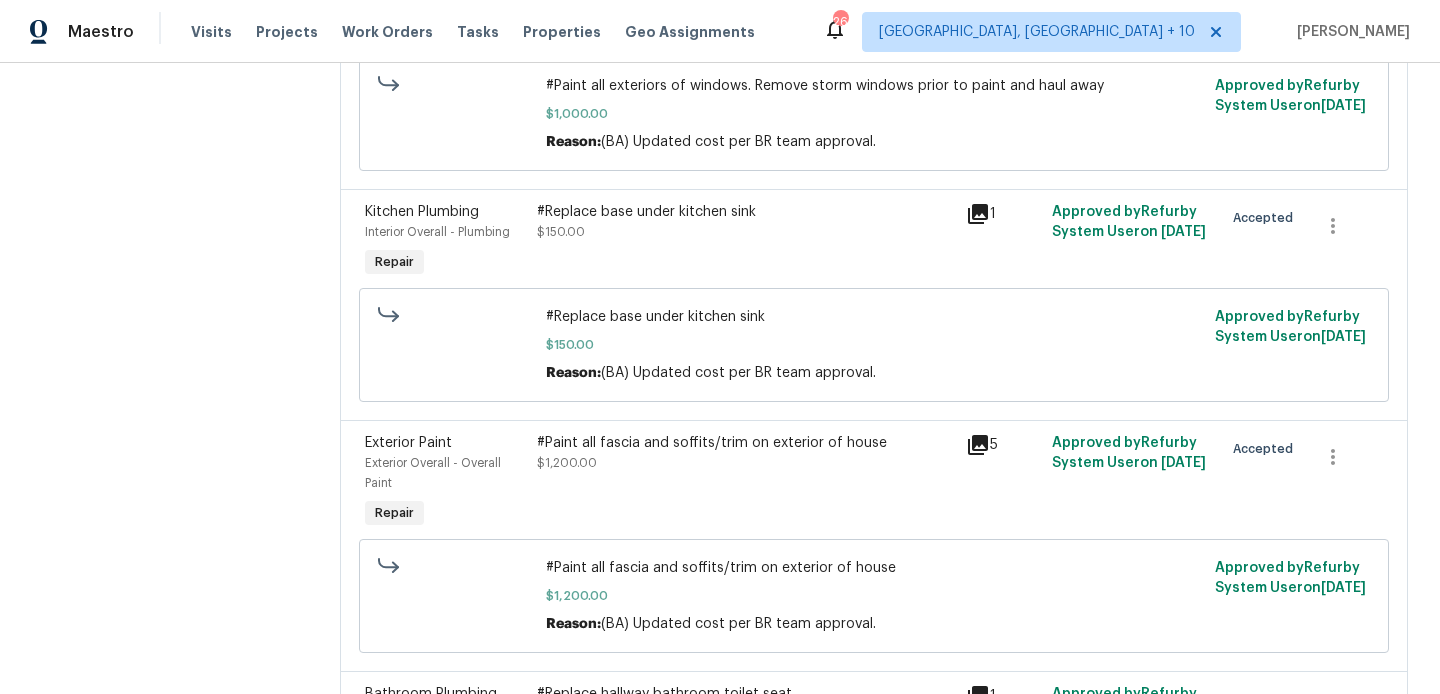 click on "#Paint all fascia and soffits/trim on exterior of house $1,200.00" at bounding box center (745, 483) 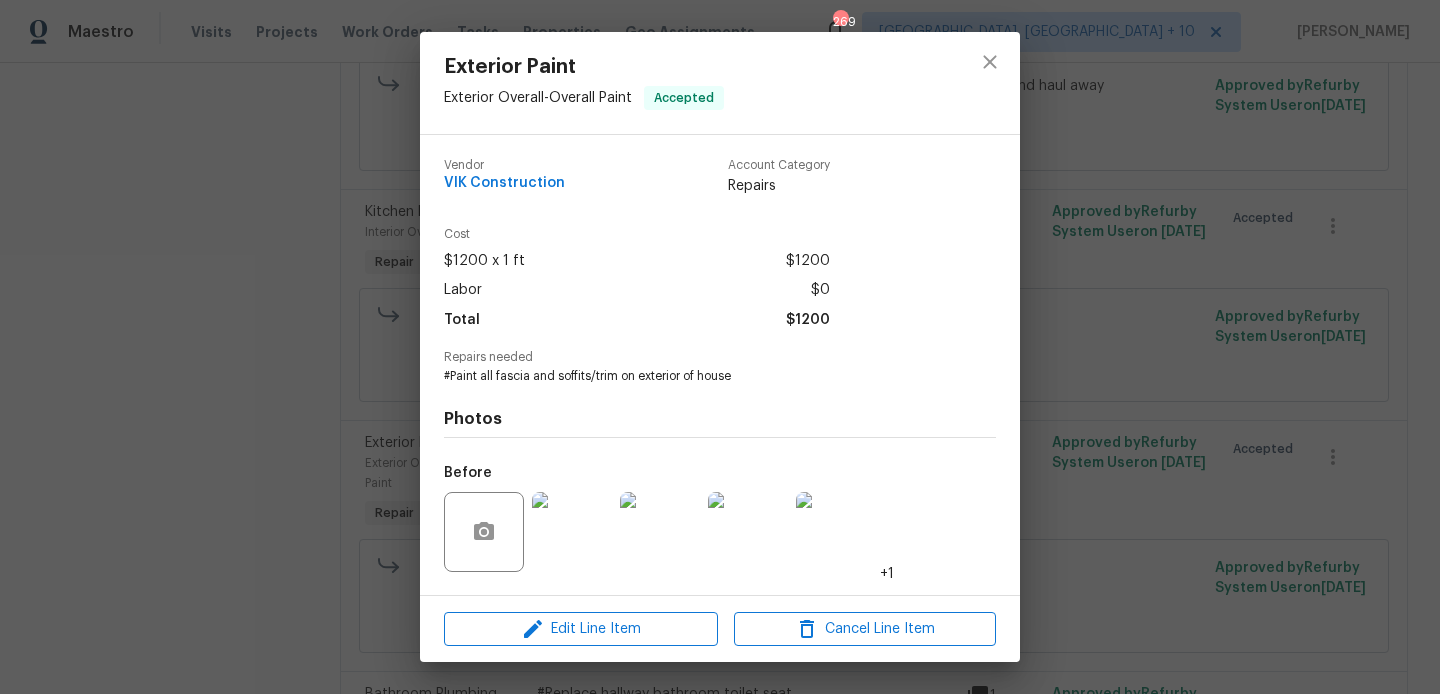 scroll, scrollTop: 127, scrollLeft: 0, axis: vertical 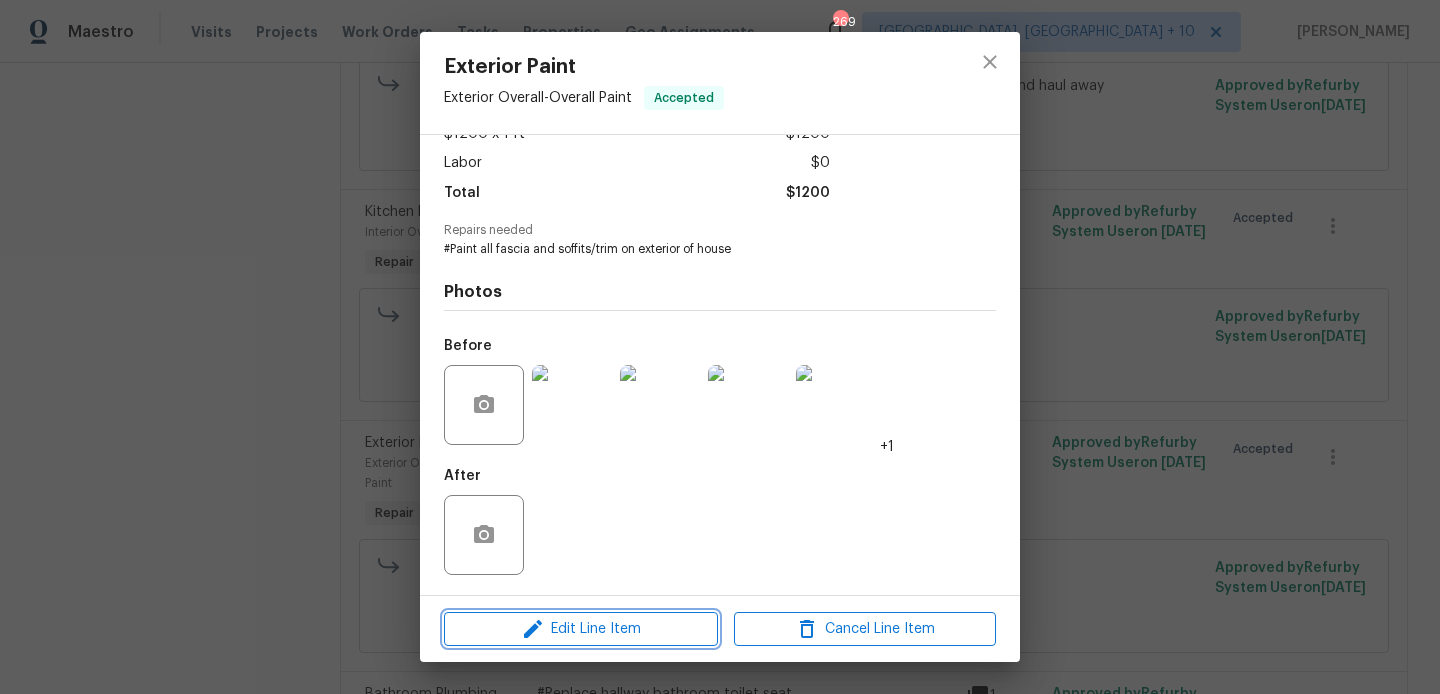 click on "Edit Line Item" at bounding box center (581, 629) 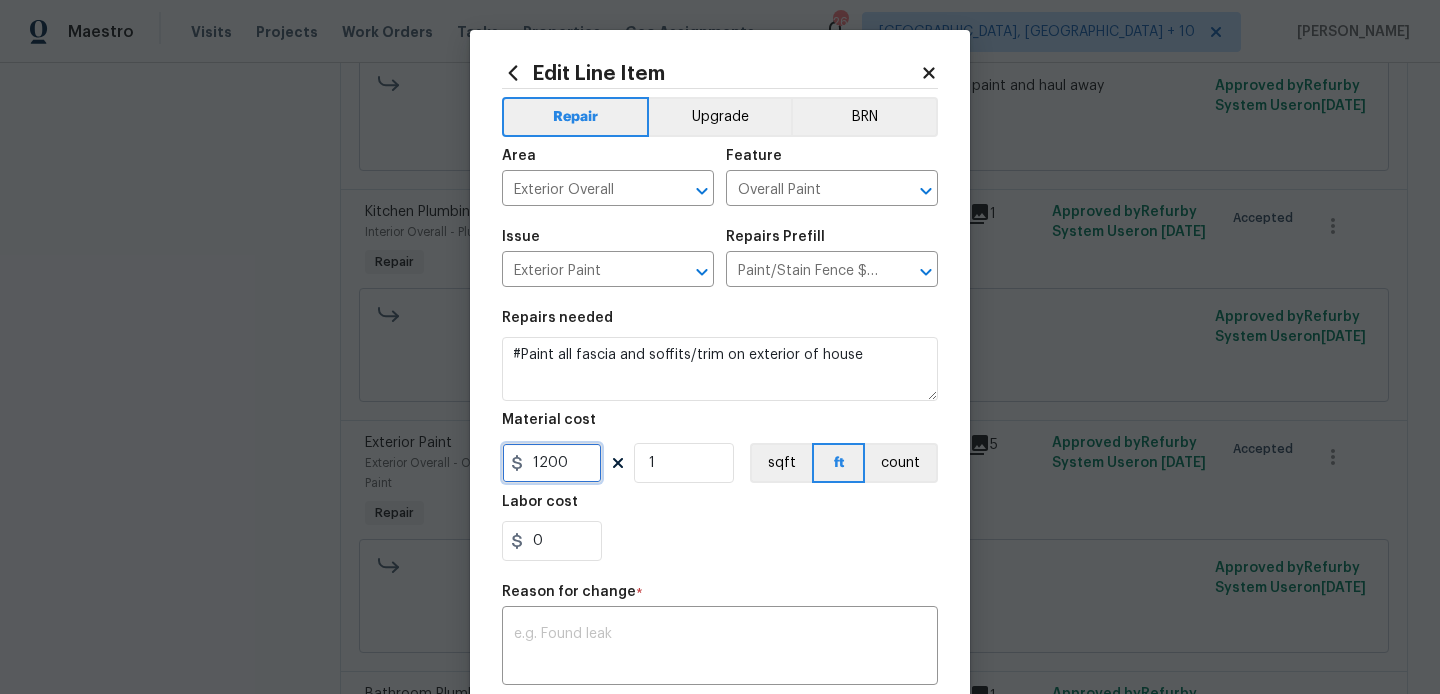 drag, startPoint x: 538, startPoint y: 467, endPoint x: 577, endPoint y: 467, distance: 39 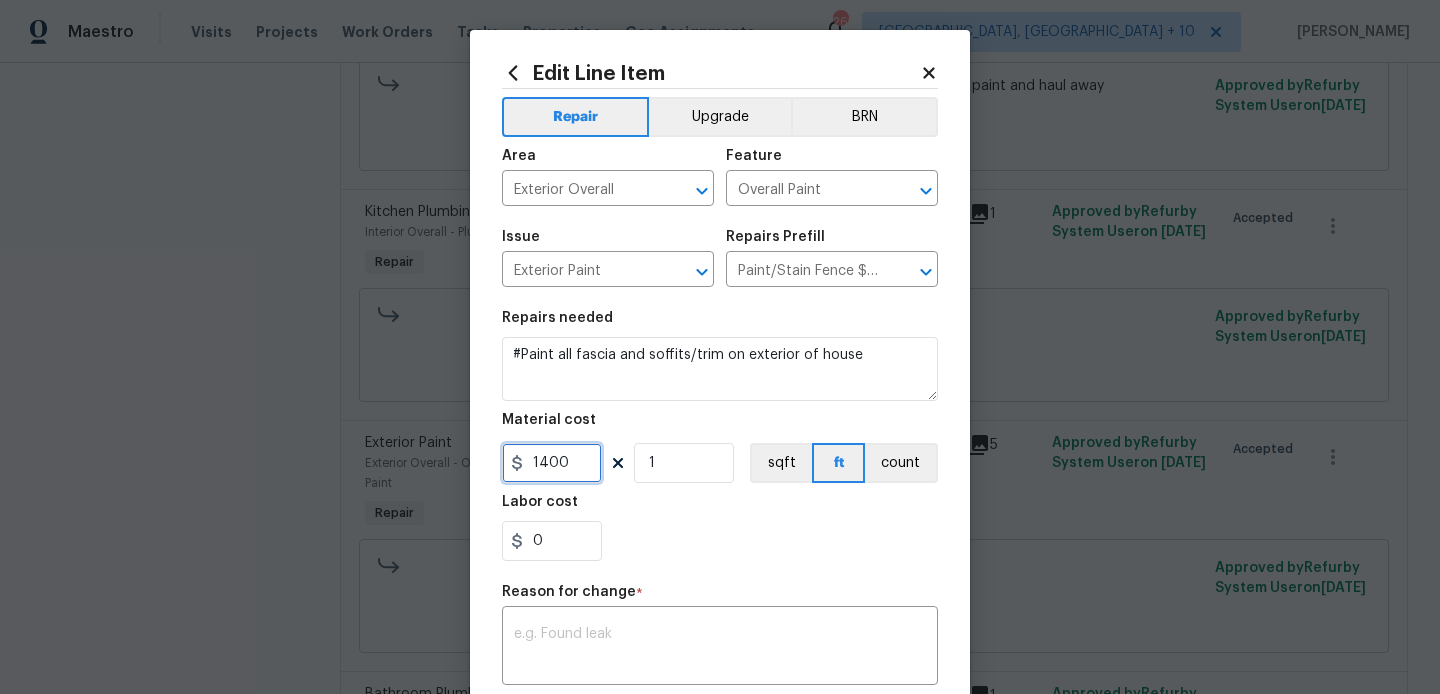 type on "1400" 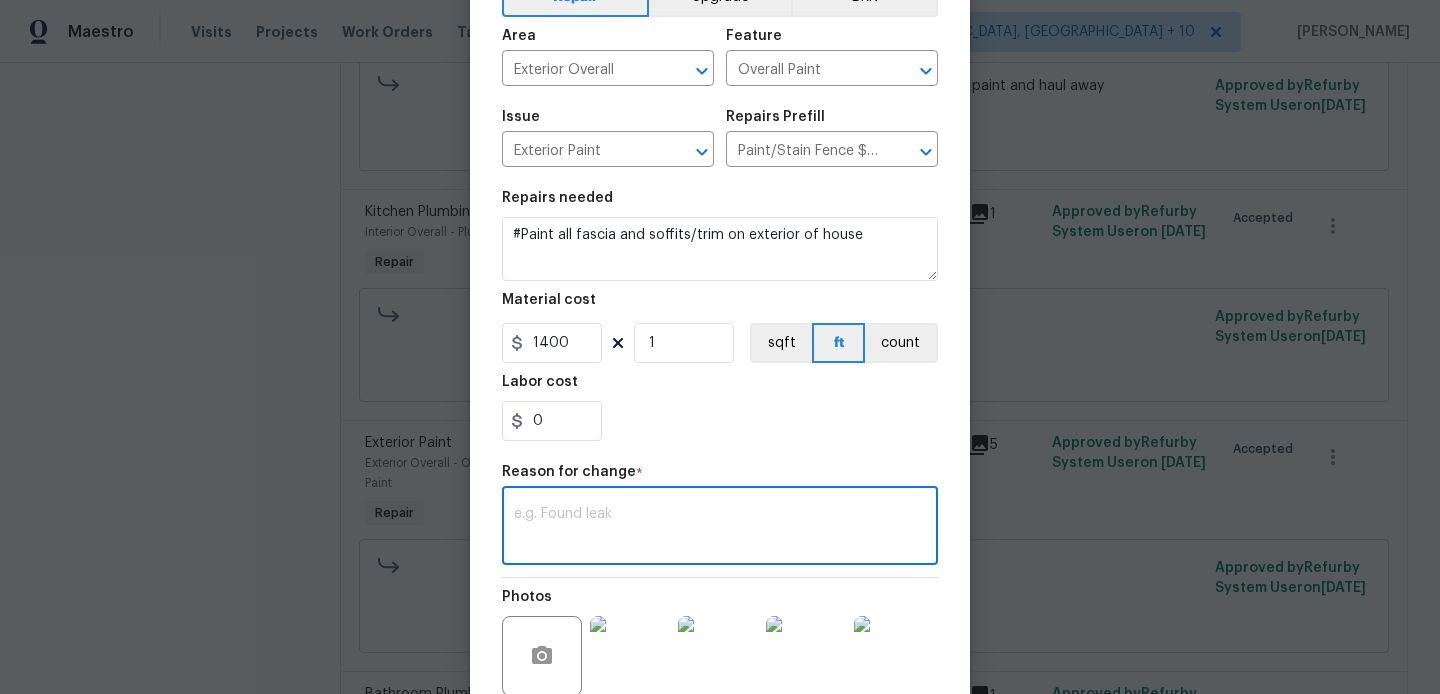 click at bounding box center [720, 528] 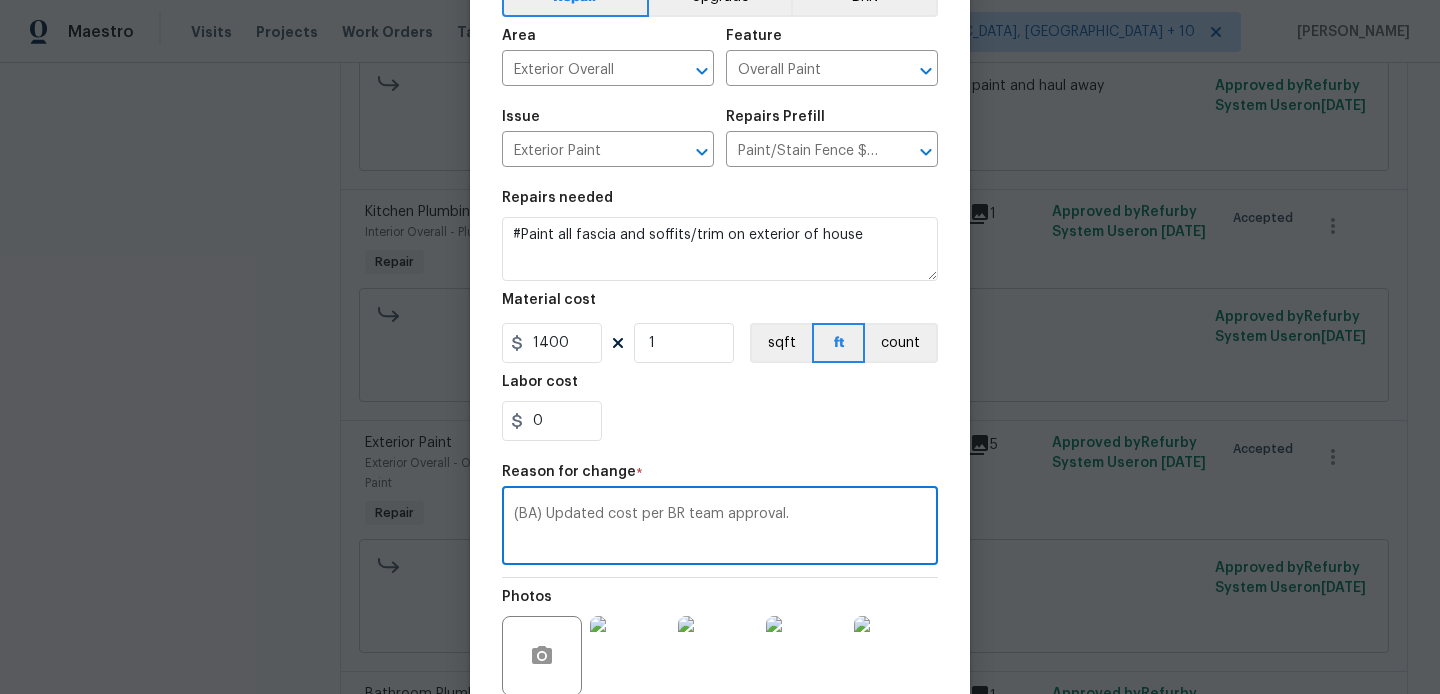 scroll, scrollTop: 312, scrollLeft: 0, axis: vertical 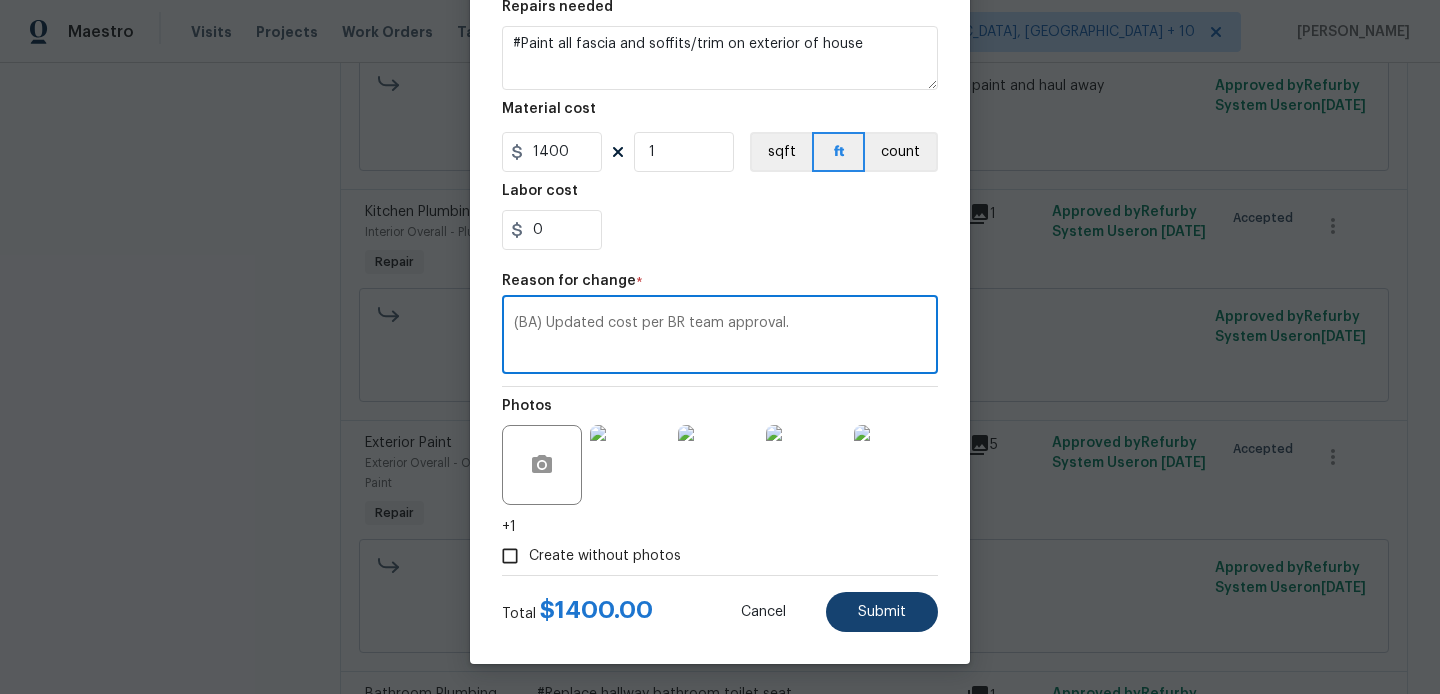 type on "(BA) Updated cost per BR team approval." 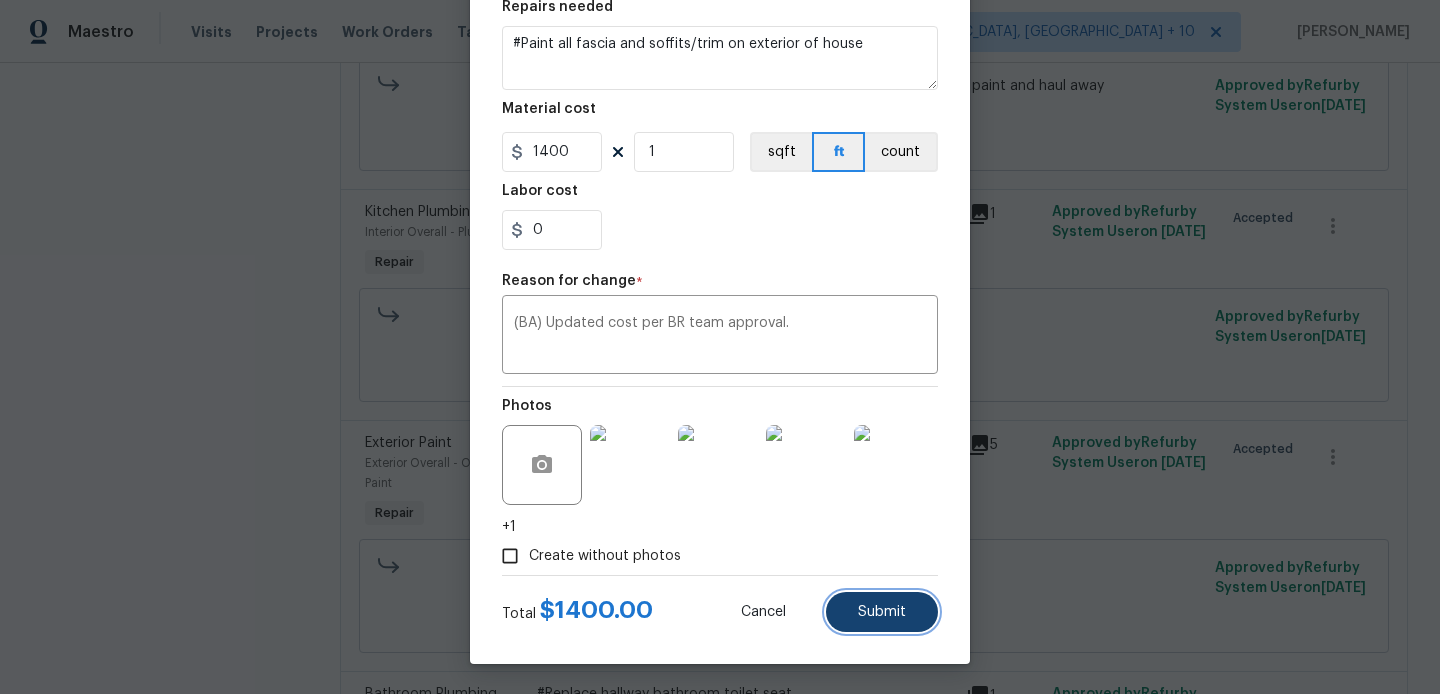 click on "Submit" at bounding box center (882, 612) 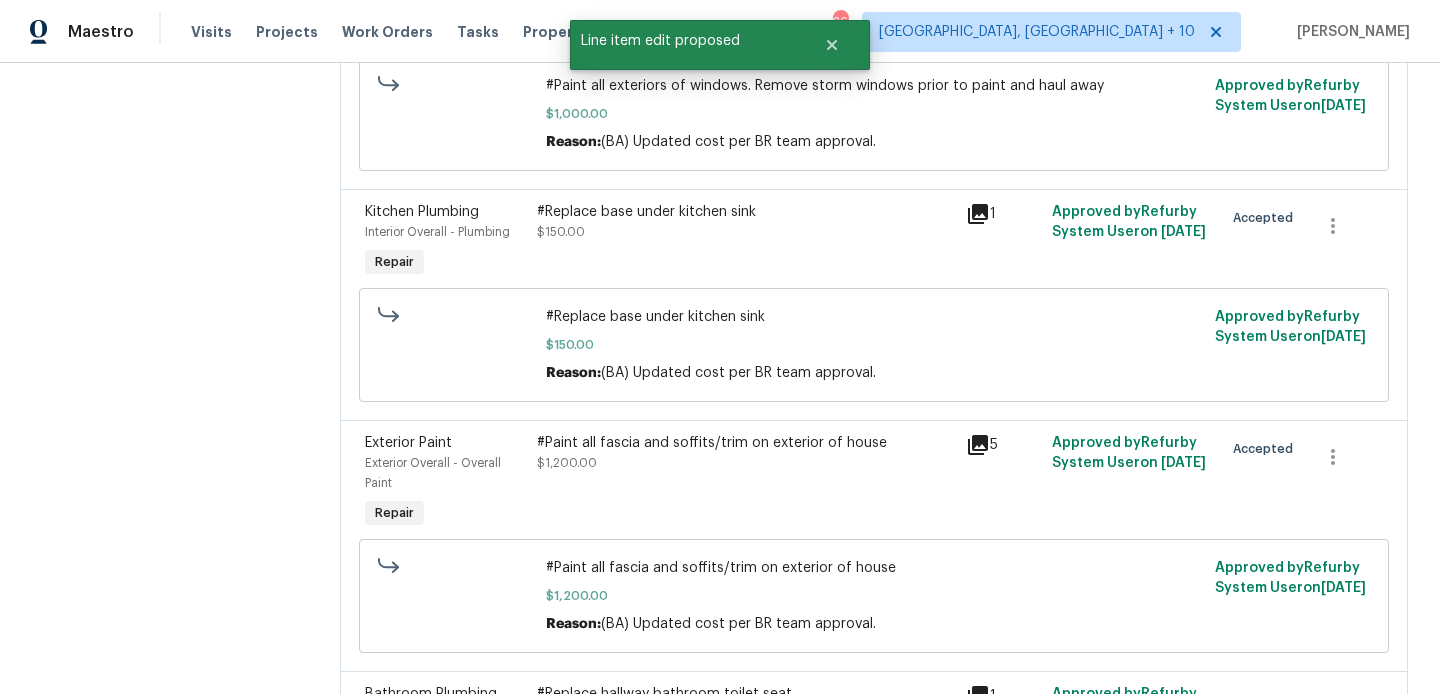scroll, scrollTop: 0, scrollLeft: 0, axis: both 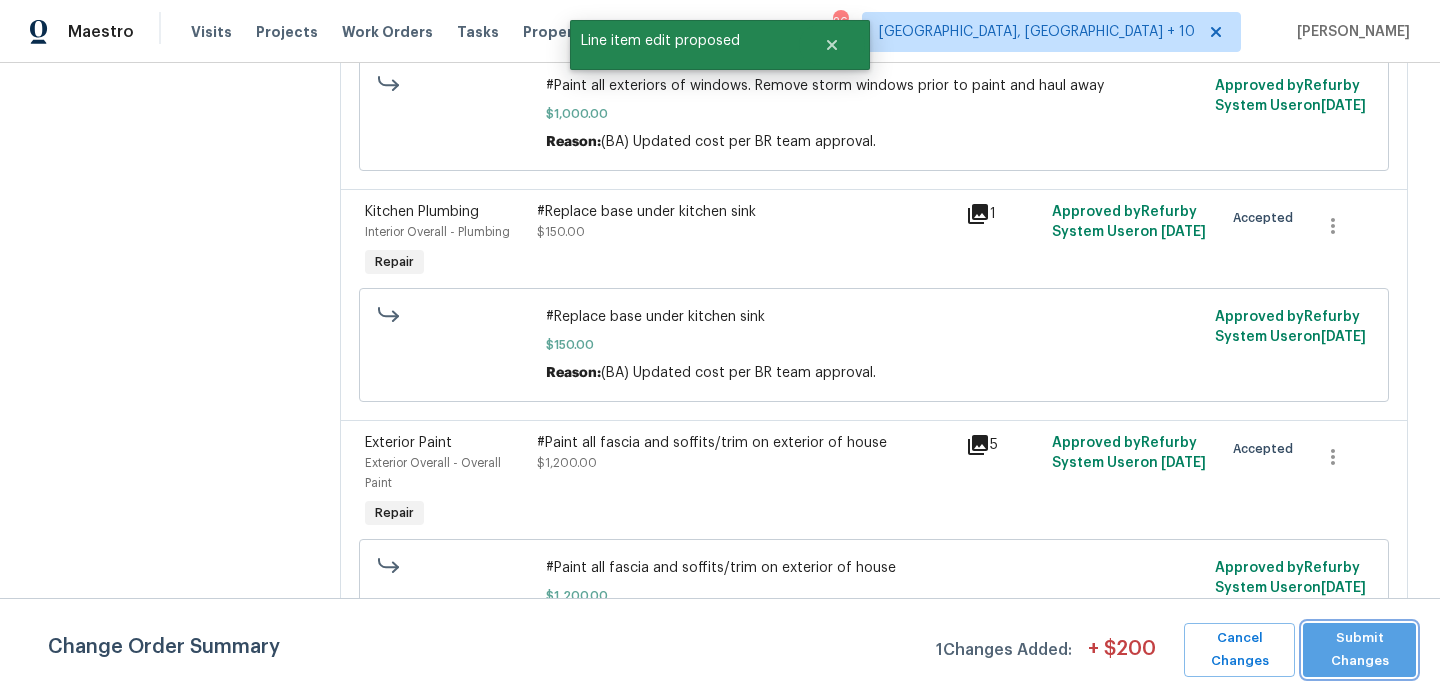 click on "Submit Changes" at bounding box center (1359, 650) 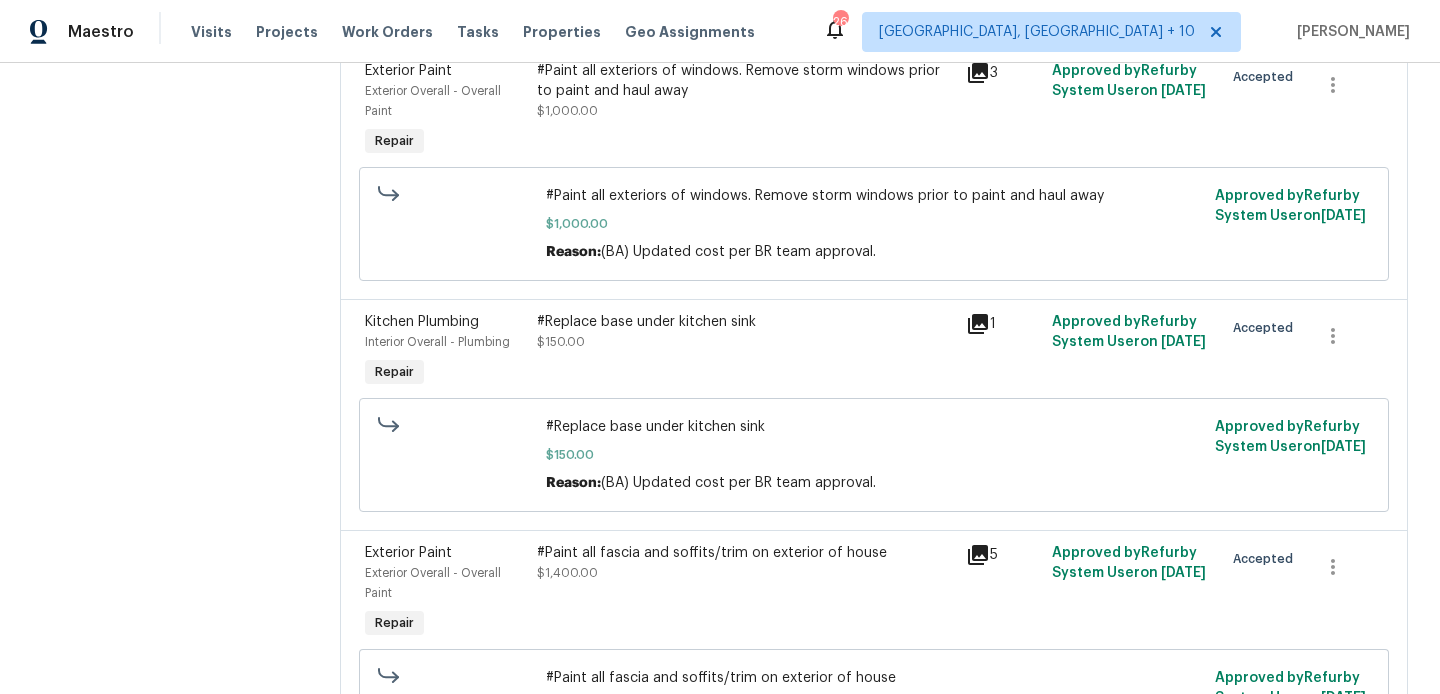 scroll, scrollTop: 0, scrollLeft: 0, axis: both 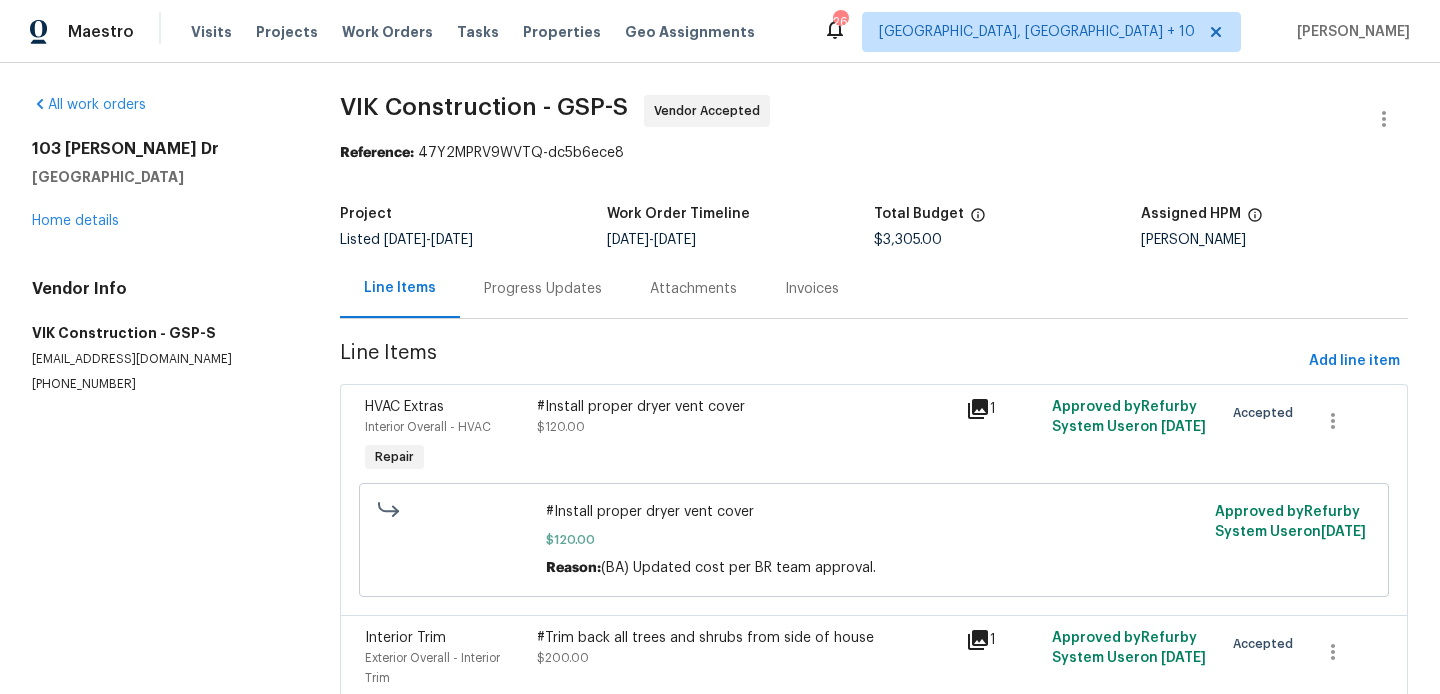 click on "Progress Updates" at bounding box center (543, 289) 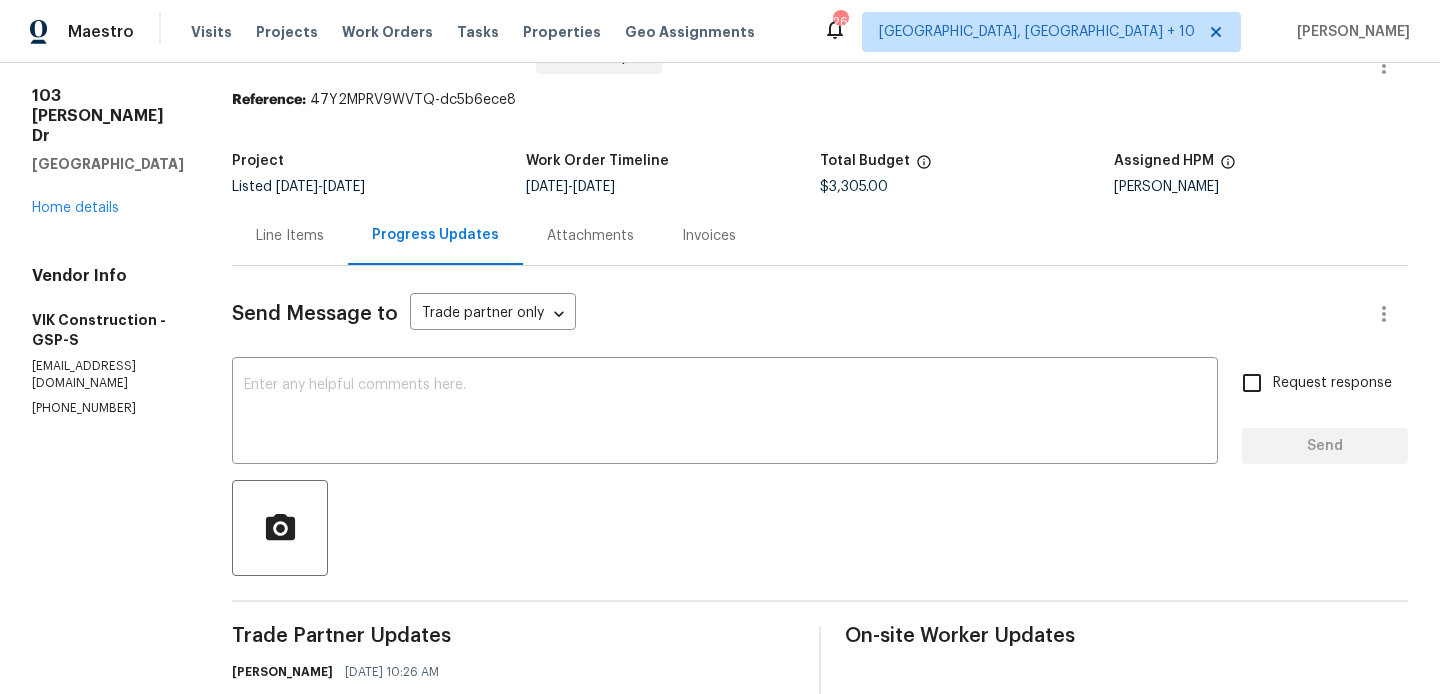 scroll, scrollTop: 315, scrollLeft: 0, axis: vertical 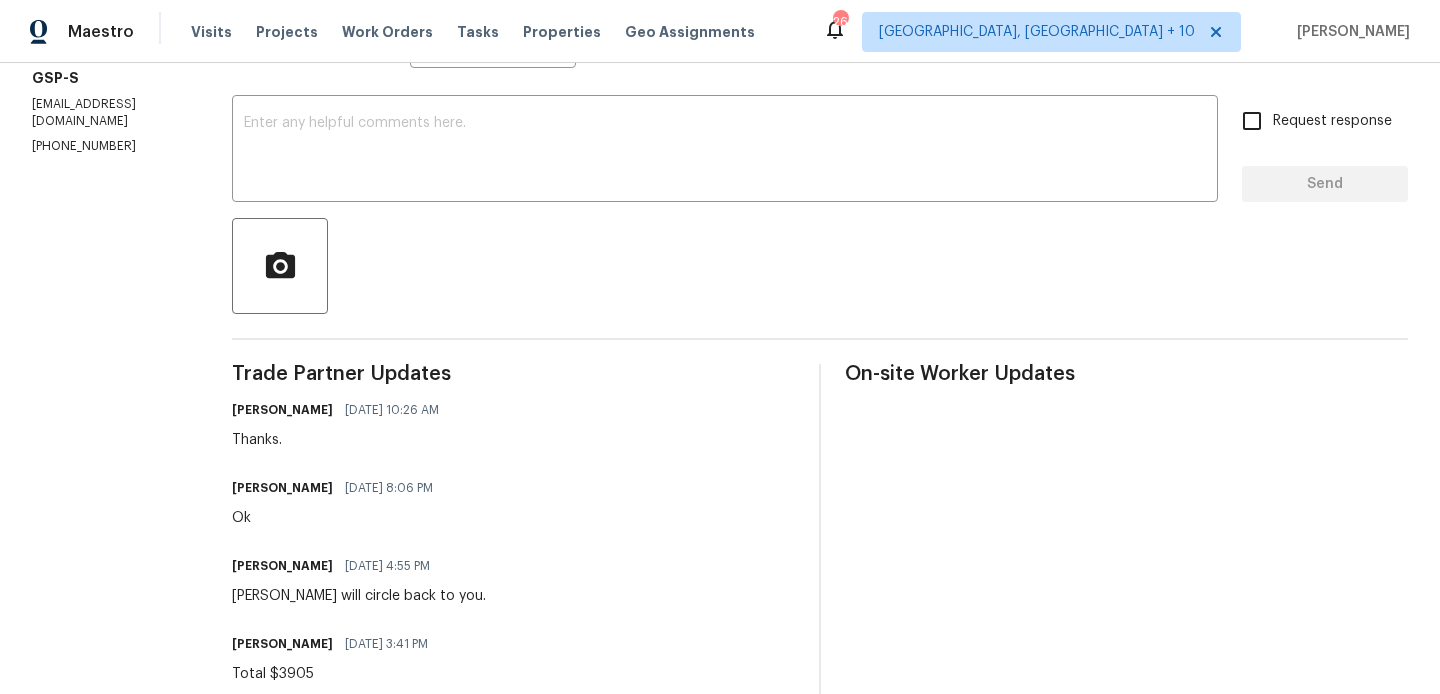click on "[PERSON_NAME]" at bounding box center (282, 488) 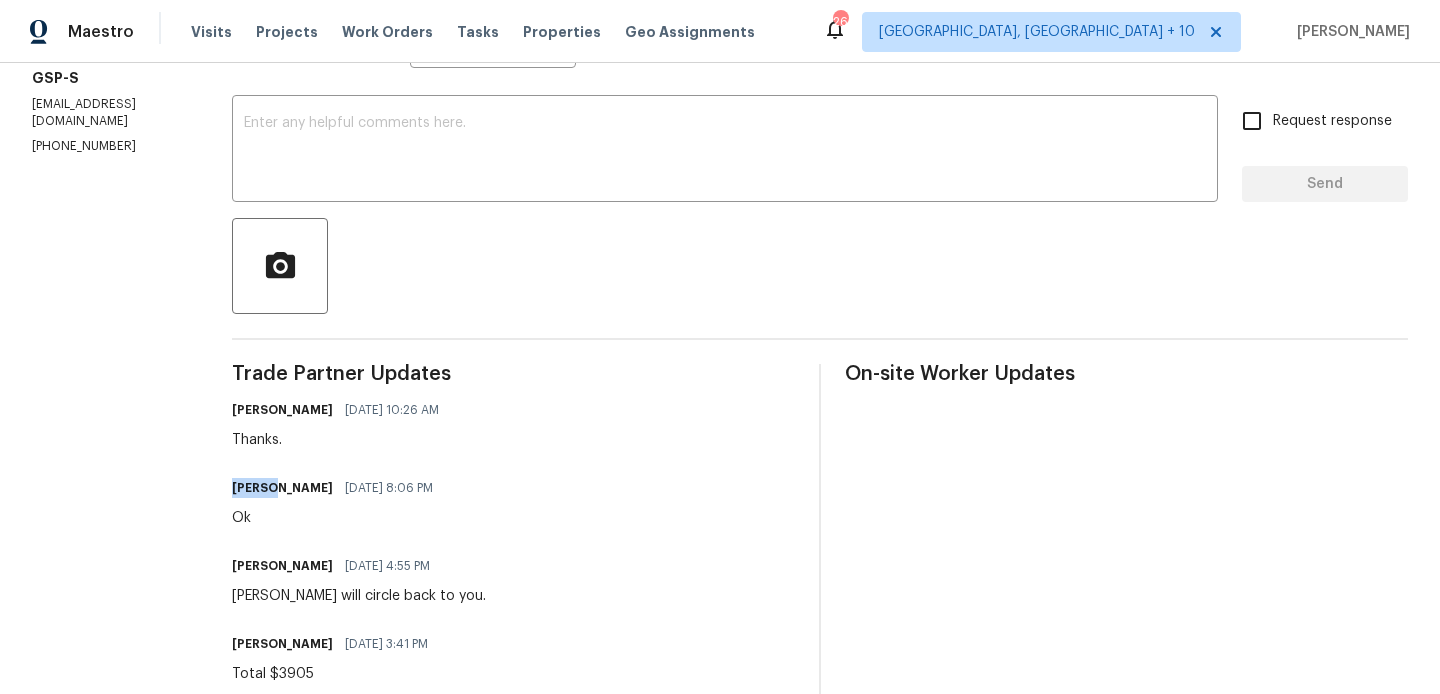 click on "[PERSON_NAME]" at bounding box center (282, 488) 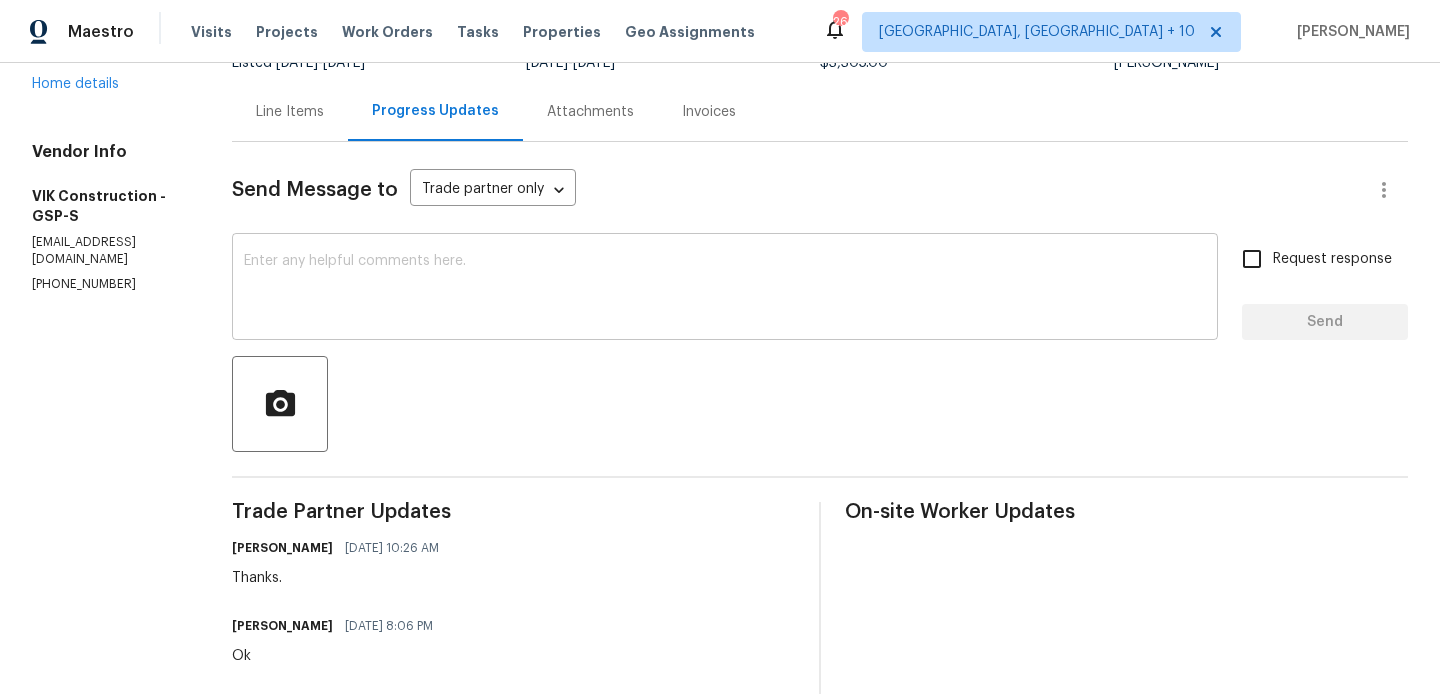 click at bounding box center [725, 289] 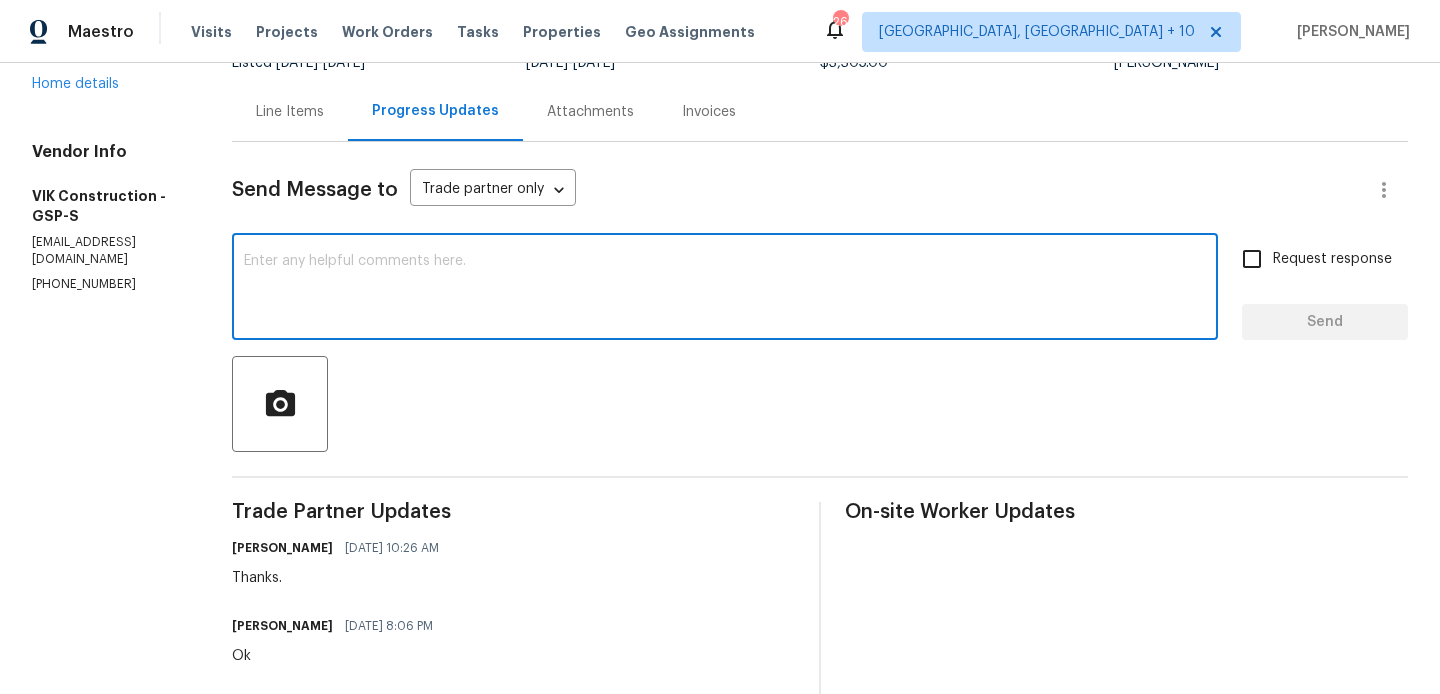 paste on "[PERSON_NAME]" 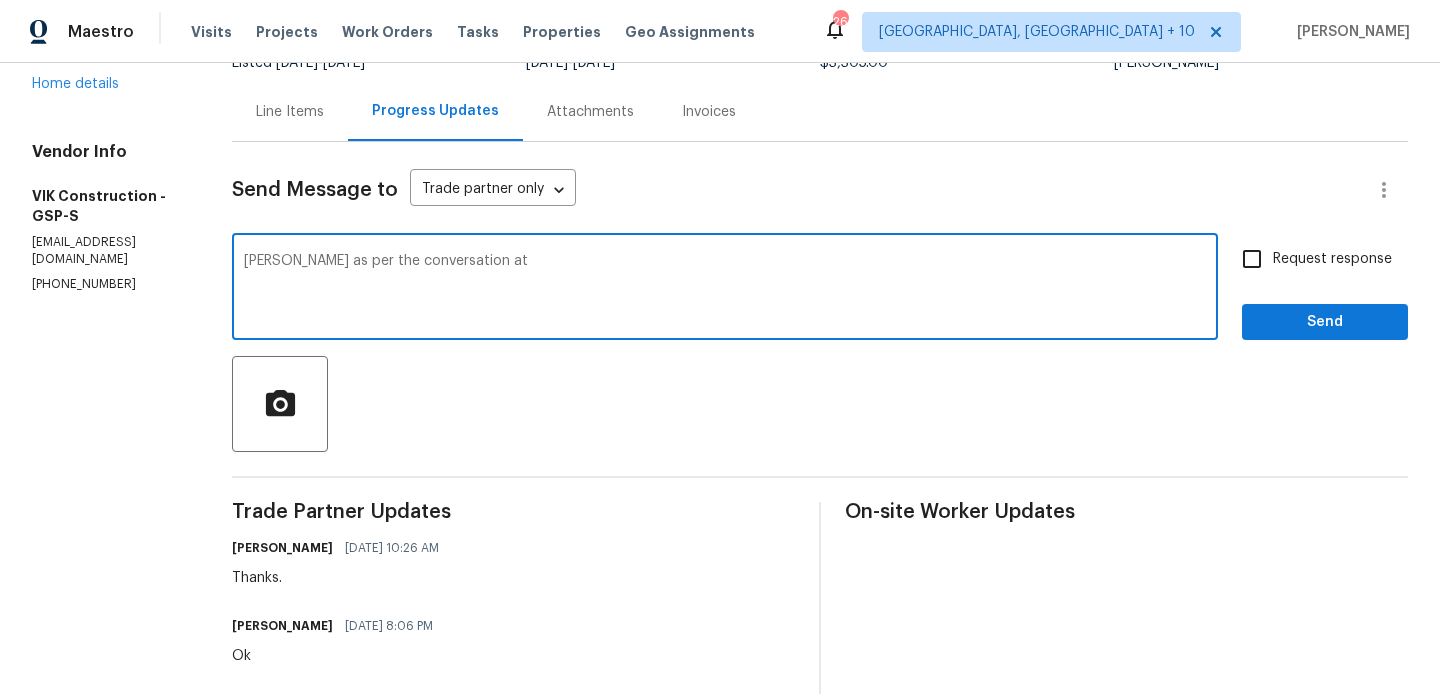 click on "All work orders [STREET_ADDRESS][PERSON_NAME][PERSON_NAME] Home details Vendor Info VIK Construction - GSP-S [EMAIL_ADDRESS][DOMAIN_NAME] [PHONE_NUMBER]" at bounding box center (108, 814) 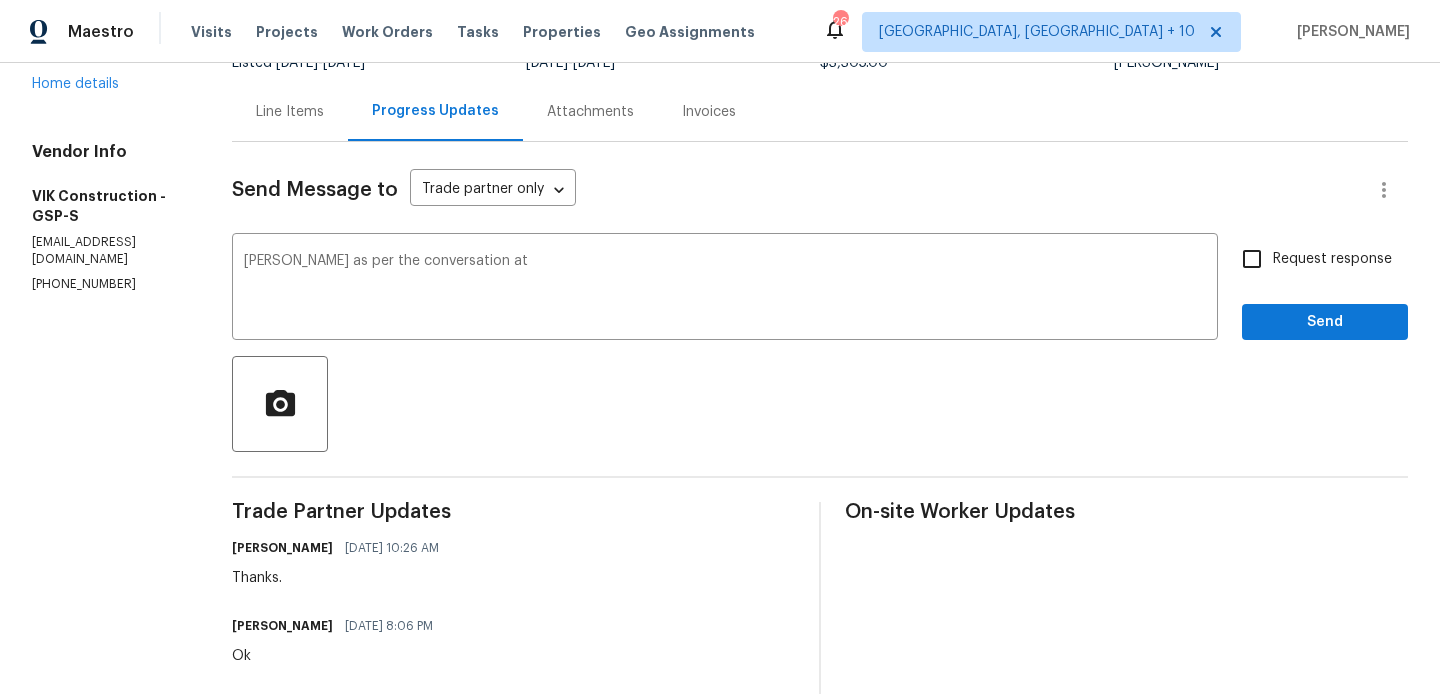 click on "All work orders [STREET_ADDRESS][PERSON_NAME][PERSON_NAME] Home details Vendor Info VIK Construction - GSP-S [EMAIL_ADDRESS][DOMAIN_NAME] [PHONE_NUMBER]" at bounding box center (108, 814) 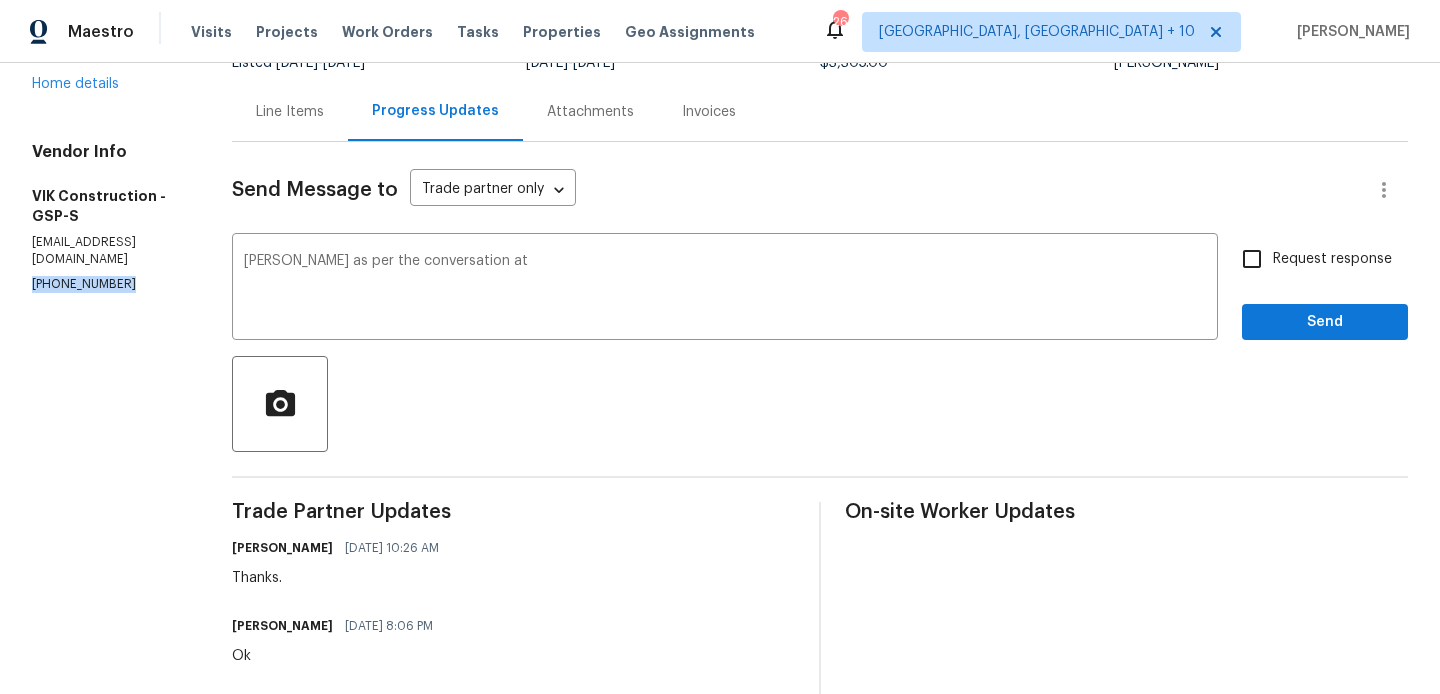 click on "All work orders [STREET_ADDRESS][PERSON_NAME][PERSON_NAME] Home details Vendor Info VIK Construction - GSP-S [EMAIL_ADDRESS][DOMAIN_NAME] [PHONE_NUMBER]" at bounding box center [108, 814] 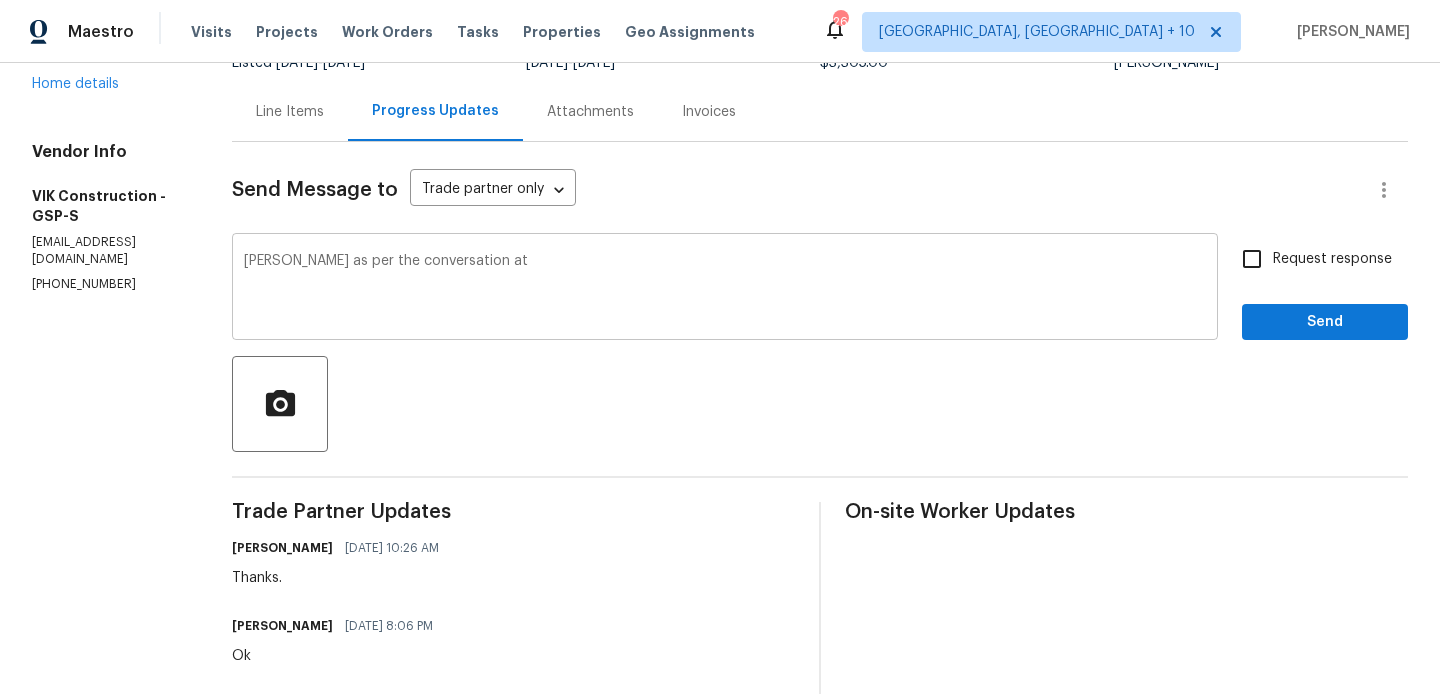 click on "[PERSON_NAME] as per the conversation at" at bounding box center (725, 289) 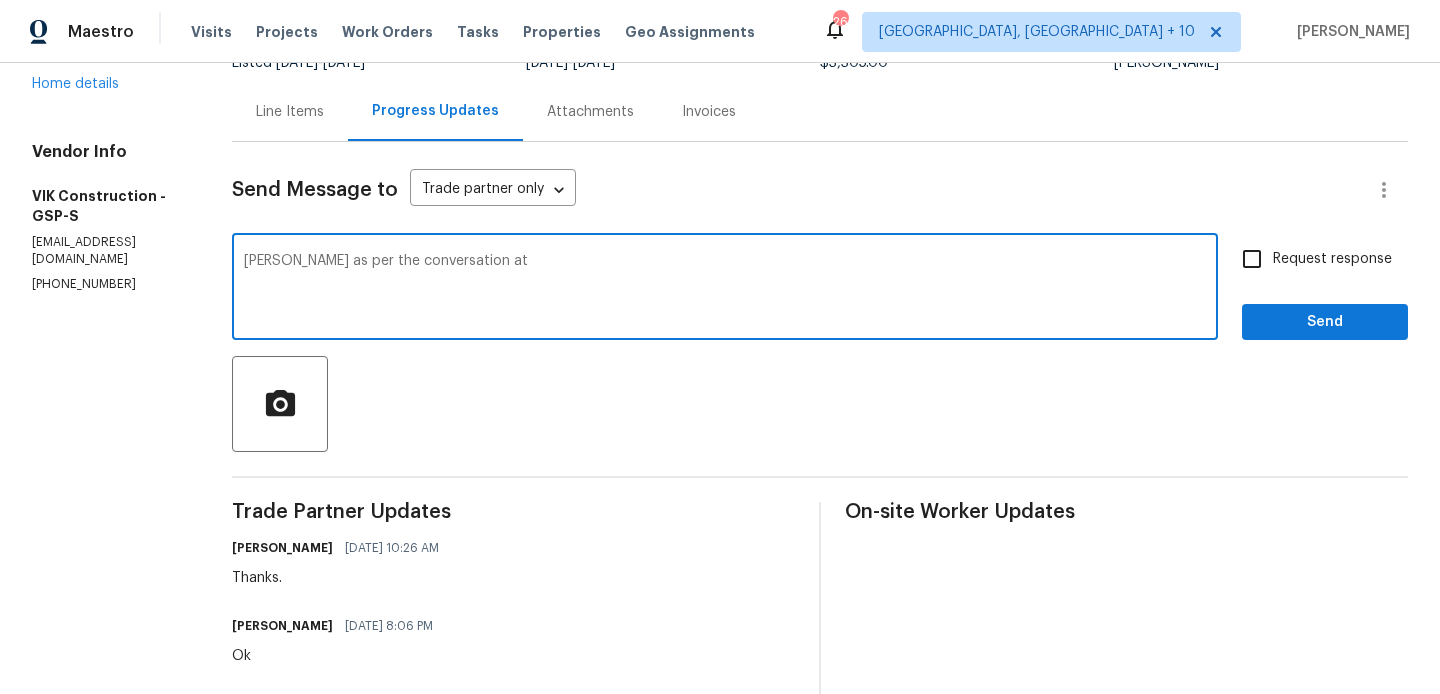 paste on "[PHONE_NUMBER]" 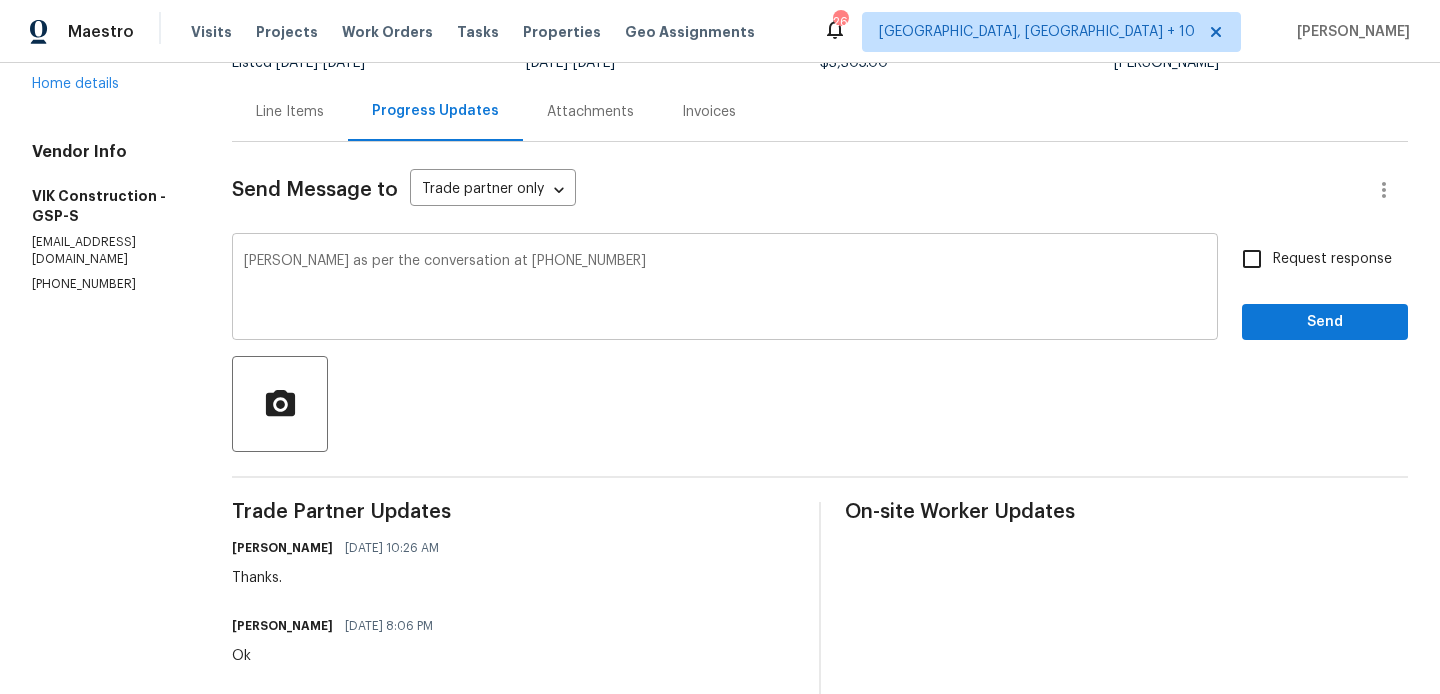 click on "[PERSON_NAME] as per the conversation at [PHONE_NUMBER]
x ​" at bounding box center [725, 289] 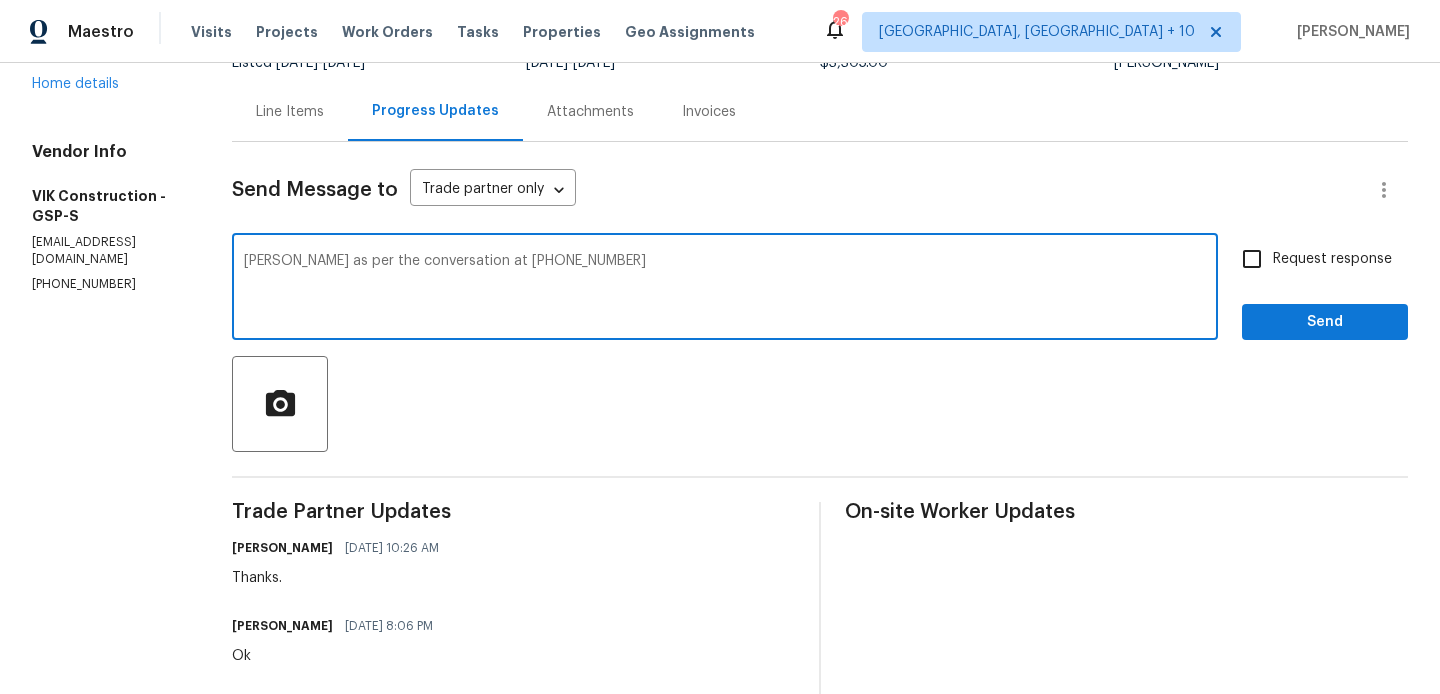click on "[PERSON_NAME] as per the conversation at [PHONE_NUMBER]" at bounding box center (725, 289) 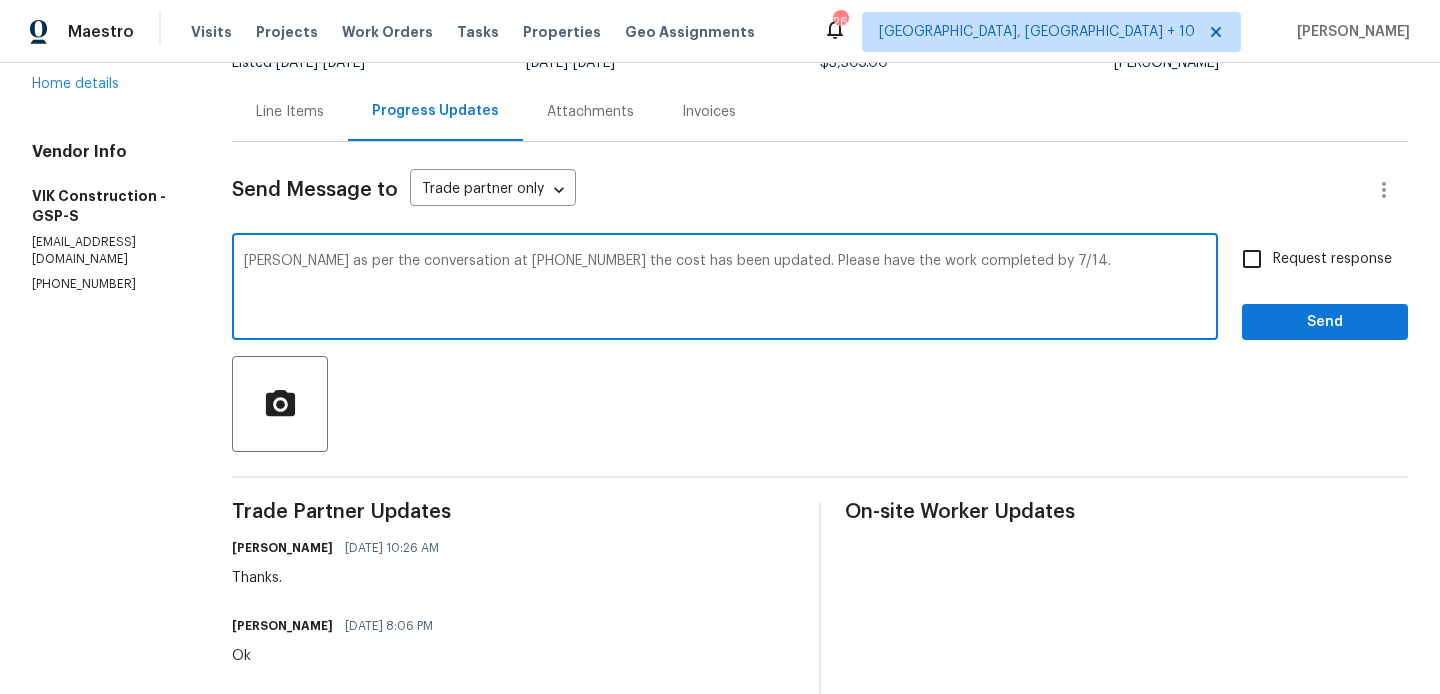 type on "[PERSON_NAME] as per the conversation at [PHONE_NUMBER] the cost has been updated. Please have the work completed by 7/14." 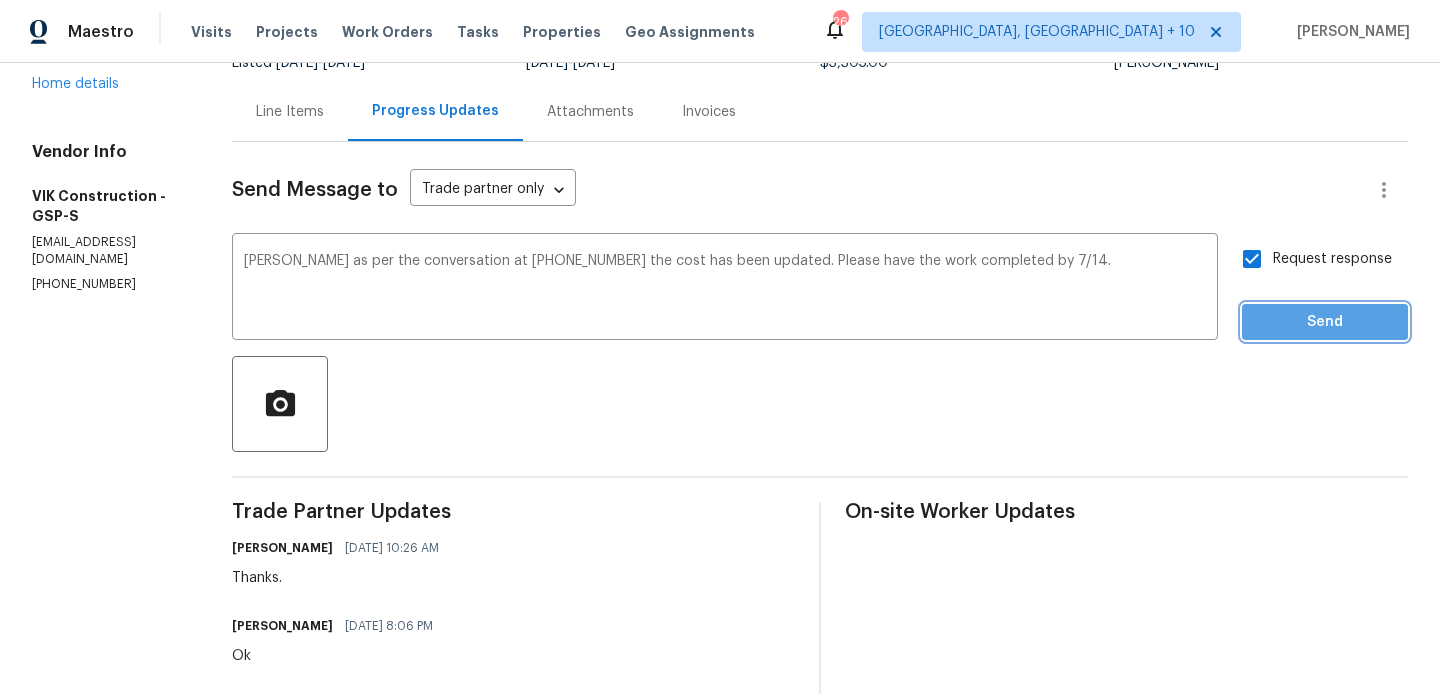 click on "Send" at bounding box center [1325, 322] 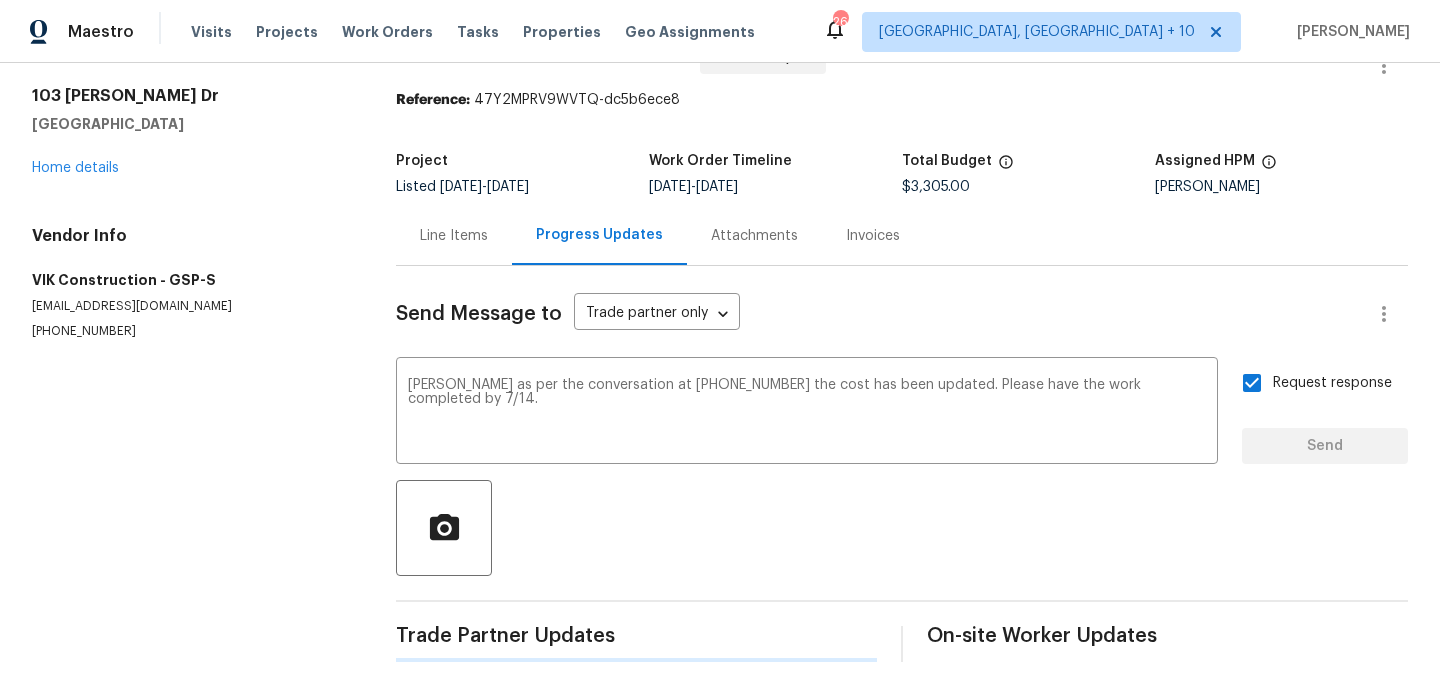 type 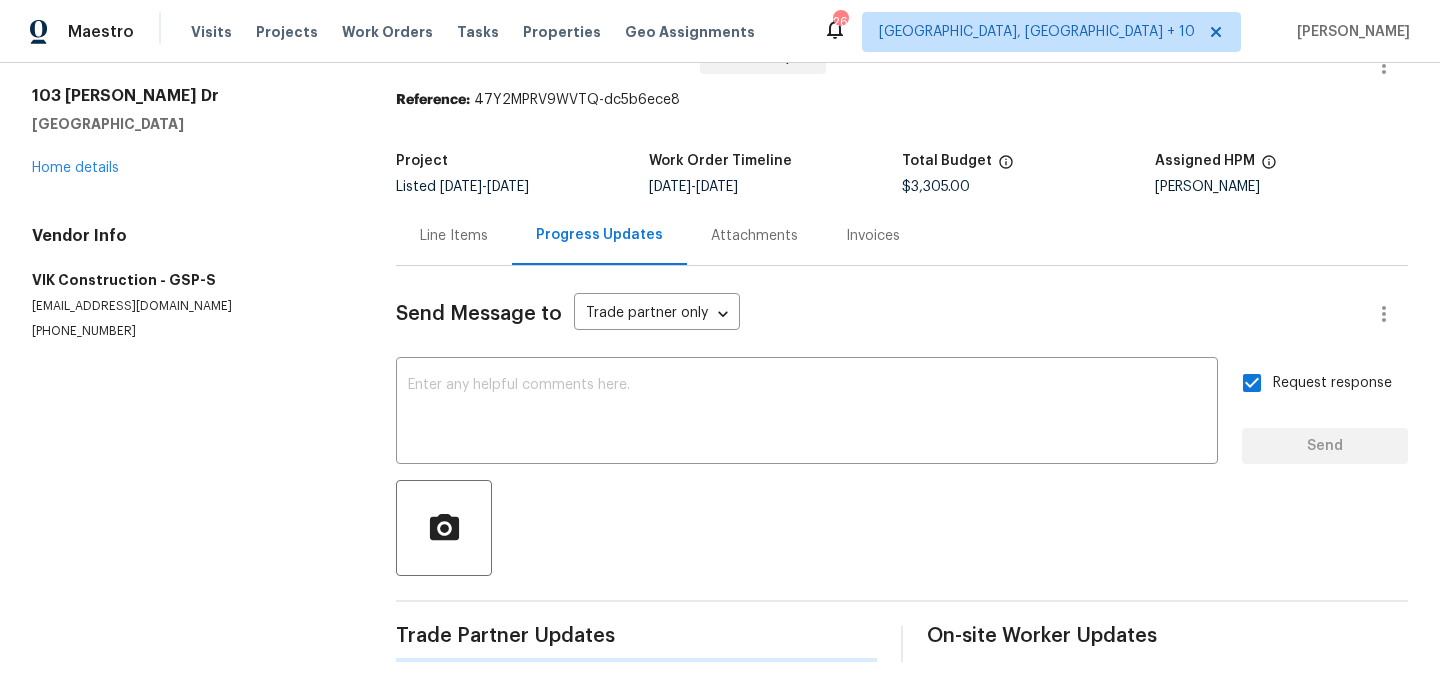 scroll, scrollTop: 177, scrollLeft: 0, axis: vertical 